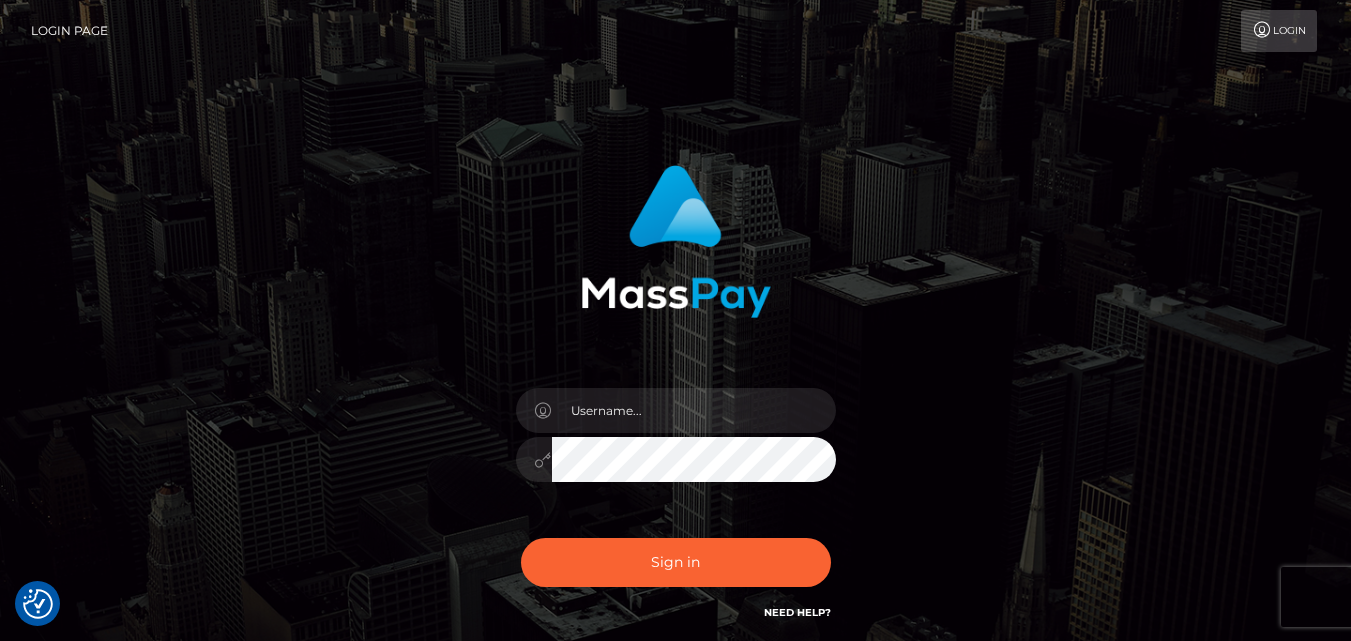 scroll, scrollTop: 0, scrollLeft: 0, axis: both 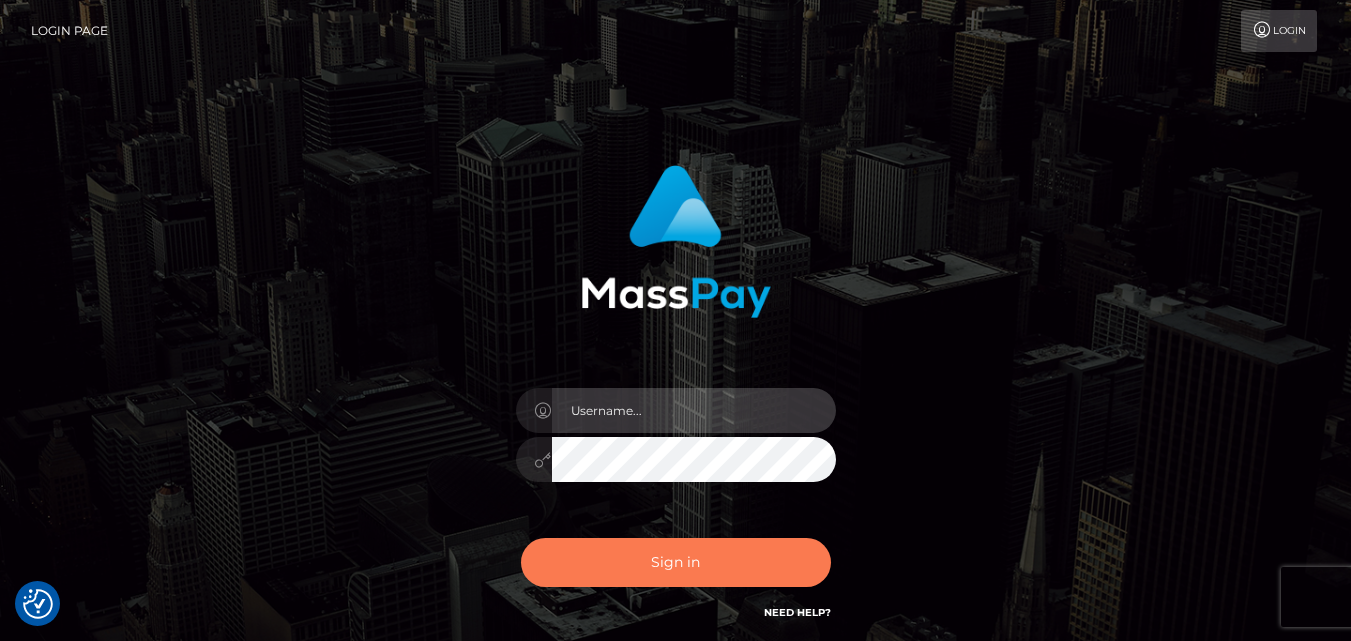 type on "[DOMAIN_NAME]" 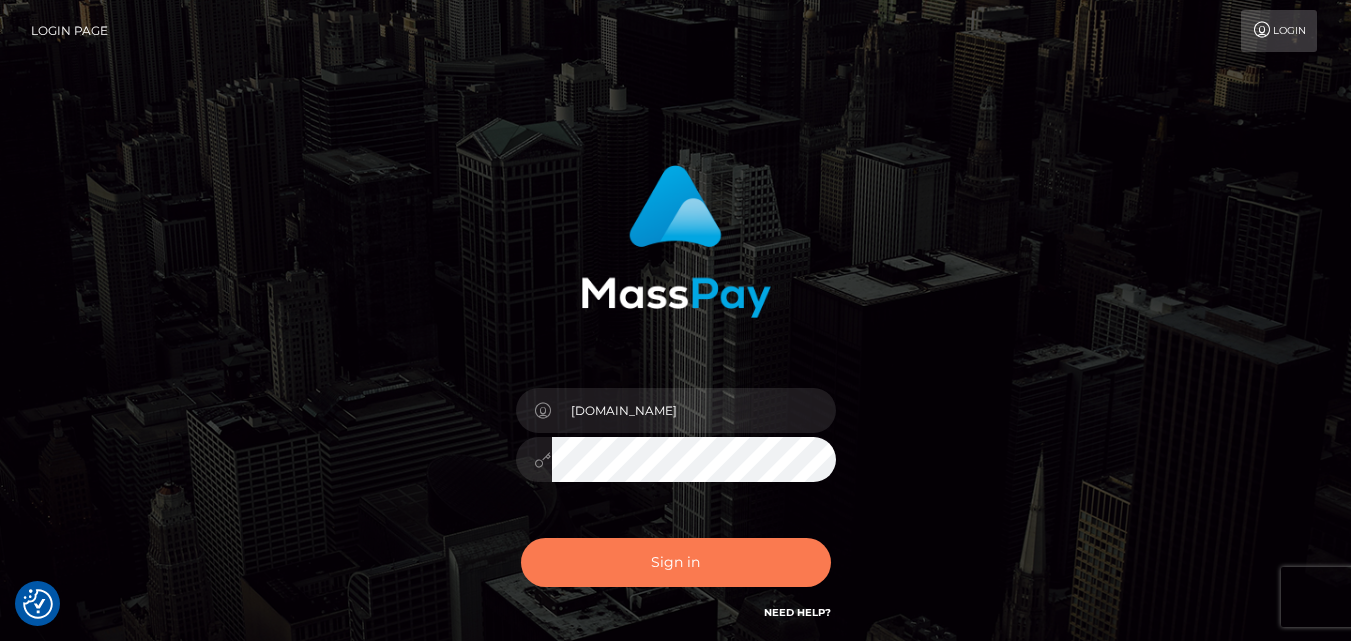 click on "Sign in" at bounding box center [676, 562] 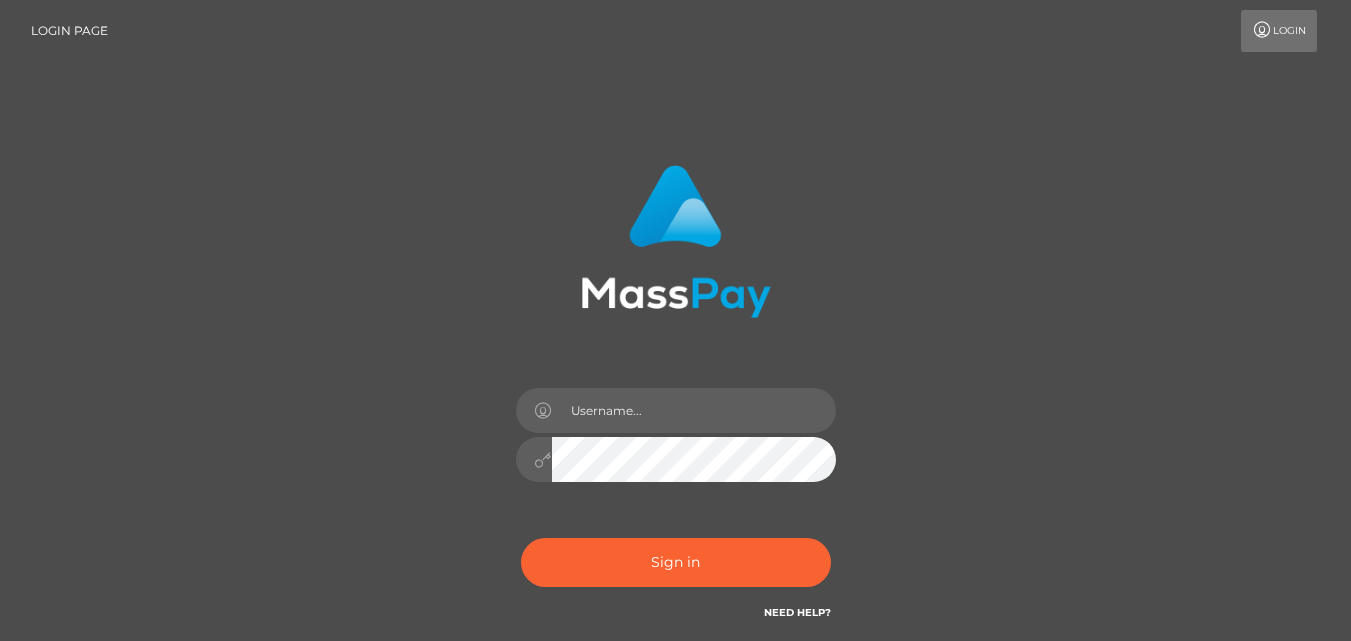 scroll, scrollTop: 0, scrollLeft: 0, axis: both 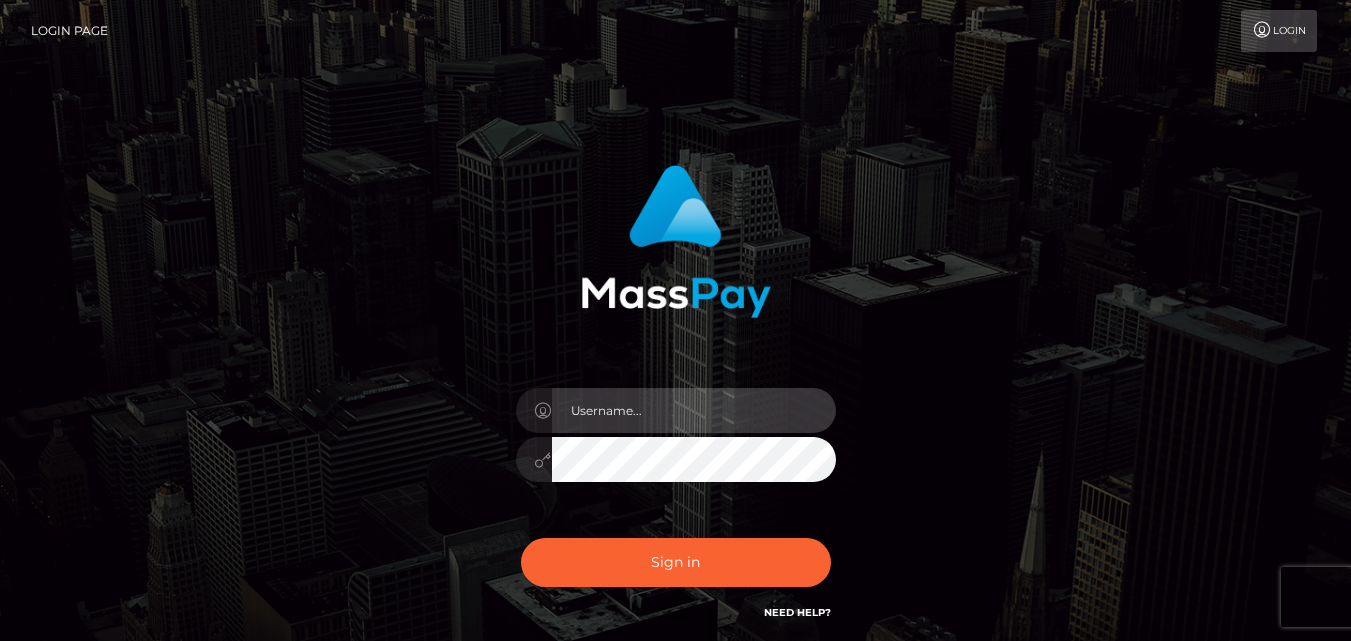 type on "Pk.es" 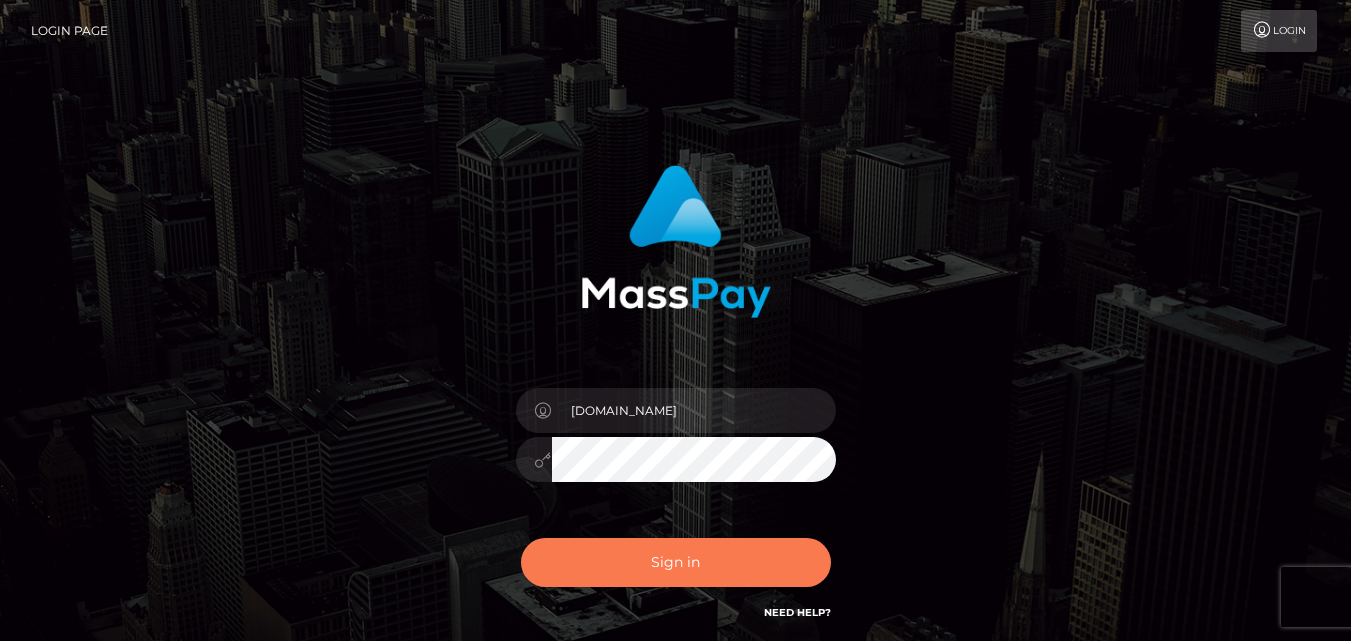 click on "Sign in" at bounding box center (676, 562) 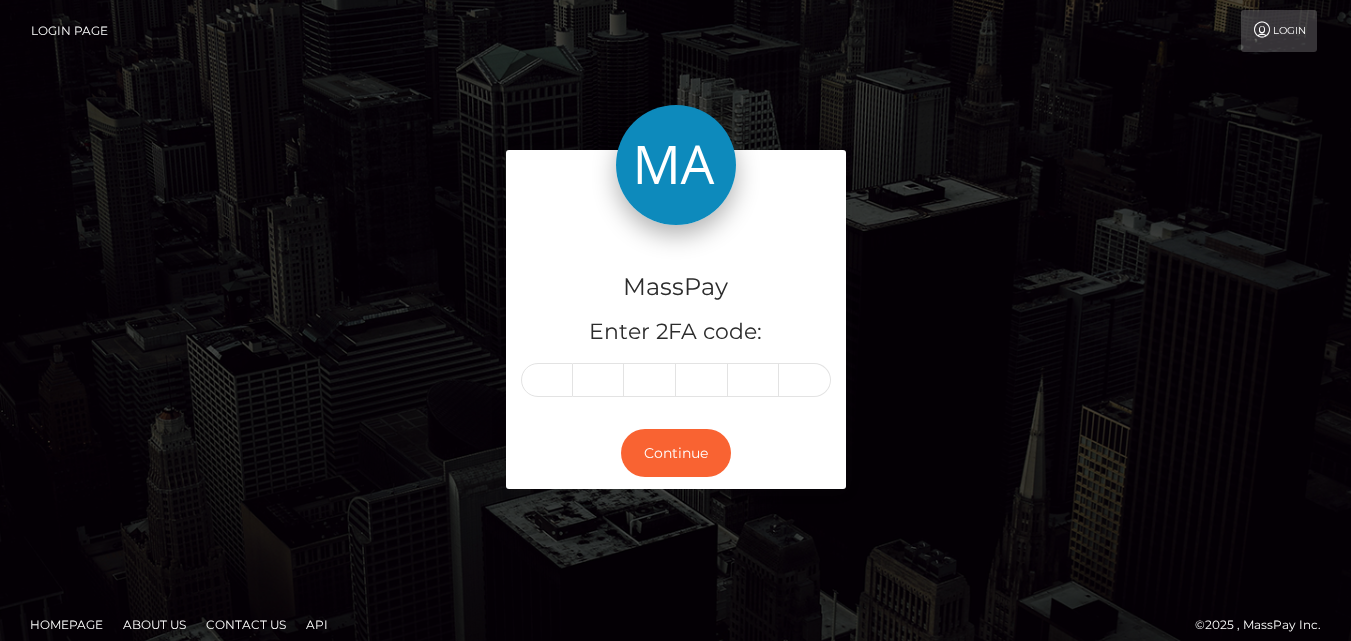 scroll, scrollTop: 0, scrollLeft: 0, axis: both 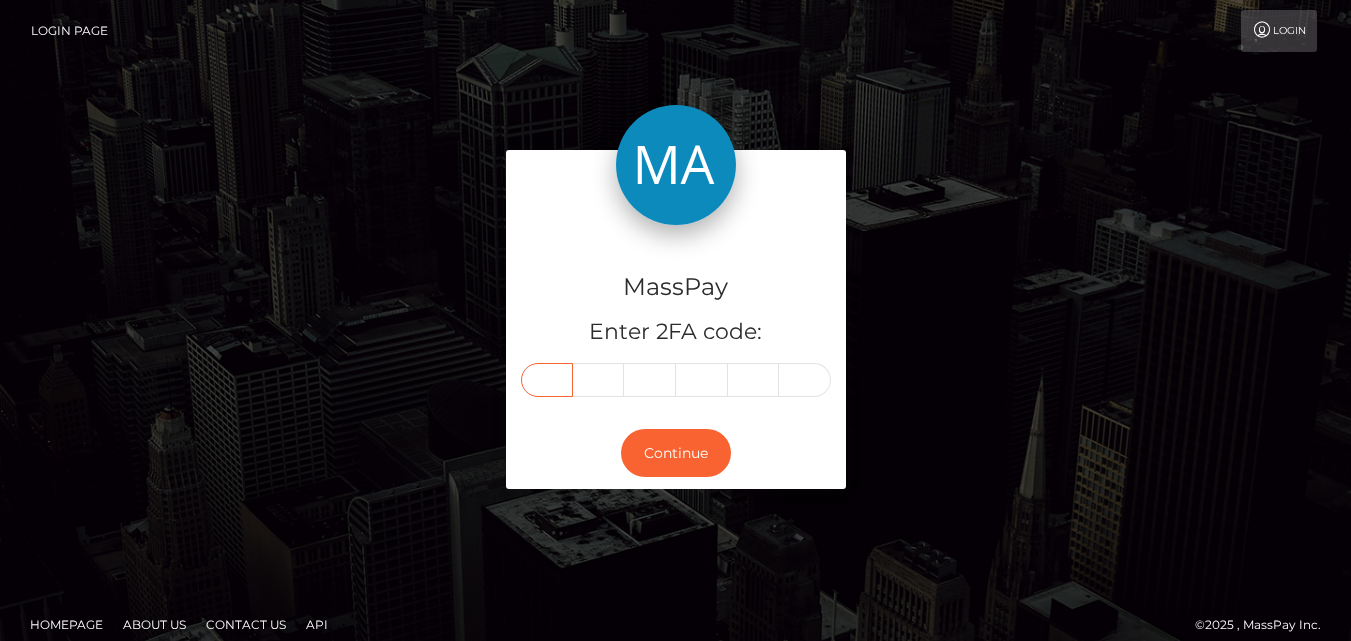 click at bounding box center [547, 380] 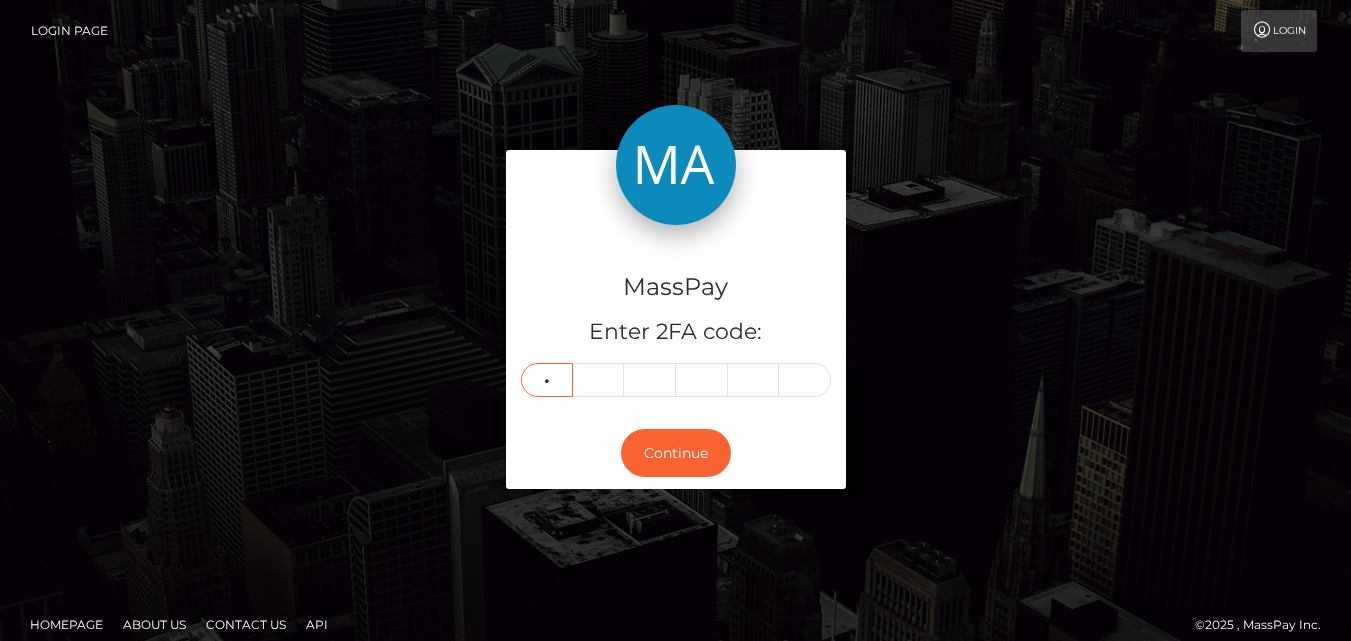 type on "7" 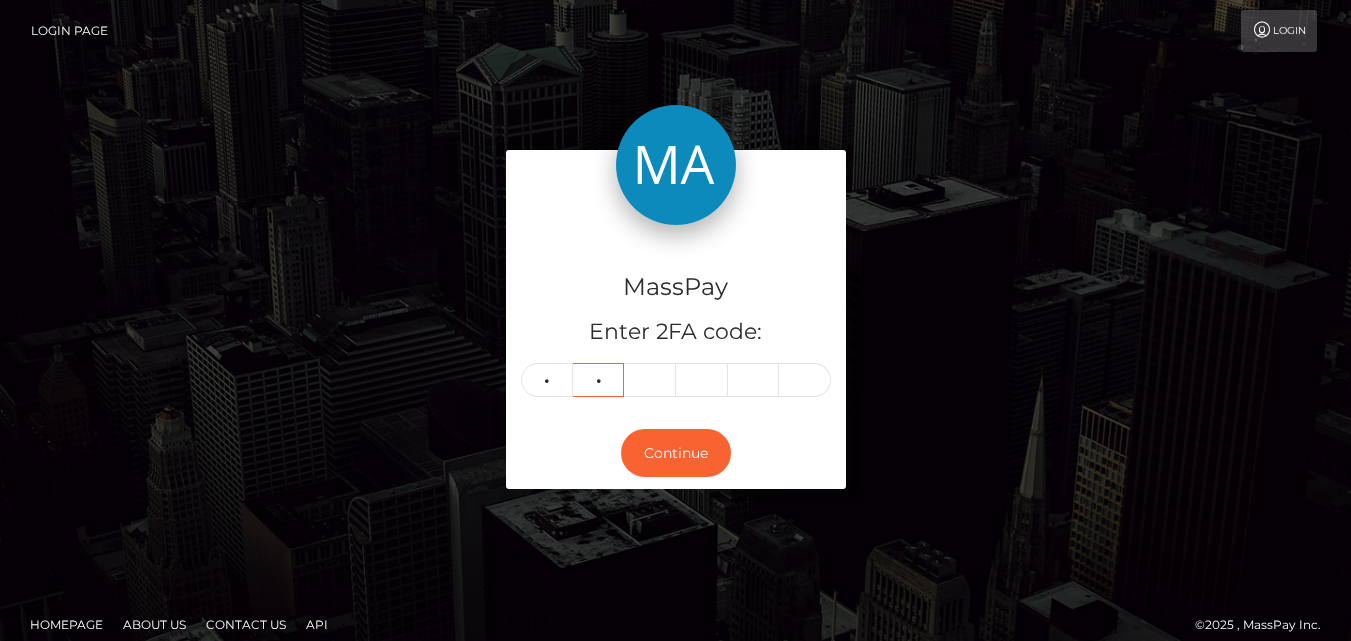 type on "2" 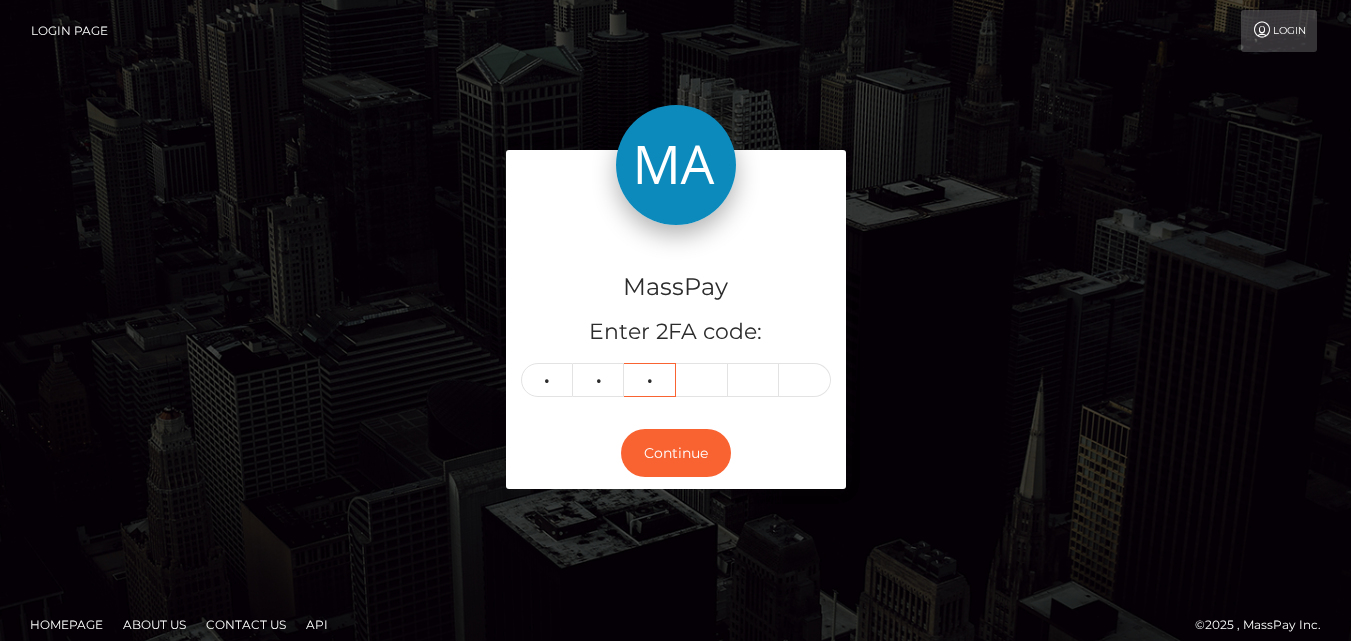 type on "0" 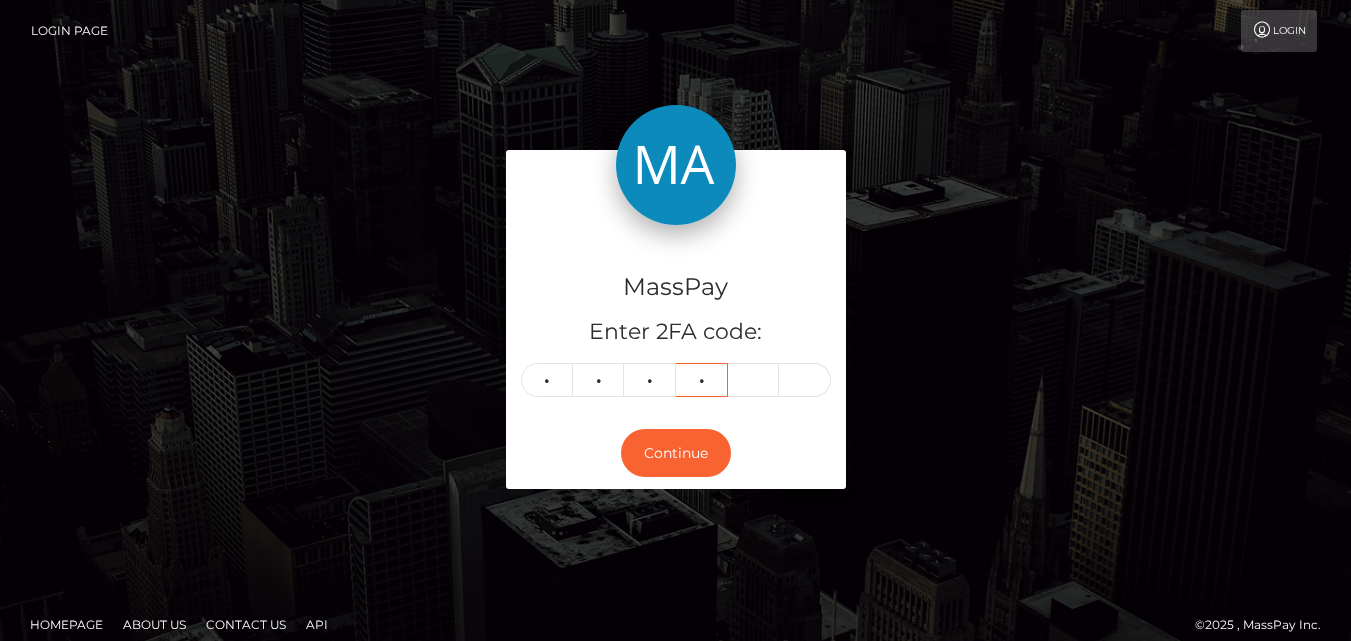 type on "0" 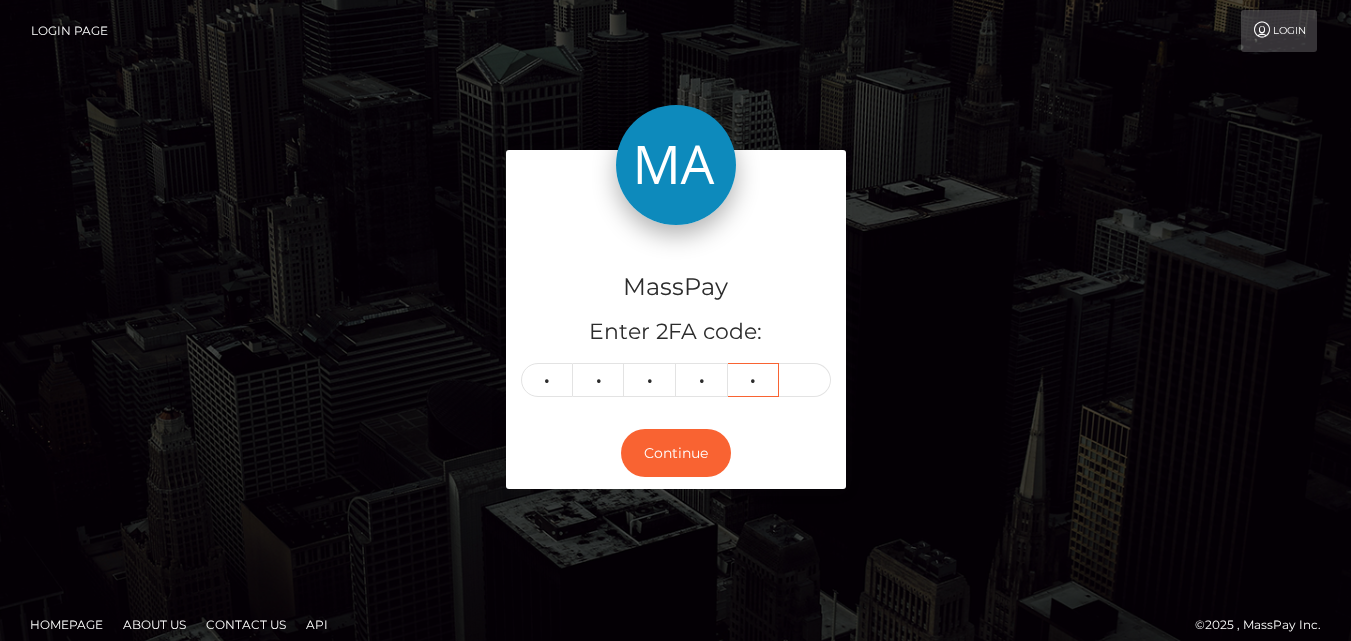 type on "5" 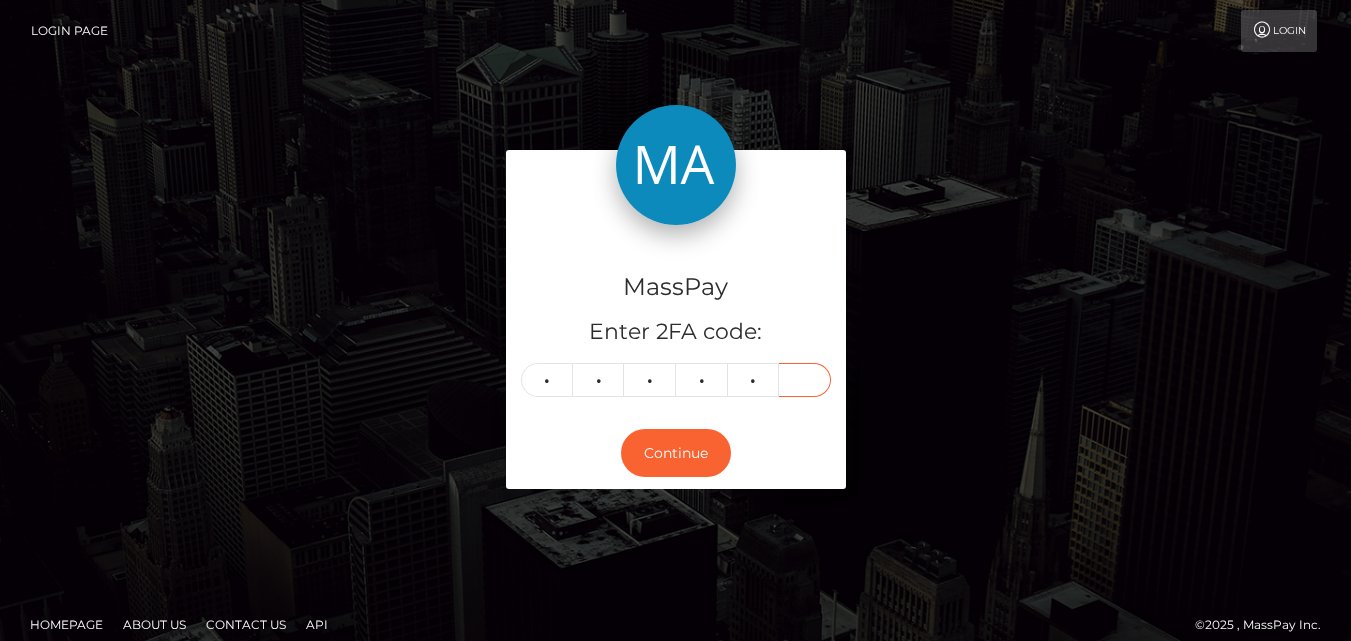 type on "3" 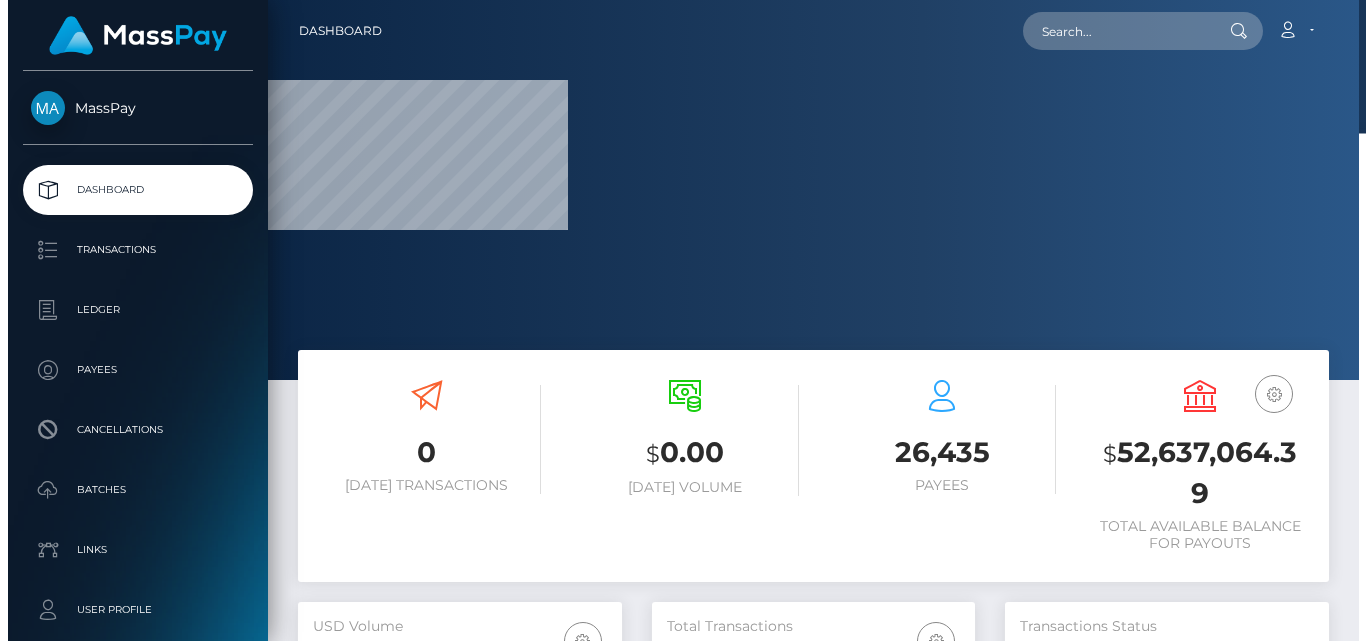 scroll, scrollTop: 0, scrollLeft: 0, axis: both 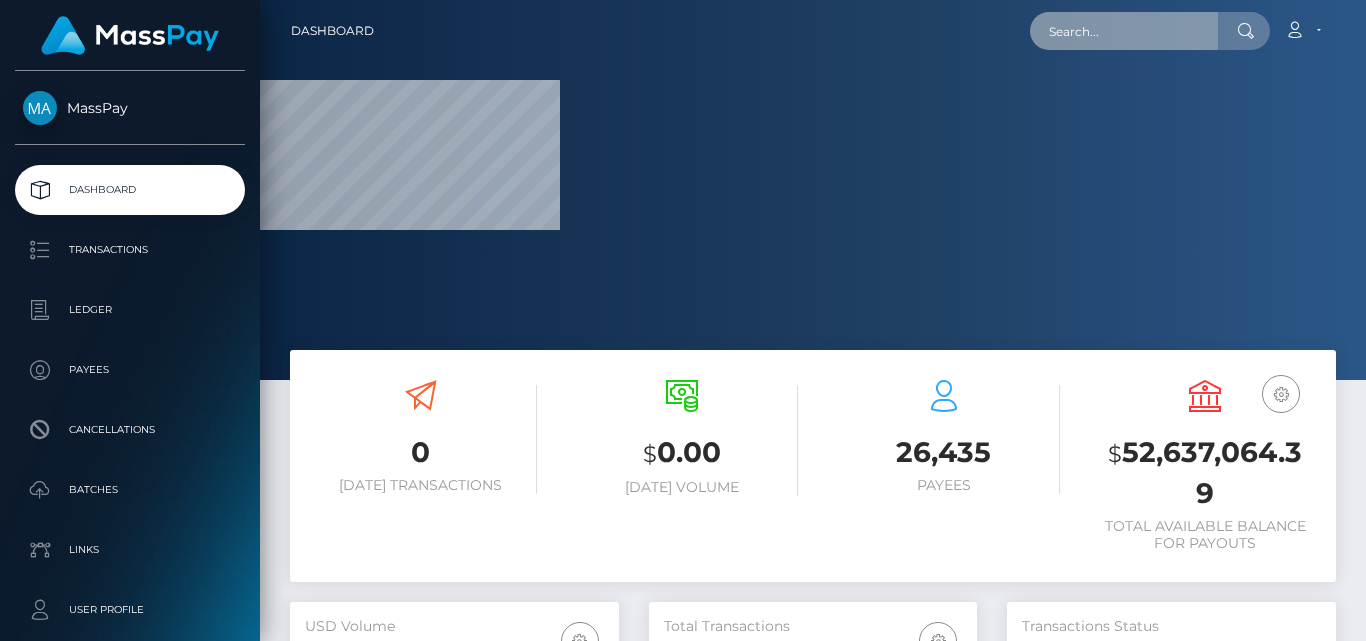 click at bounding box center [1124, 31] 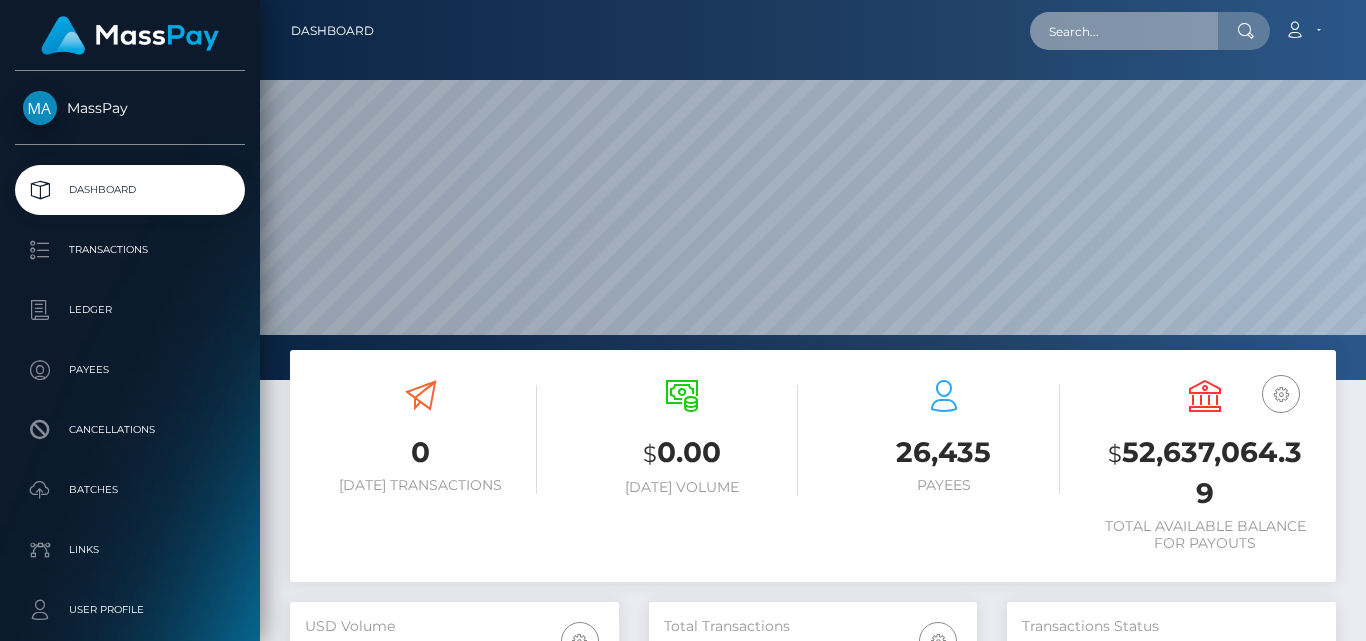 scroll, scrollTop: 999646, scrollLeft: 999671, axis: both 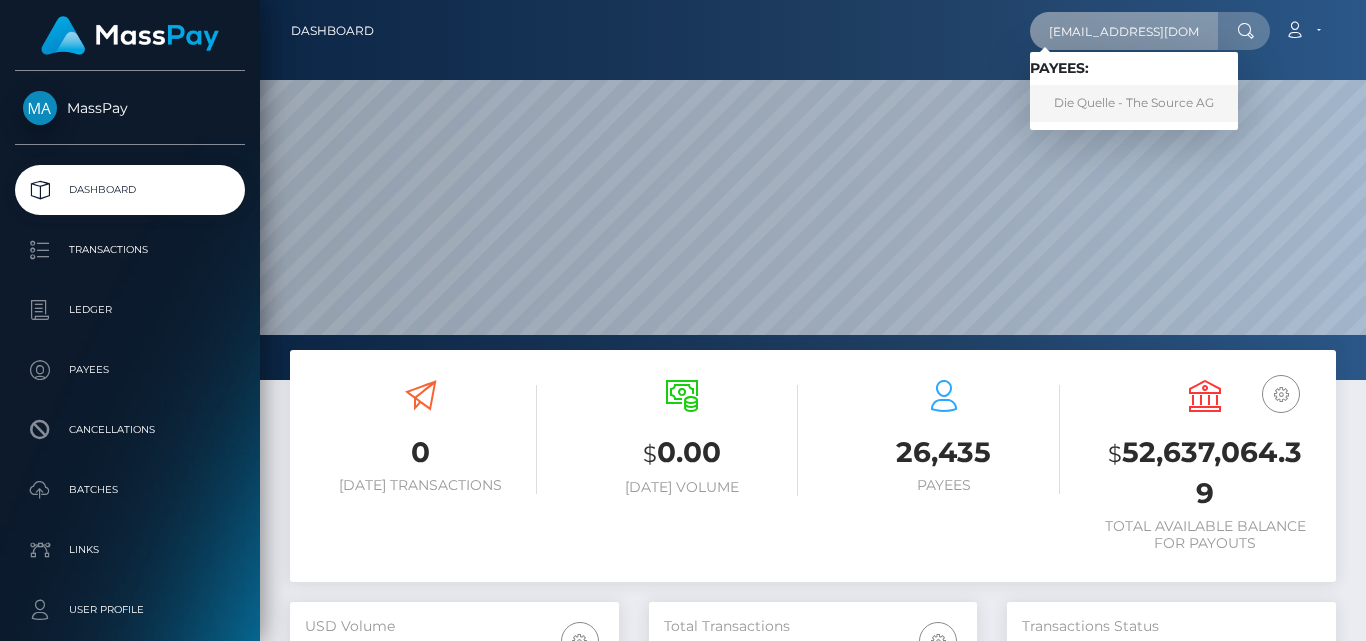 type on "[EMAIL_ADDRESS][DOMAIN_NAME]" 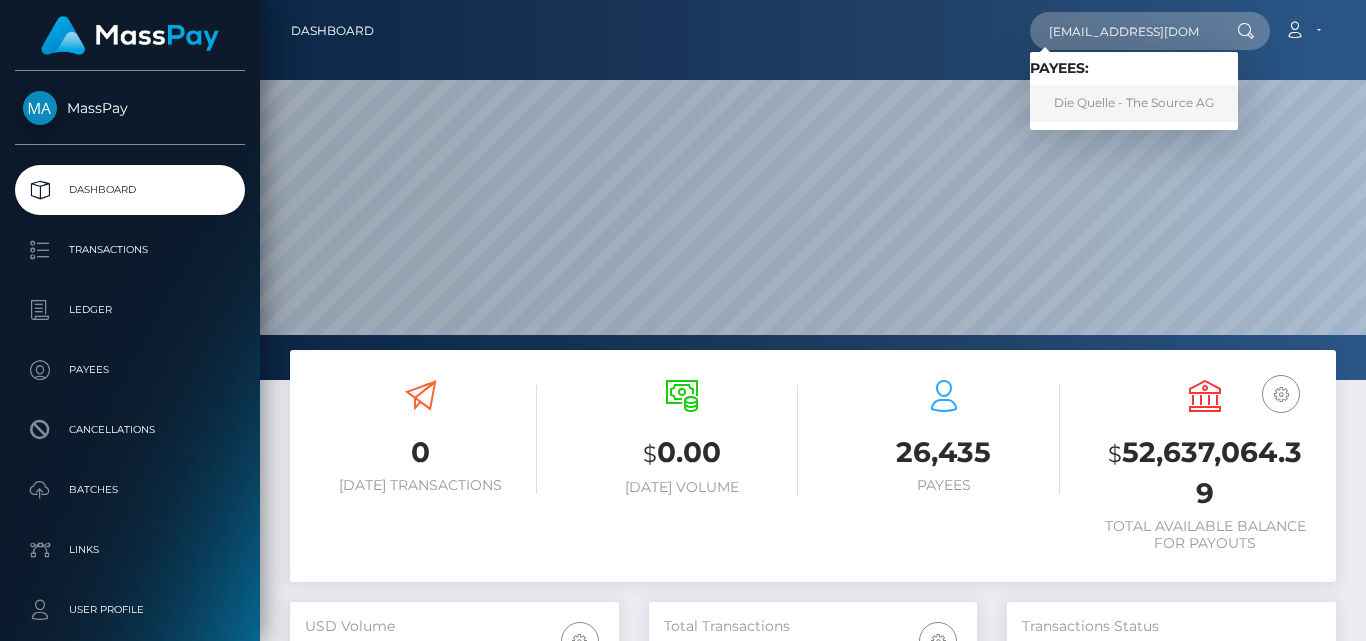 click on "Die Quelle  - The Source AG" at bounding box center [1134, 103] 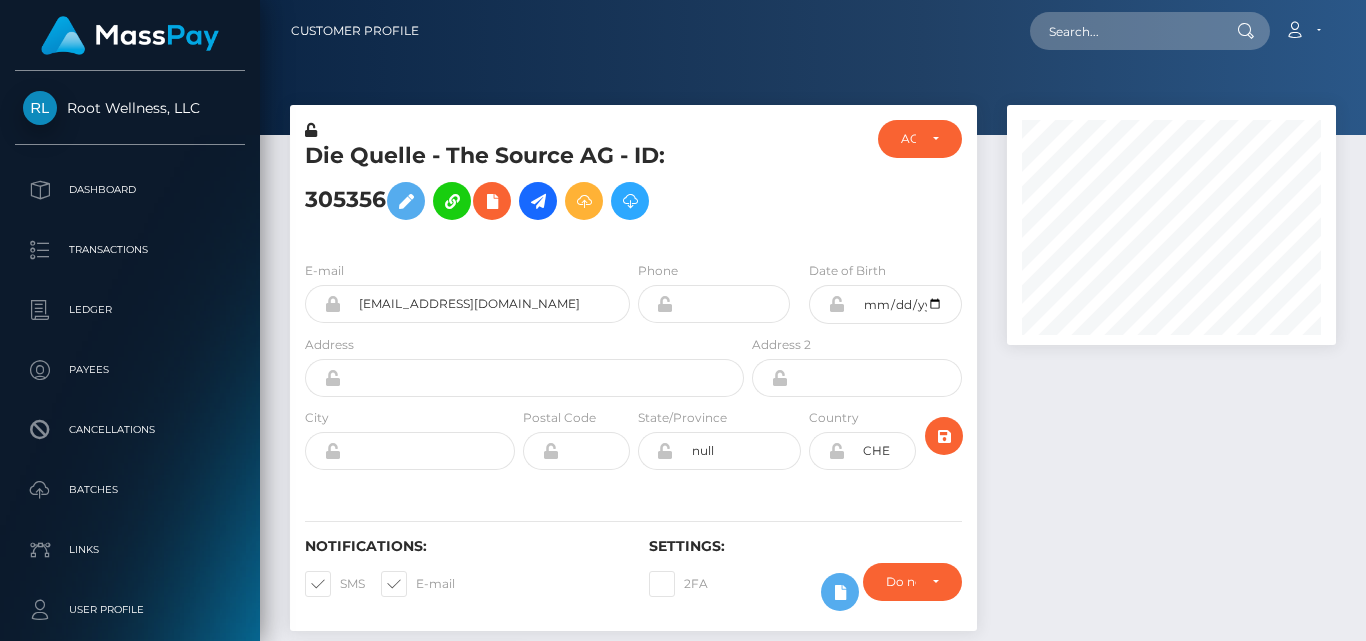 scroll, scrollTop: 0, scrollLeft: 0, axis: both 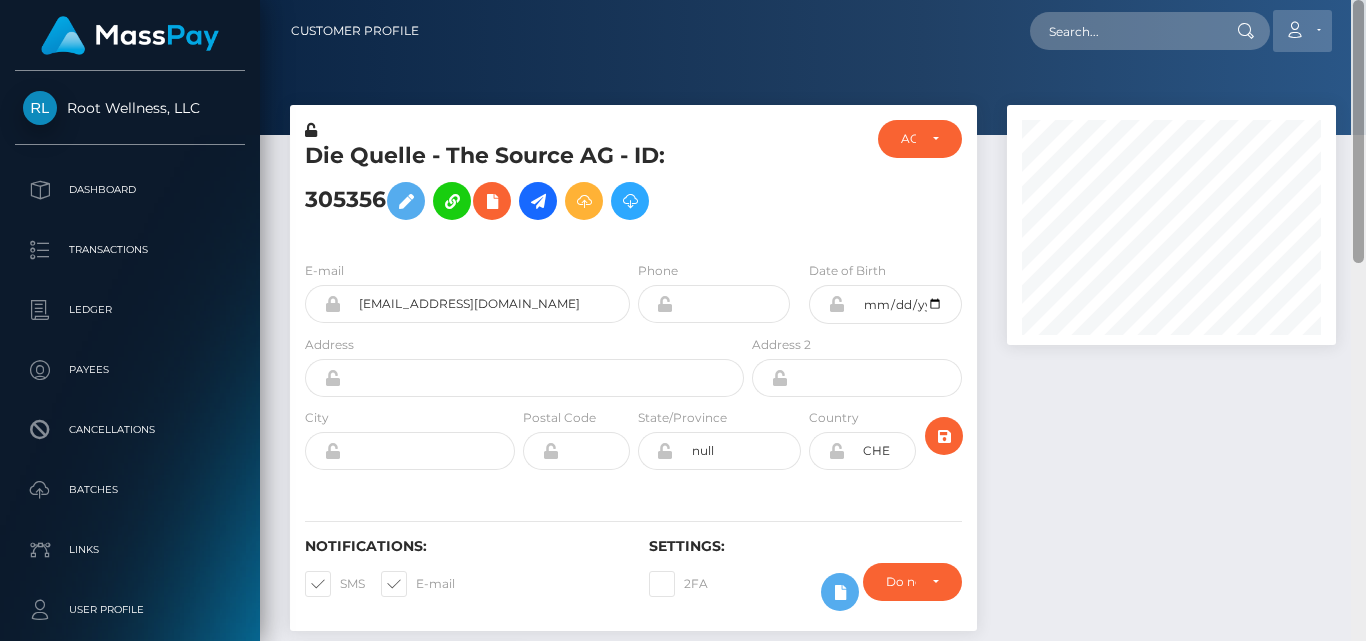 drag, startPoint x: 1361, startPoint y: 276, endPoint x: 1324, endPoint y: 32, distance: 246.78938 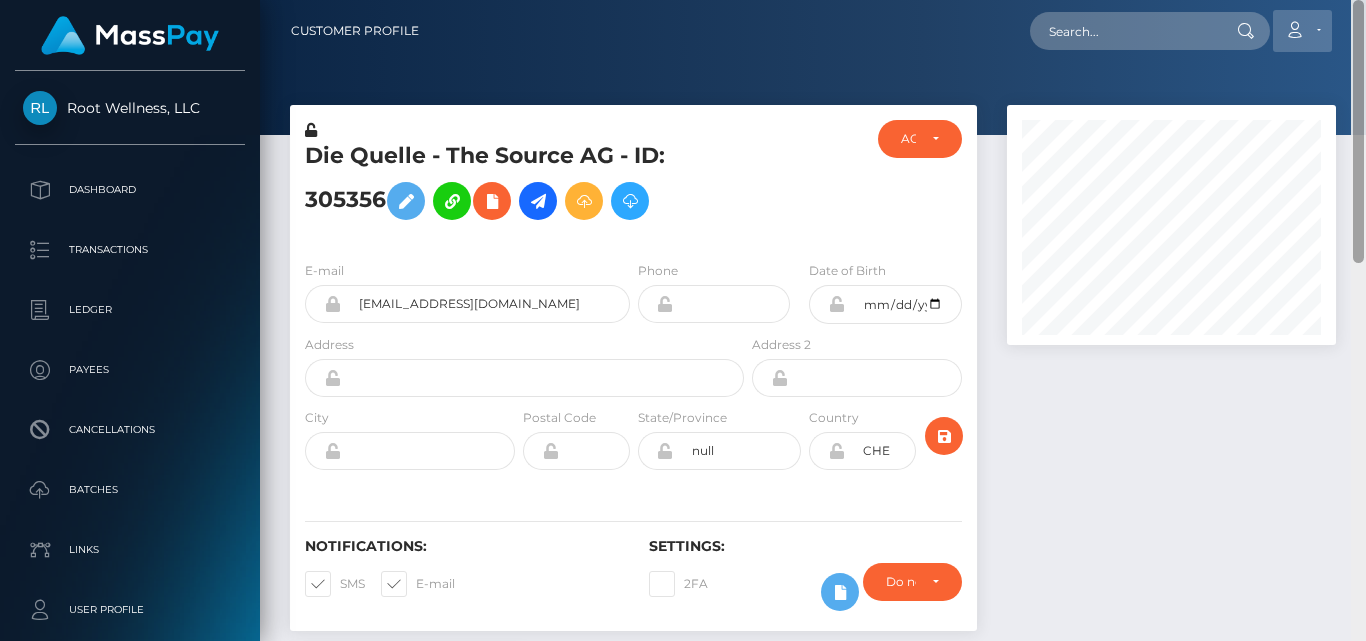 click on "Customer Profile
Loading...
Loading..." at bounding box center (813, 320) 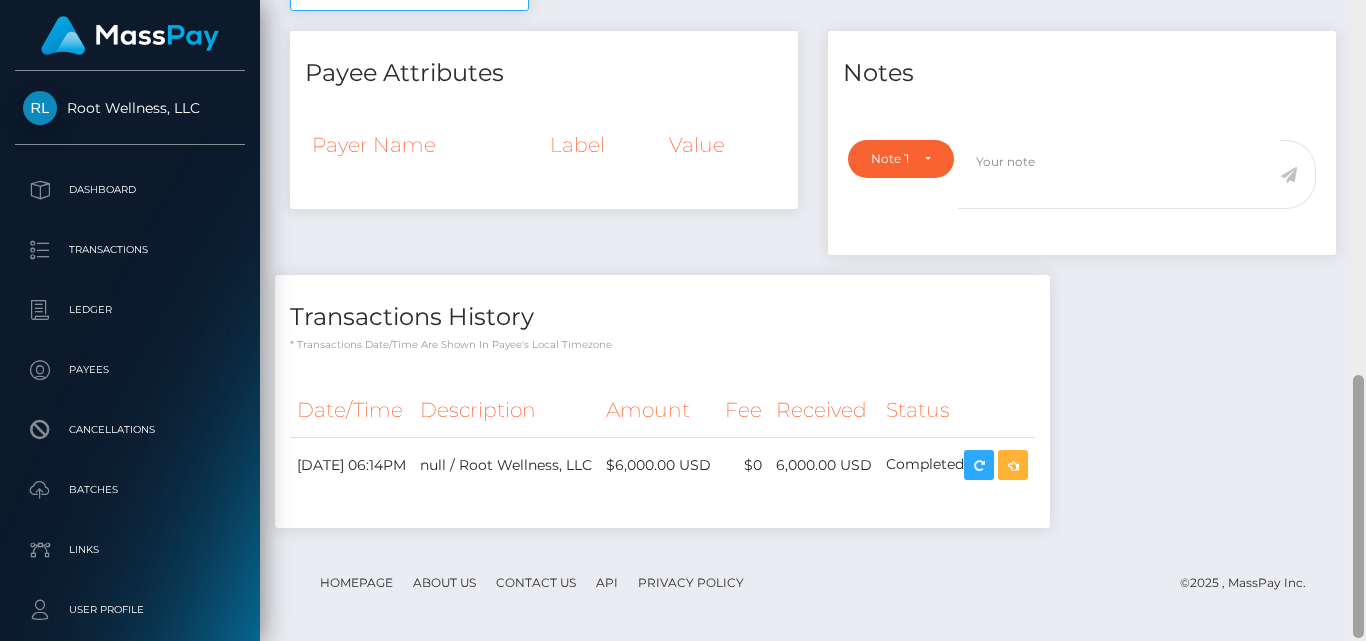 scroll, scrollTop: 920, scrollLeft: 0, axis: vertical 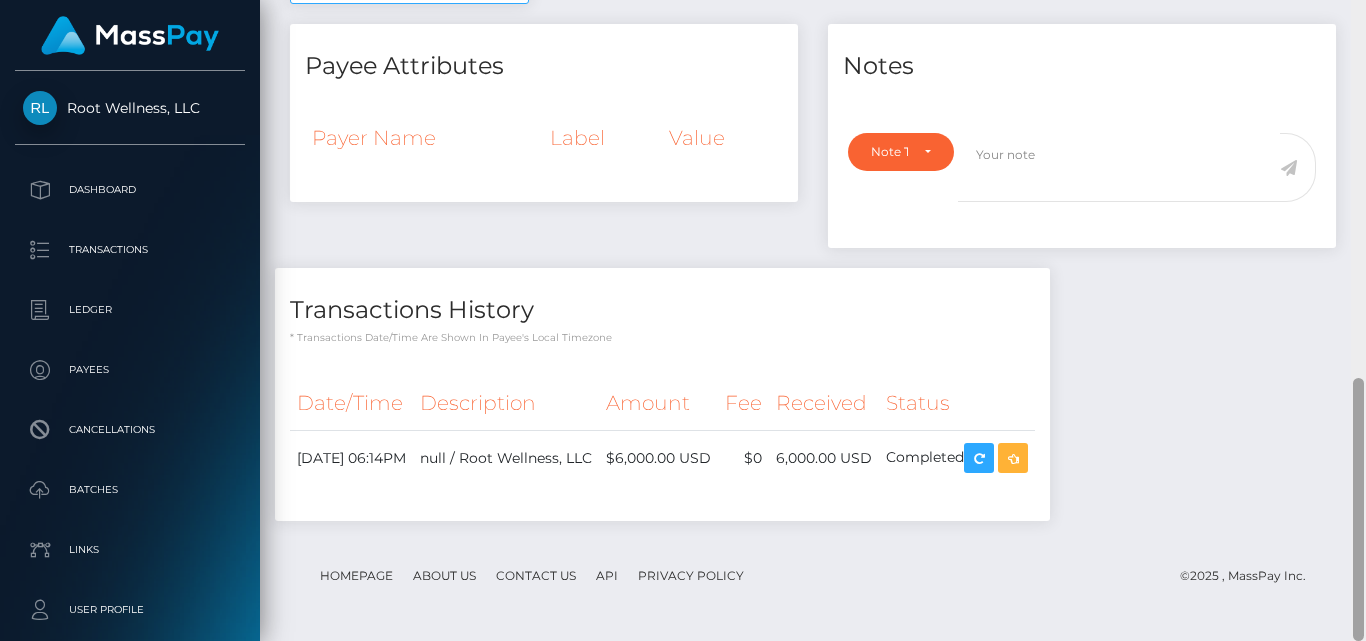 drag, startPoint x: 1359, startPoint y: 124, endPoint x: 1365, endPoint y: 617, distance: 493.0365 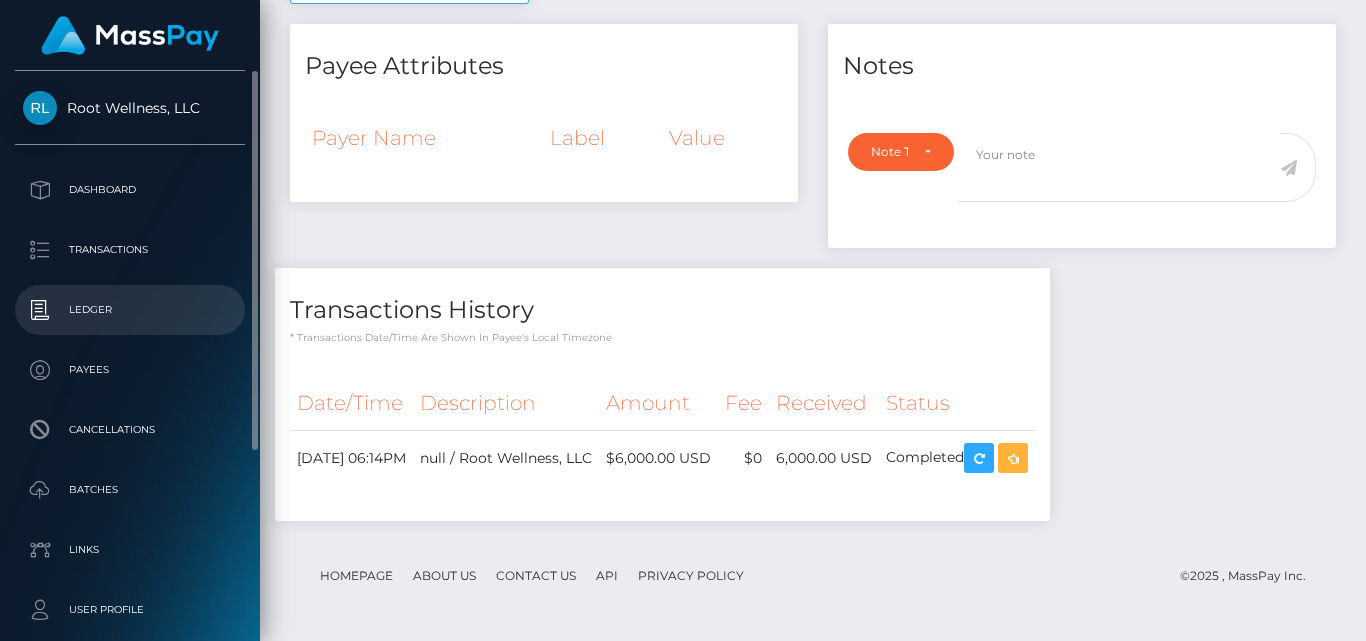 click on "Ledger" at bounding box center [130, 310] 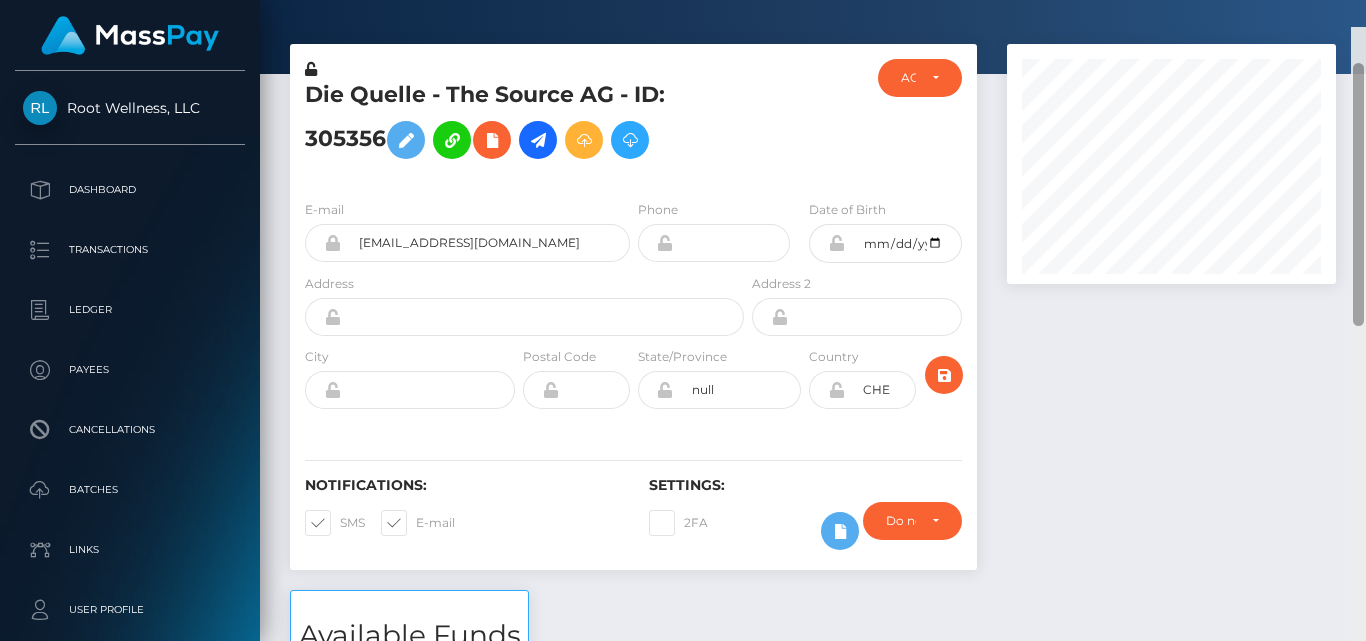 scroll, scrollTop: 58, scrollLeft: 0, axis: vertical 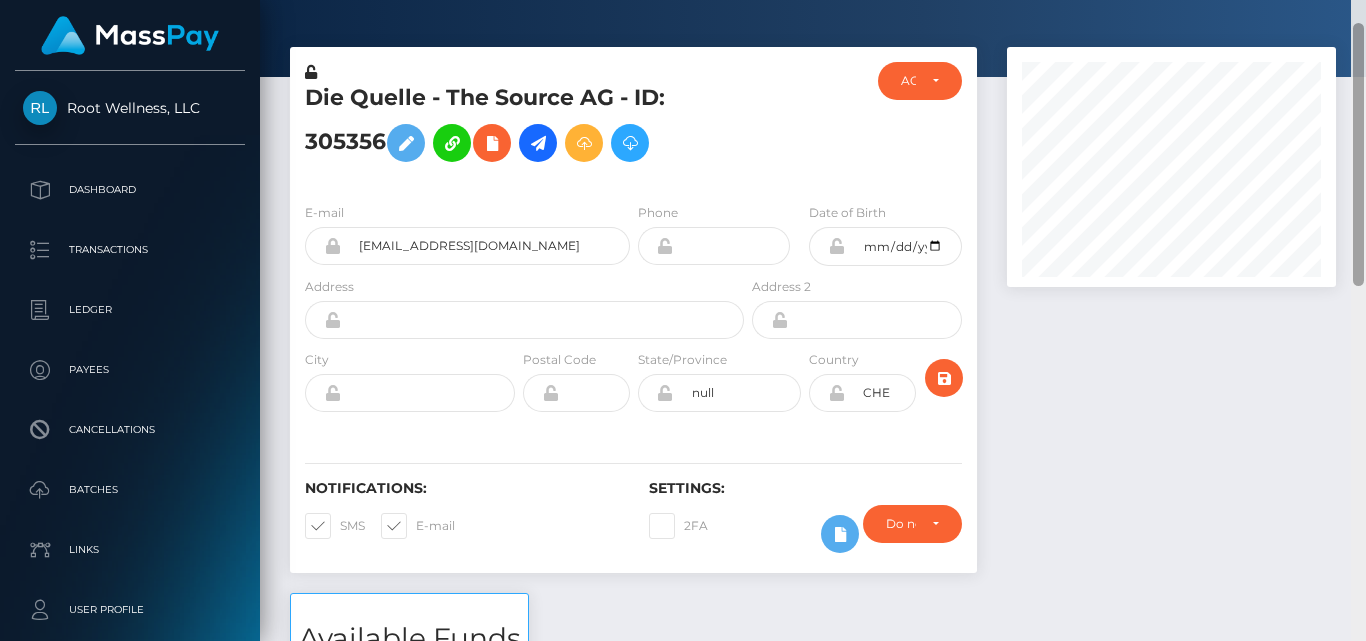 drag, startPoint x: 1359, startPoint y: 413, endPoint x: 1301, endPoint y: 117, distance: 301.6289 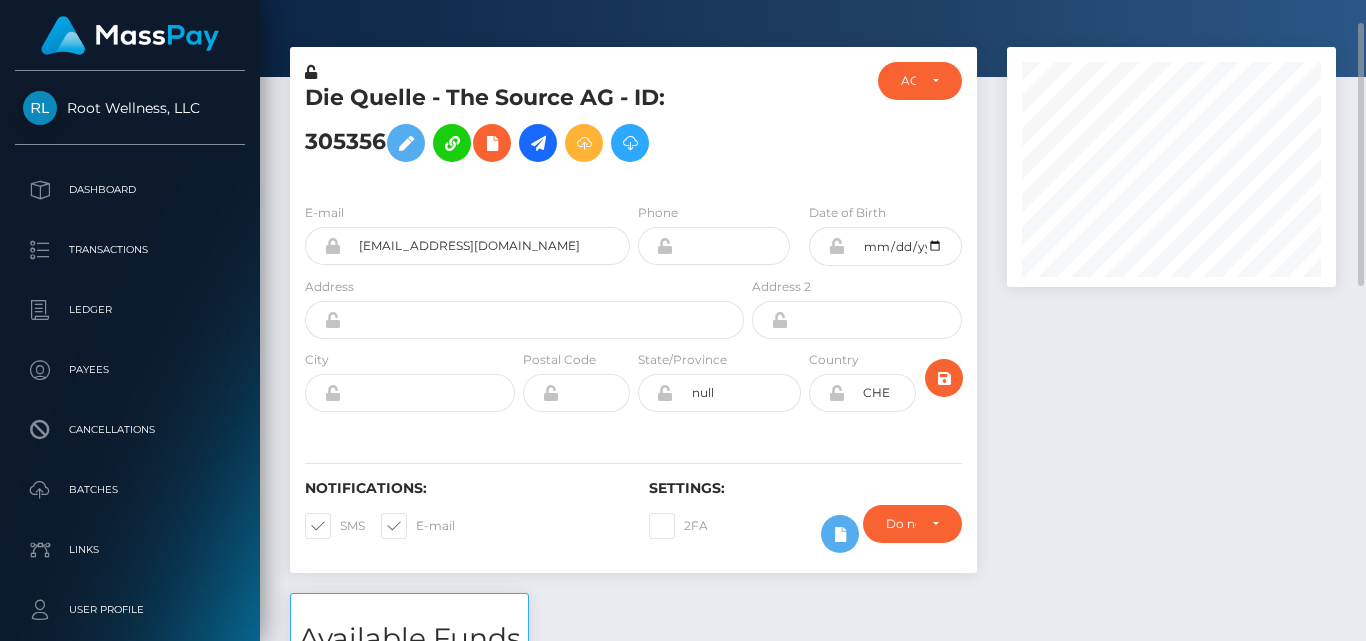 click at bounding box center (1171, 320) 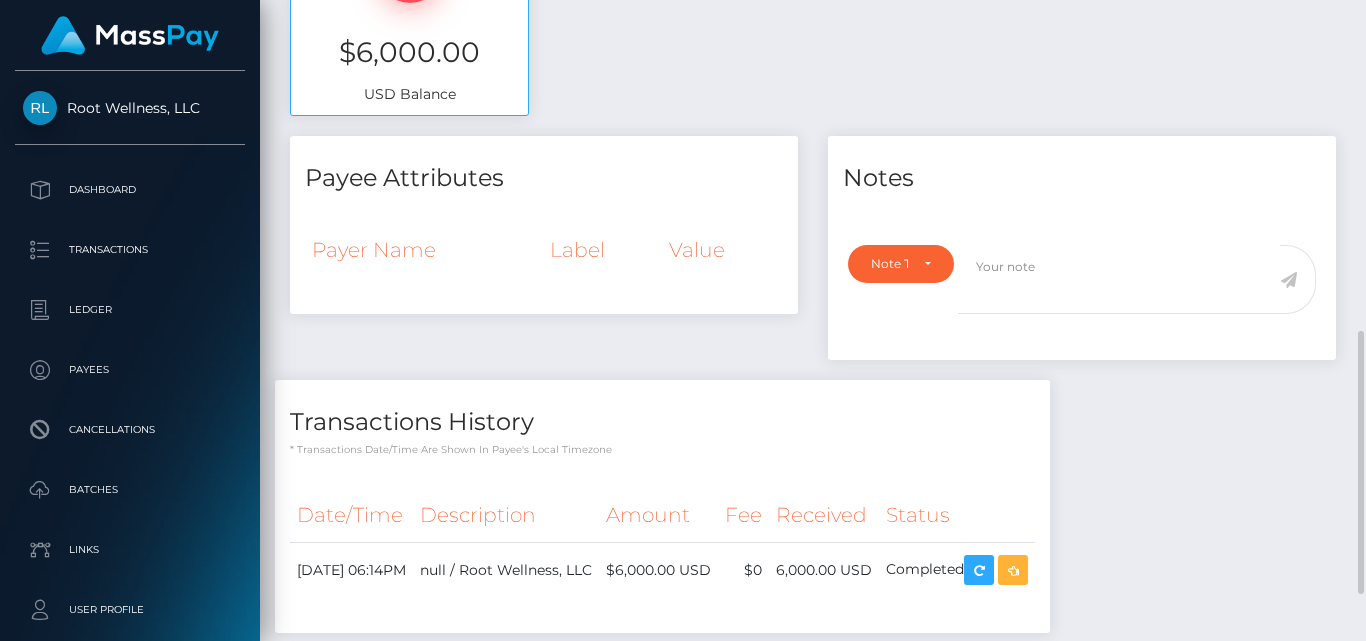 scroll, scrollTop: 838, scrollLeft: 0, axis: vertical 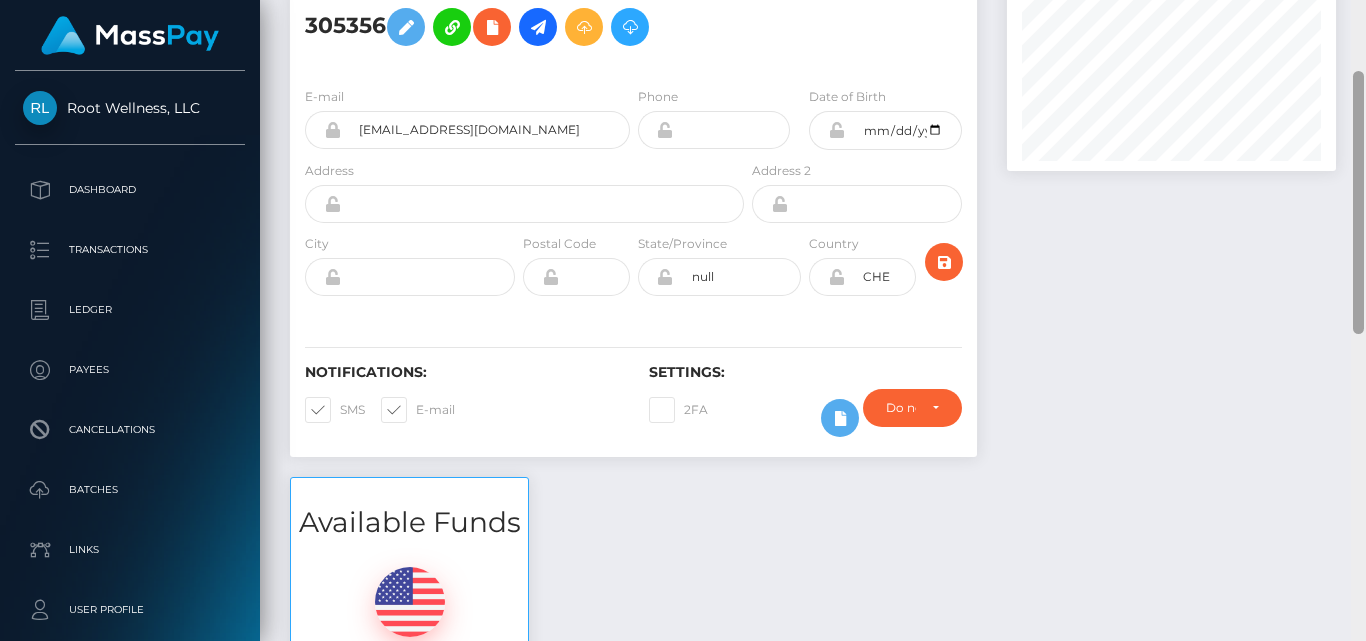 drag, startPoint x: 1360, startPoint y: 388, endPoint x: 1339, endPoint y: 115, distance: 273.8065 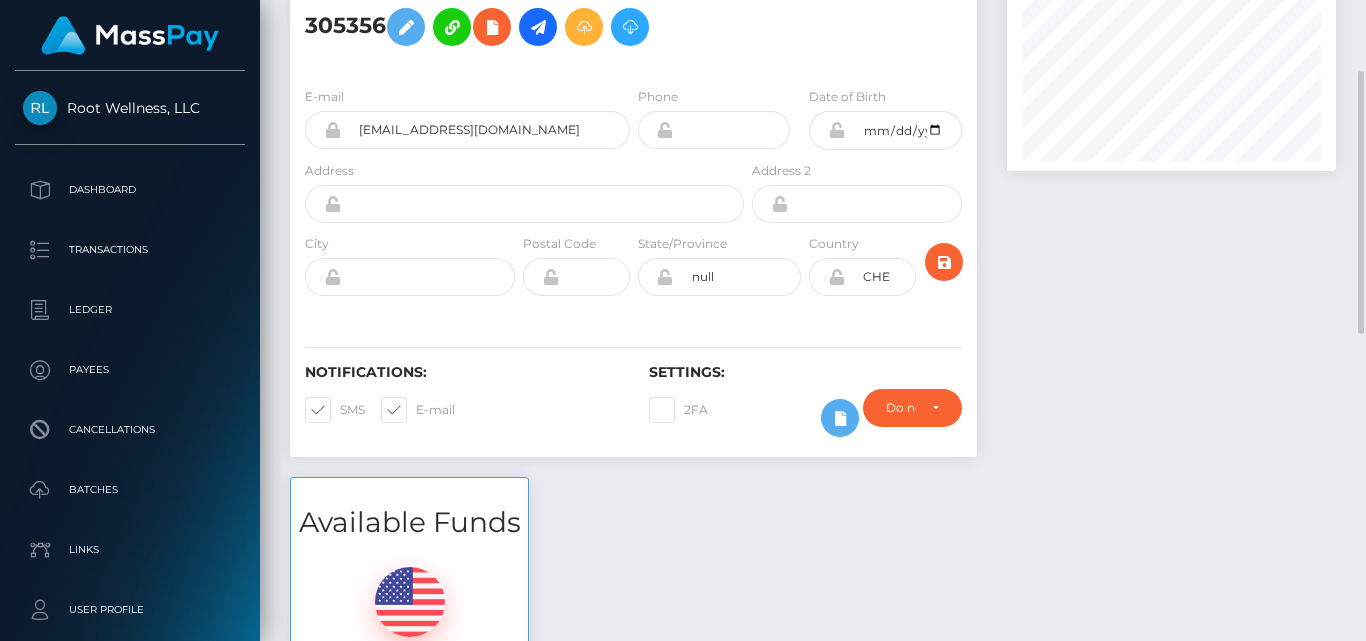 click on "Die Quelle  - The Source AG
- ID: 305356" at bounding box center [633, 204] 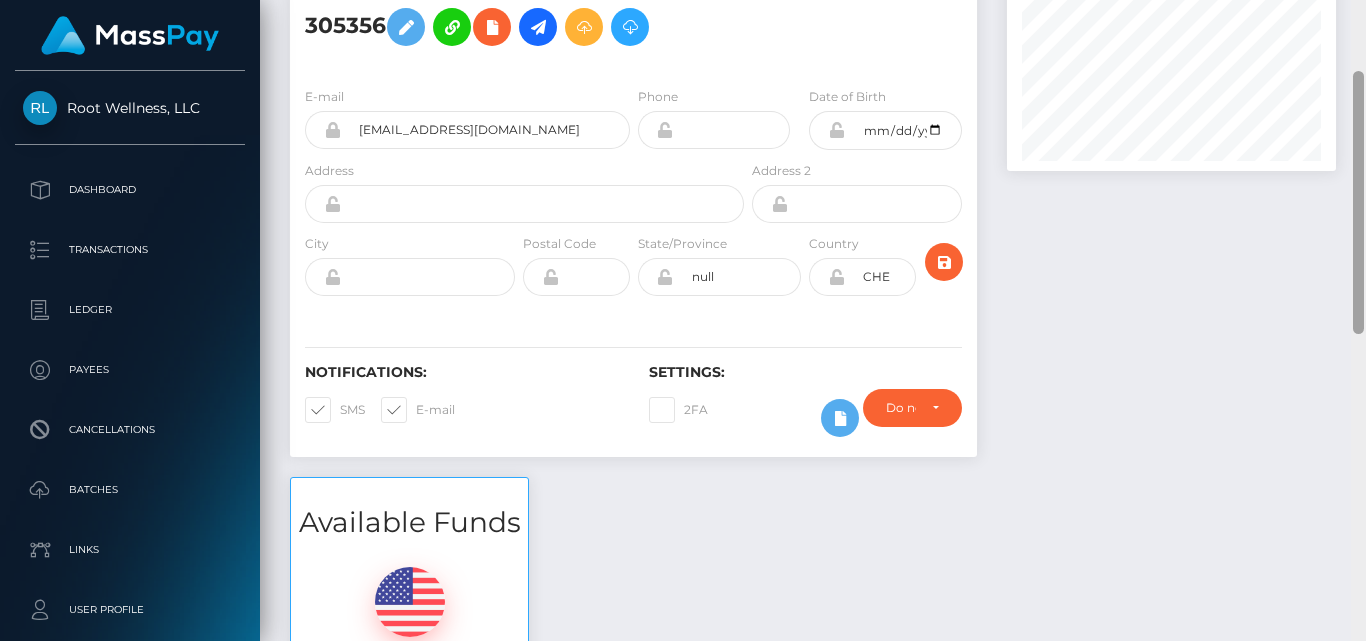 scroll, scrollTop: 0, scrollLeft: 0, axis: both 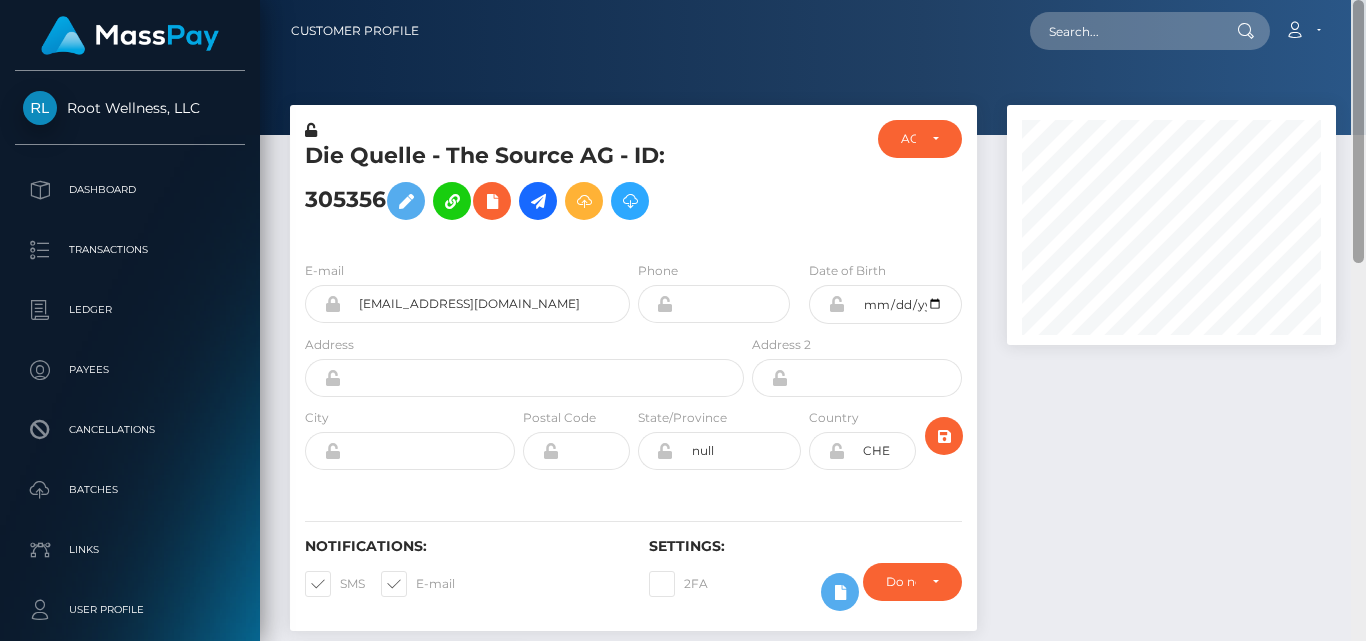 drag, startPoint x: 1360, startPoint y: 182, endPoint x: 1332, endPoint y: -25, distance: 208.88513 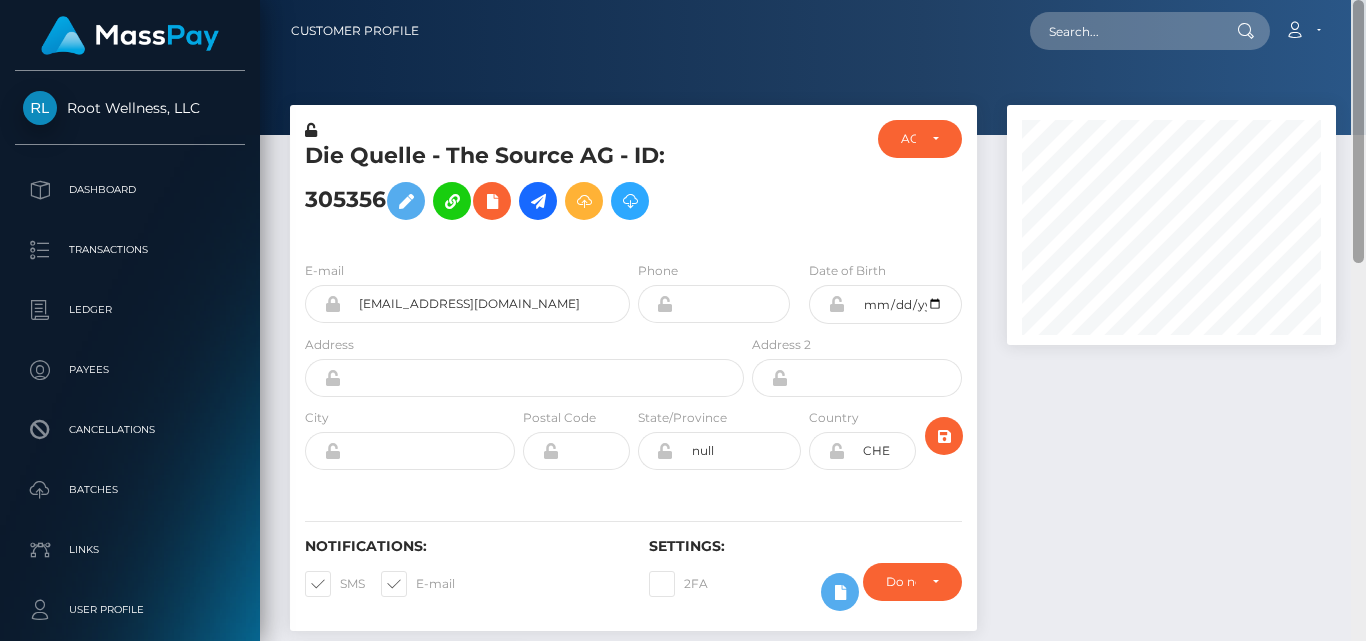 click on "Root Wellness, LLC
Dashboard
Transactions
Ledger
Payees
Batches" at bounding box center [683, 320] 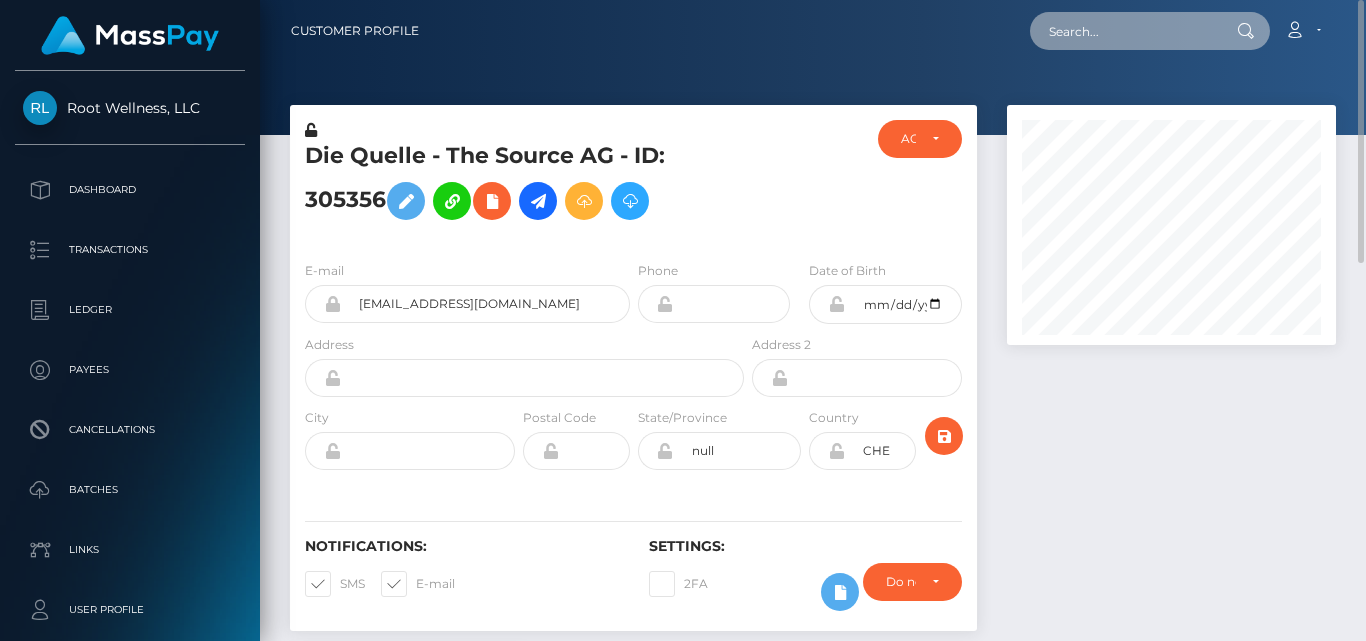 click at bounding box center (1124, 31) 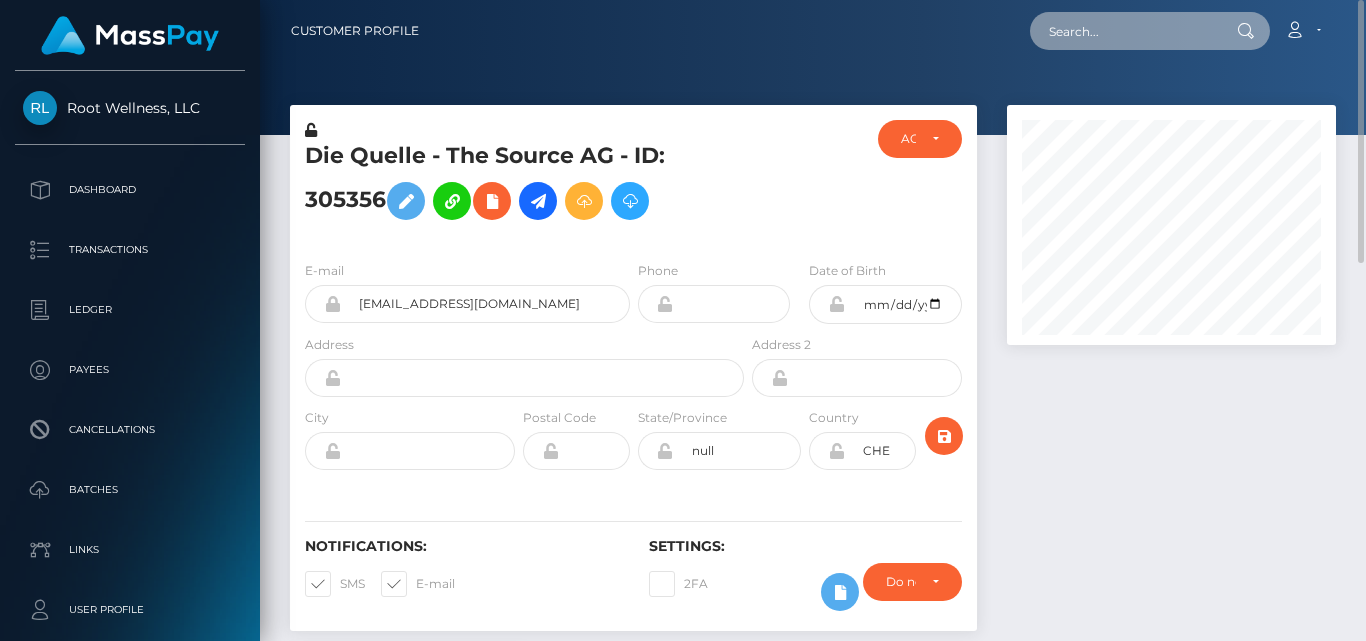 paste on "[EMAIL_ADDRESS][DOMAIN_NAME]" 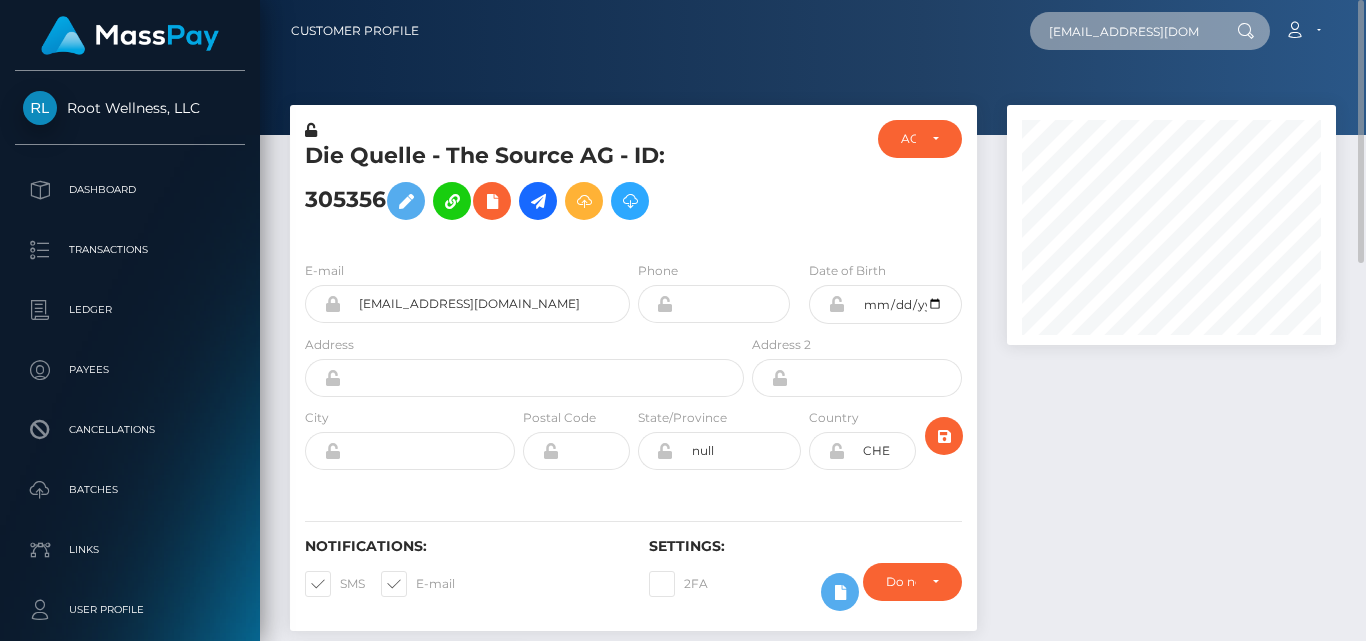scroll, scrollTop: 0, scrollLeft: 29, axis: horizontal 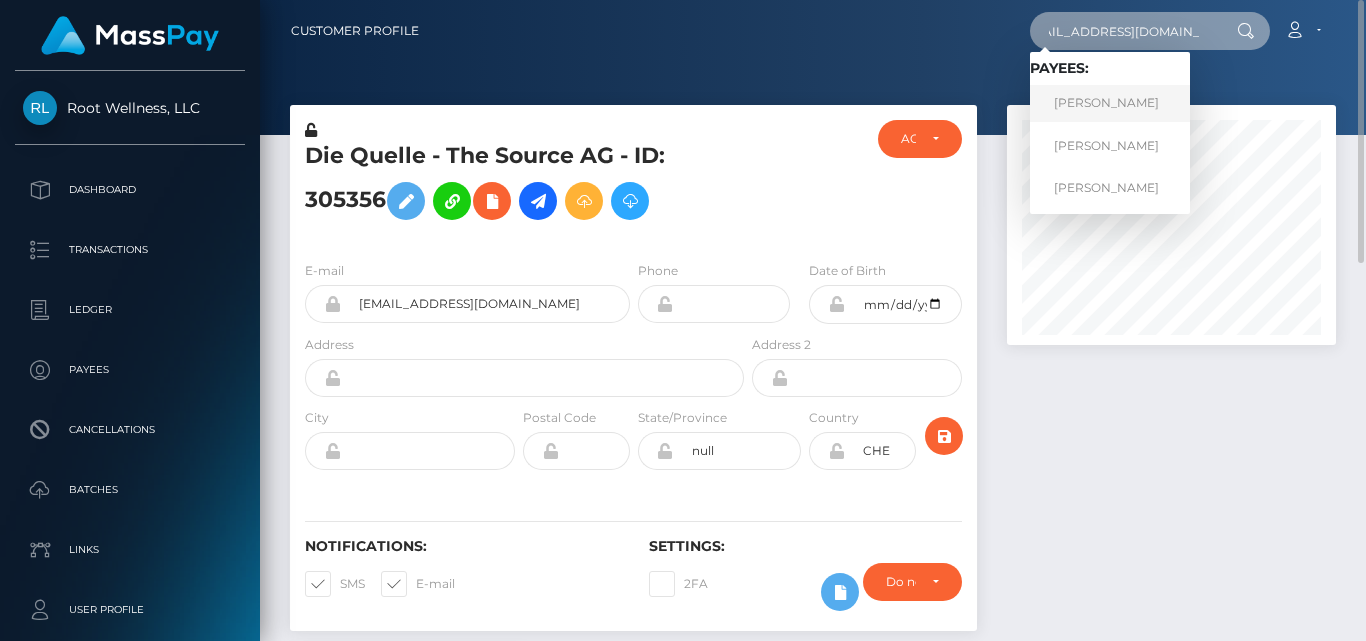 type on "[EMAIL_ADDRESS][DOMAIN_NAME]" 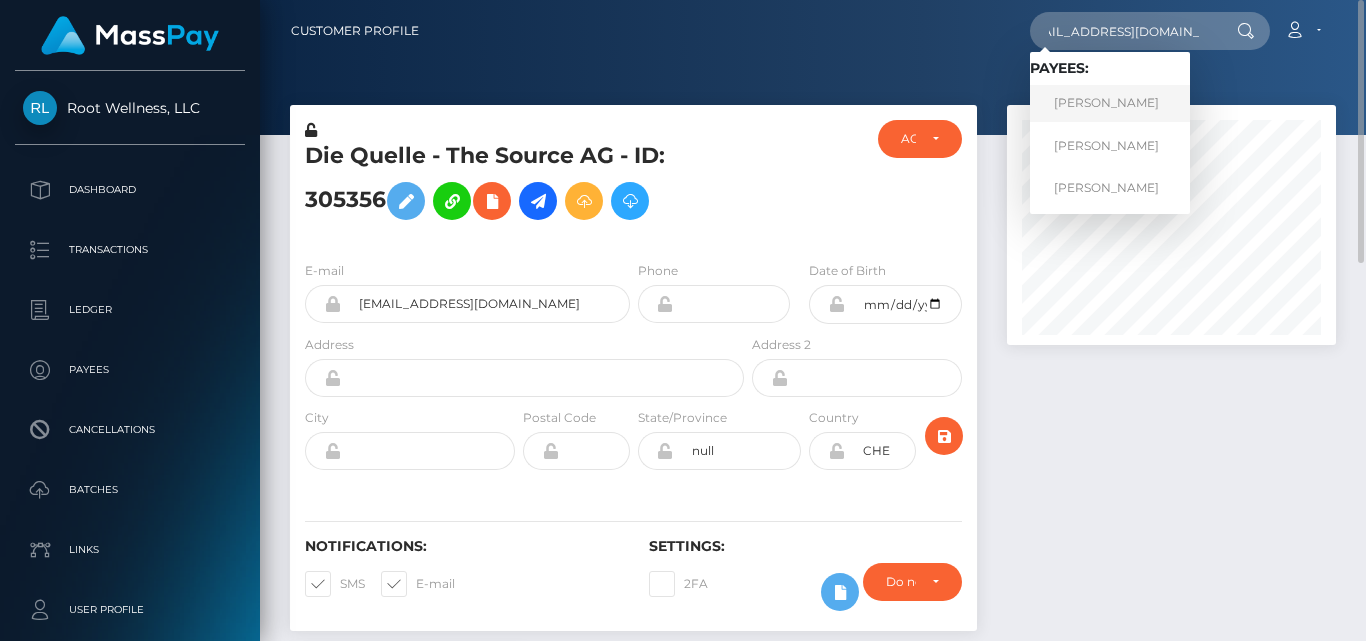 scroll, scrollTop: 0, scrollLeft: 0, axis: both 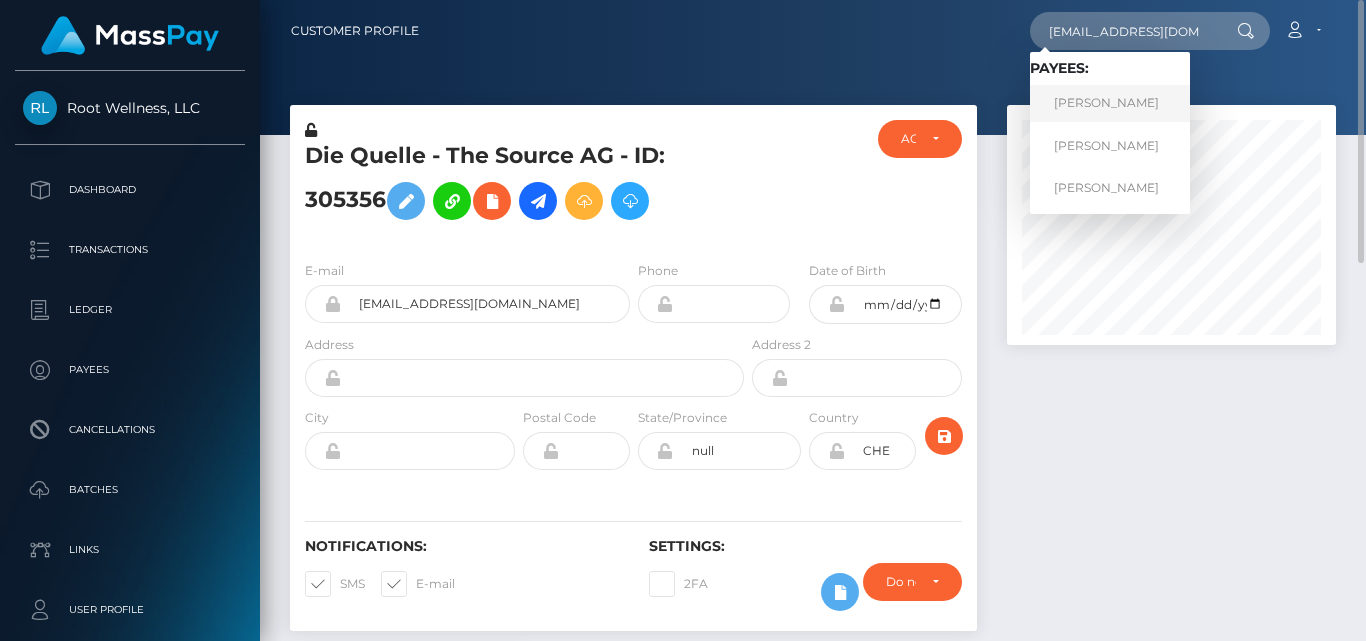 click on "[PERSON_NAME]" at bounding box center (1110, 103) 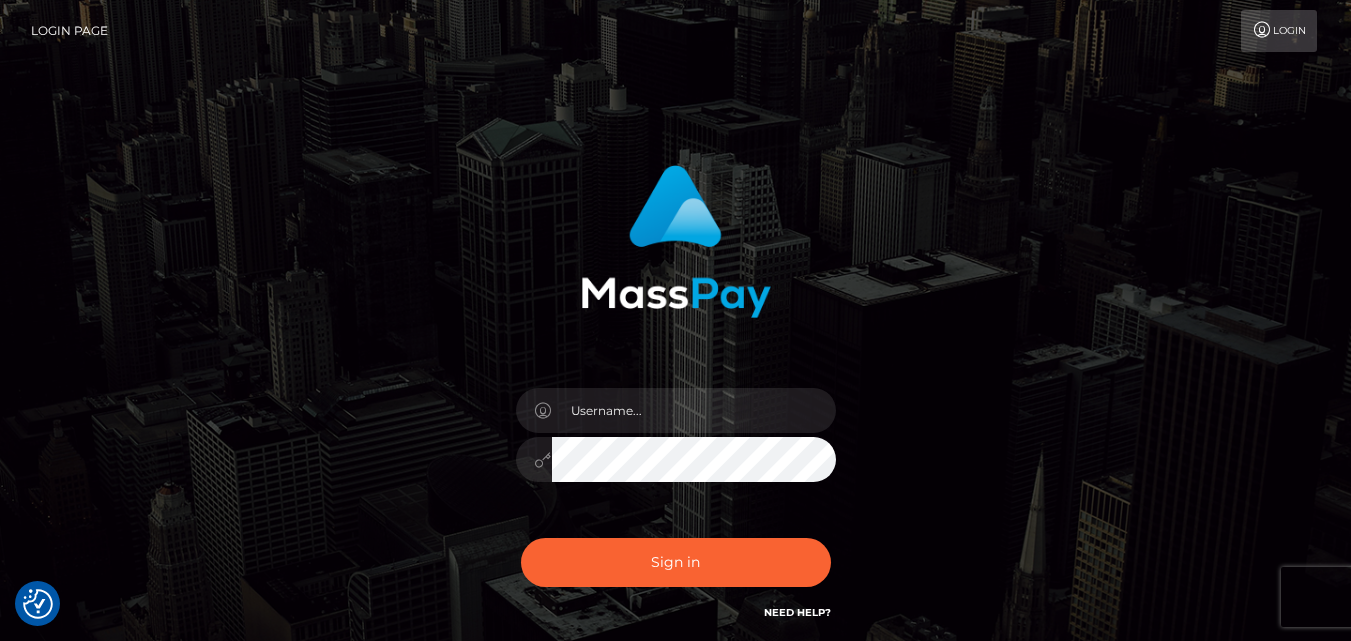 scroll, scrollTop: 0, scrollLeft: 0, axis: both 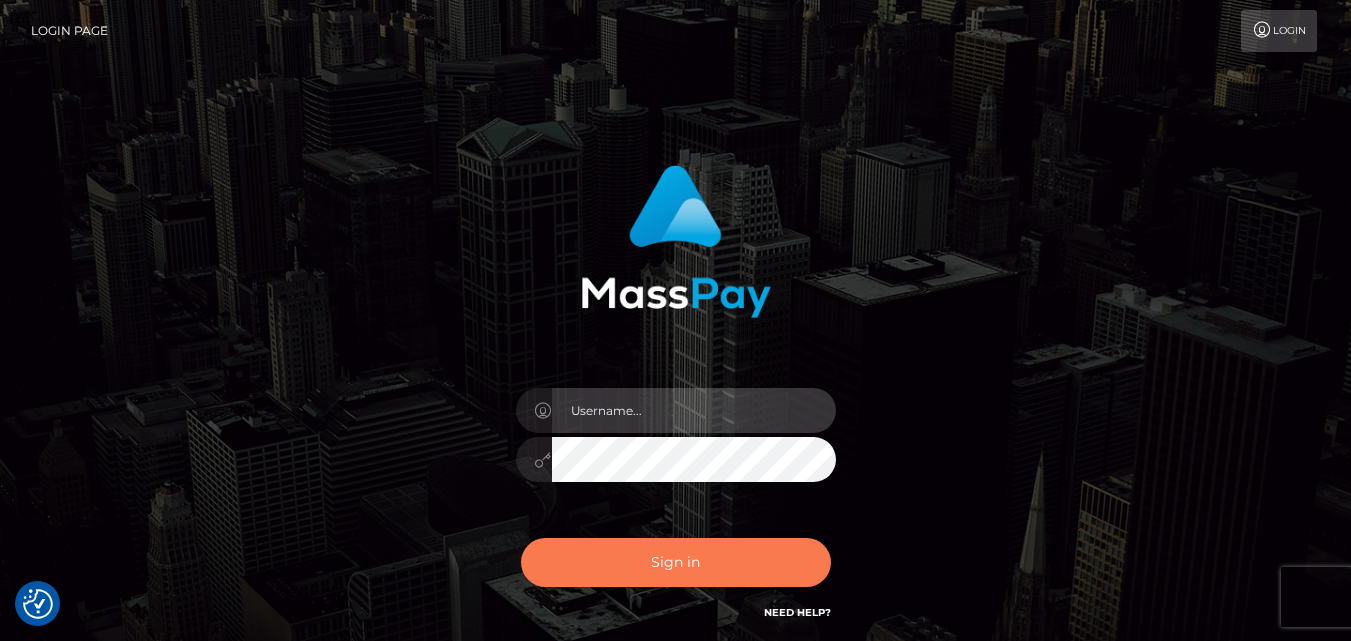 type on "Pk.es" 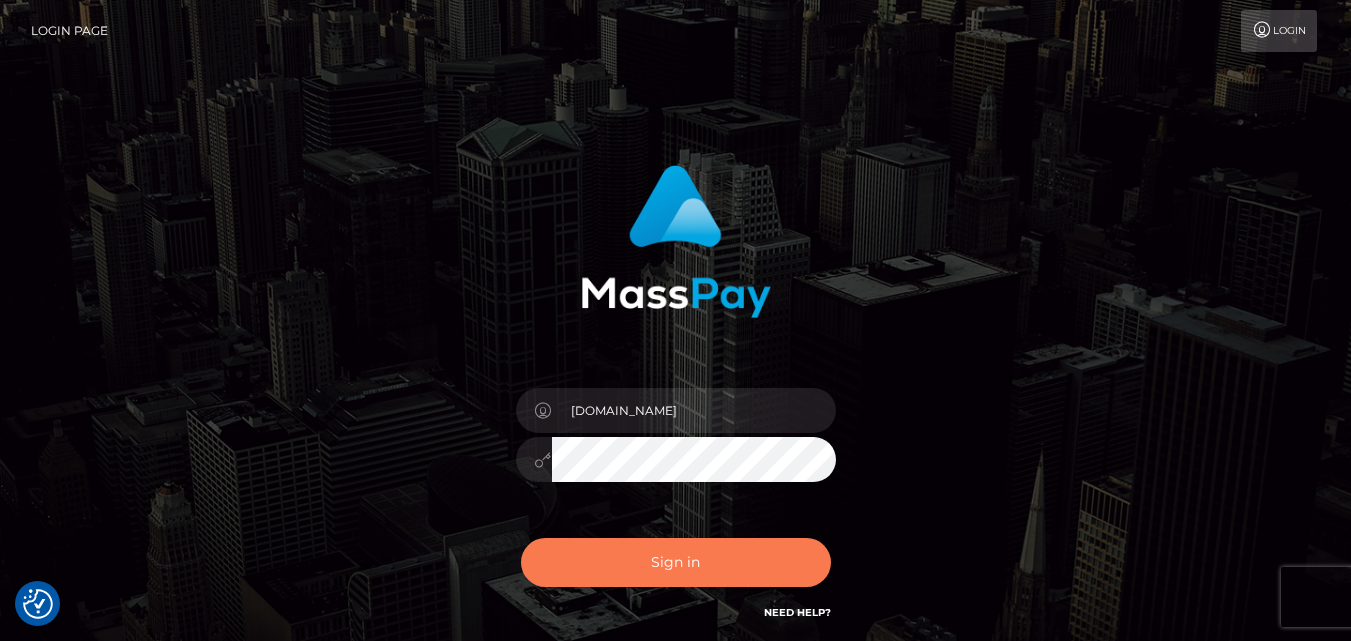 click on "Sign in" at bounding box center (676, 562) 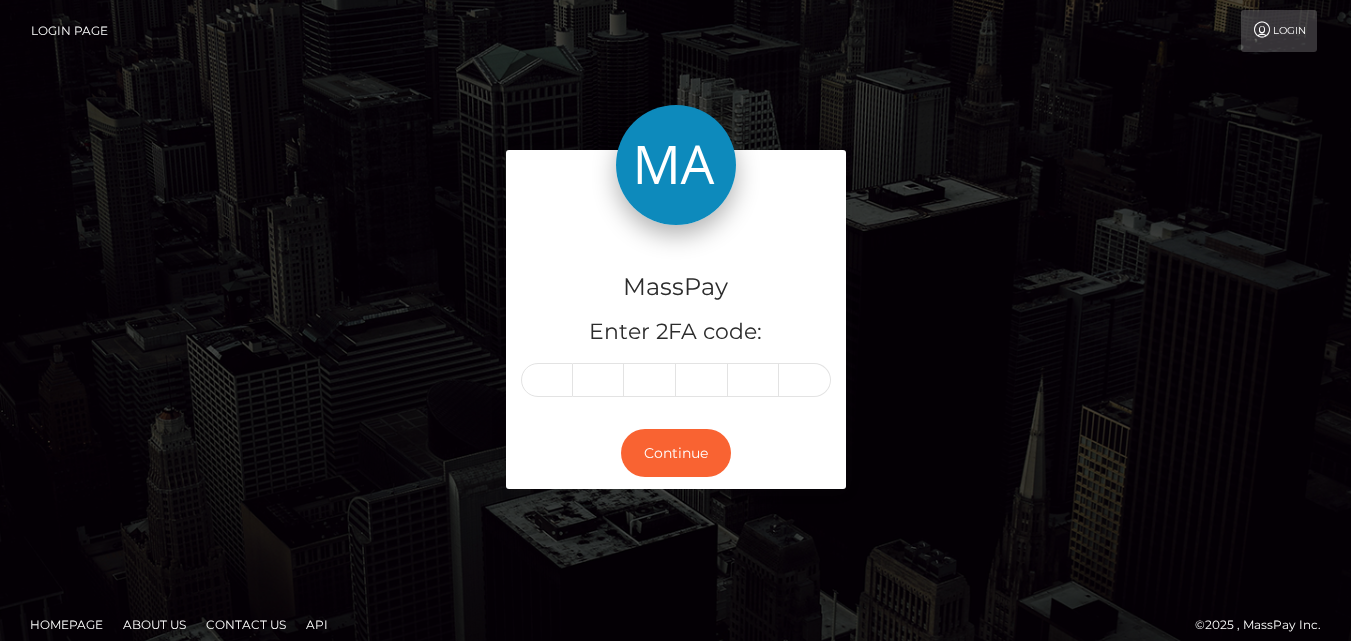scroll, scrollTop: 0, scrollLeft: 0, axis: both 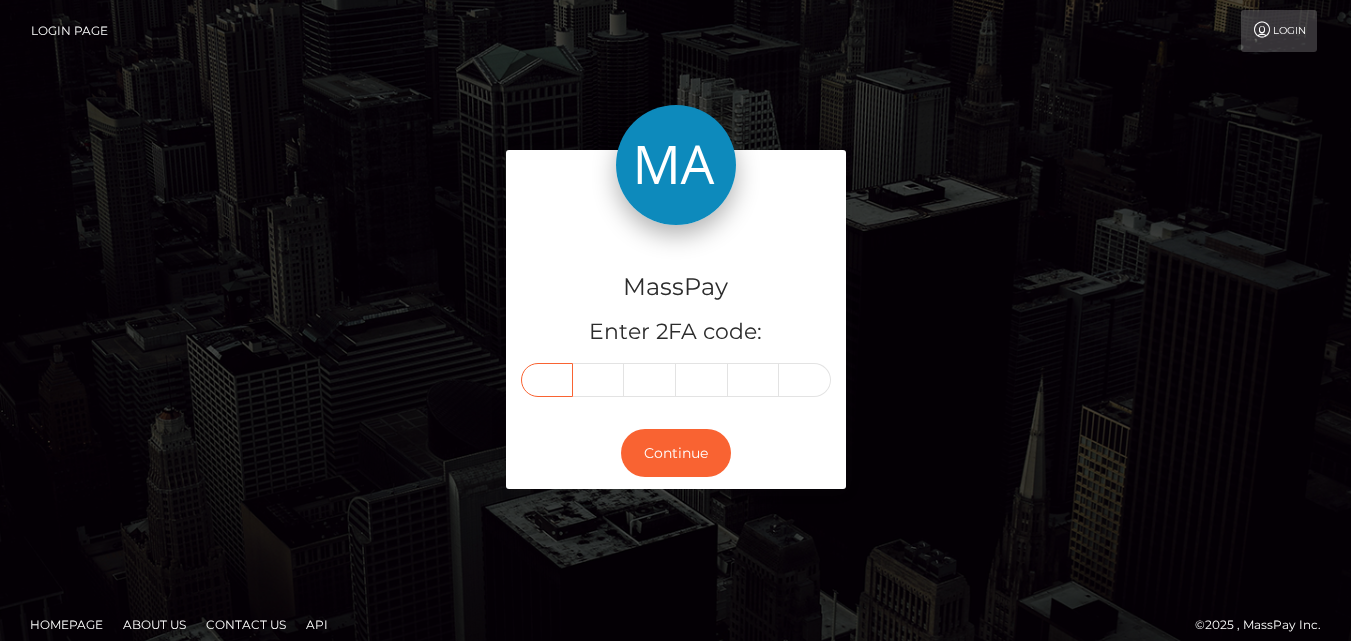 click at bounding box center (547, 380) 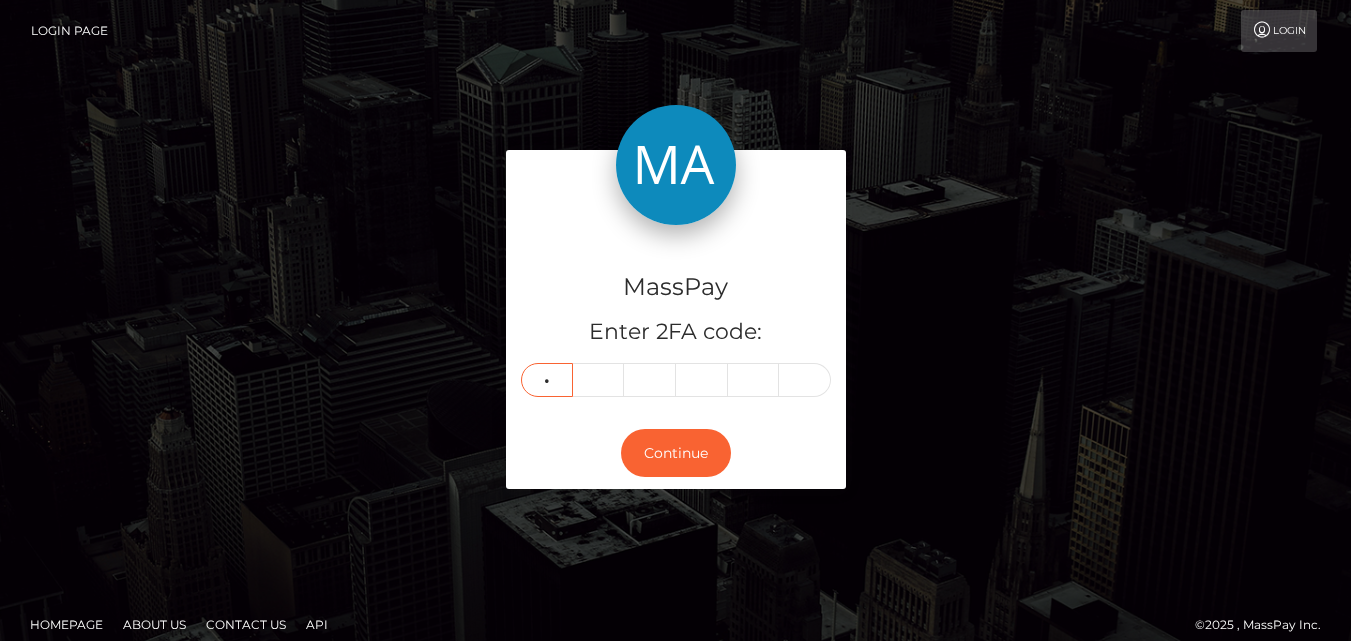 type on "8" 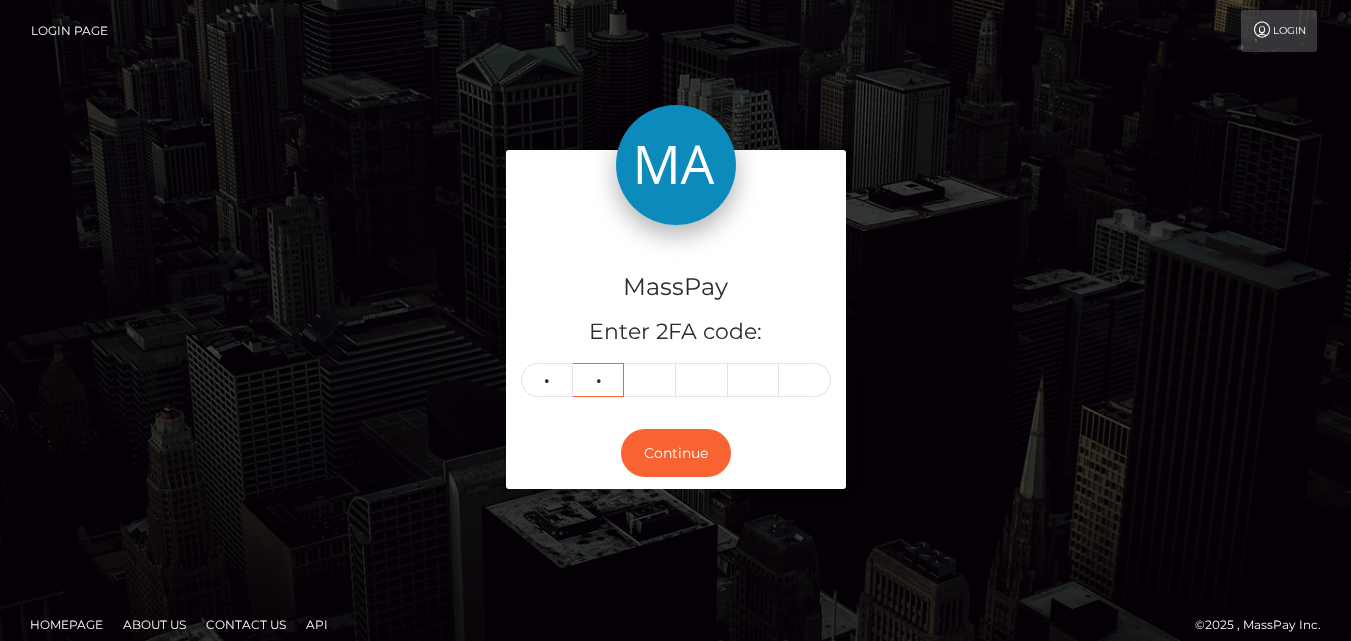 type on "5" 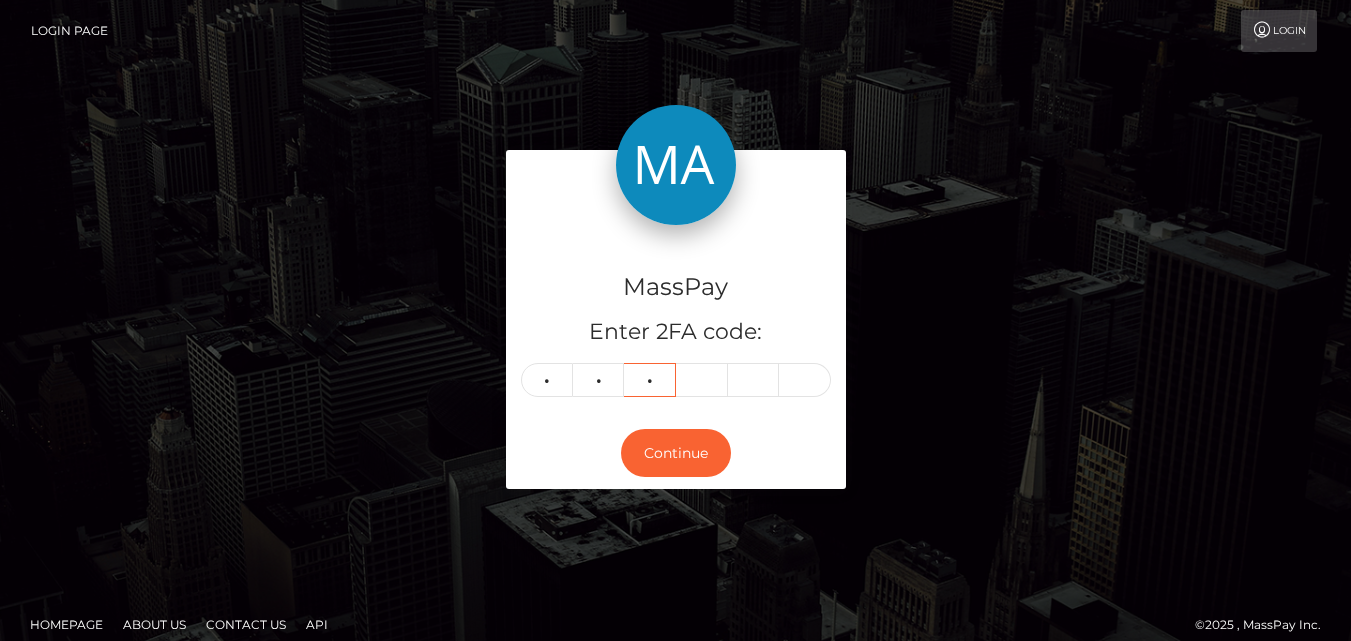 type on "9" 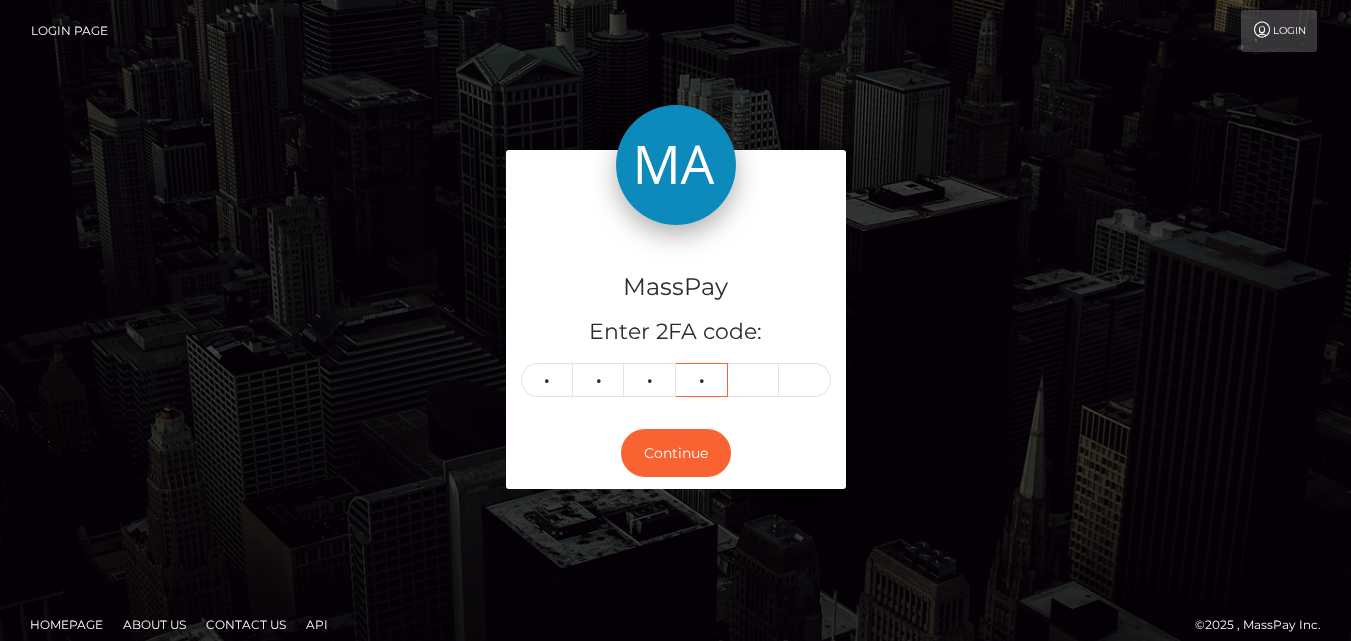 type on "4" 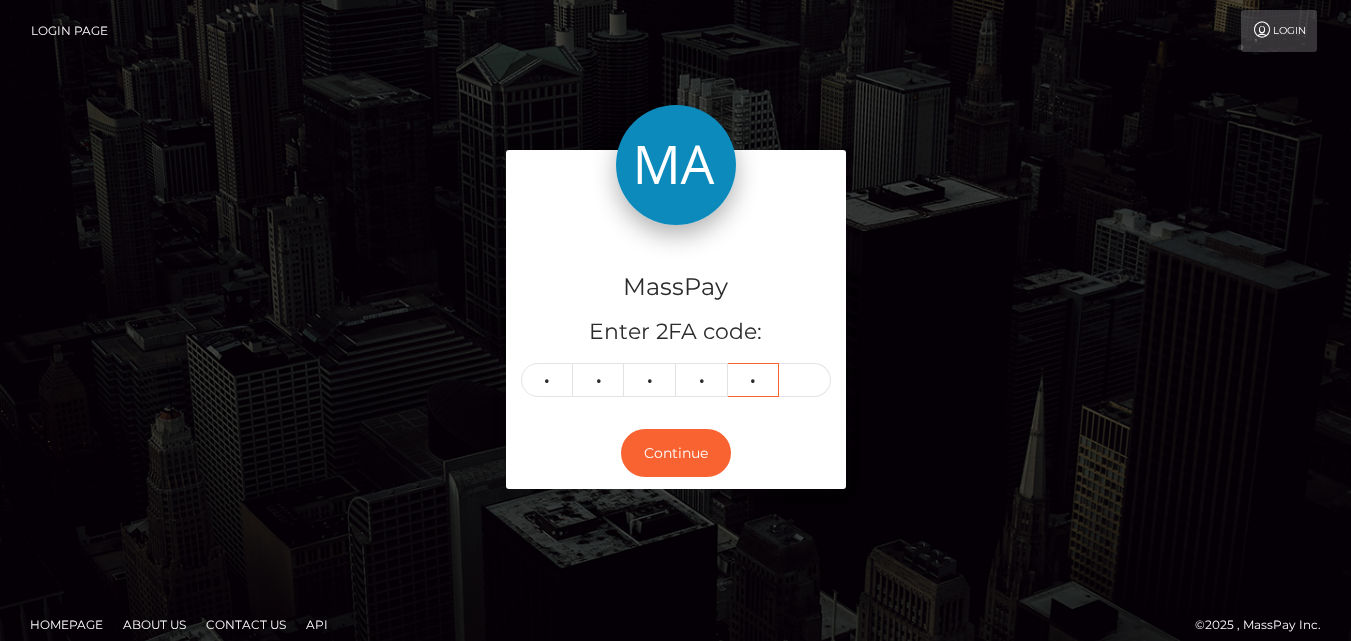 type on "2" 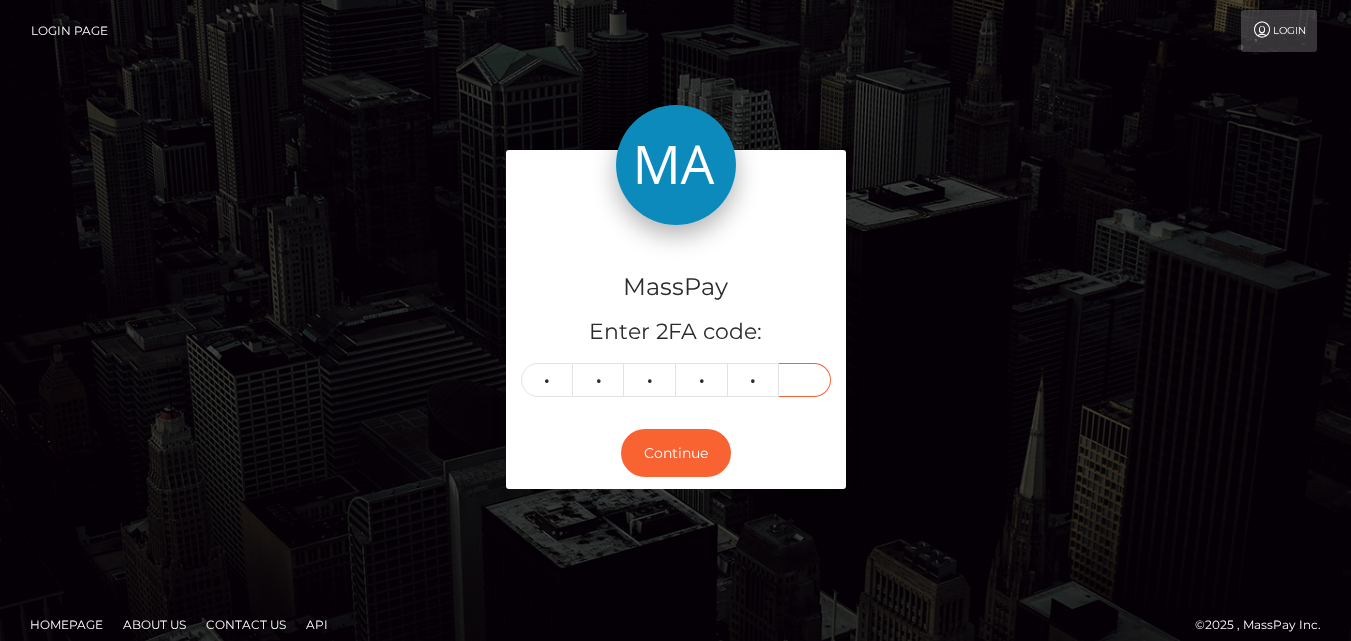 type on "3" 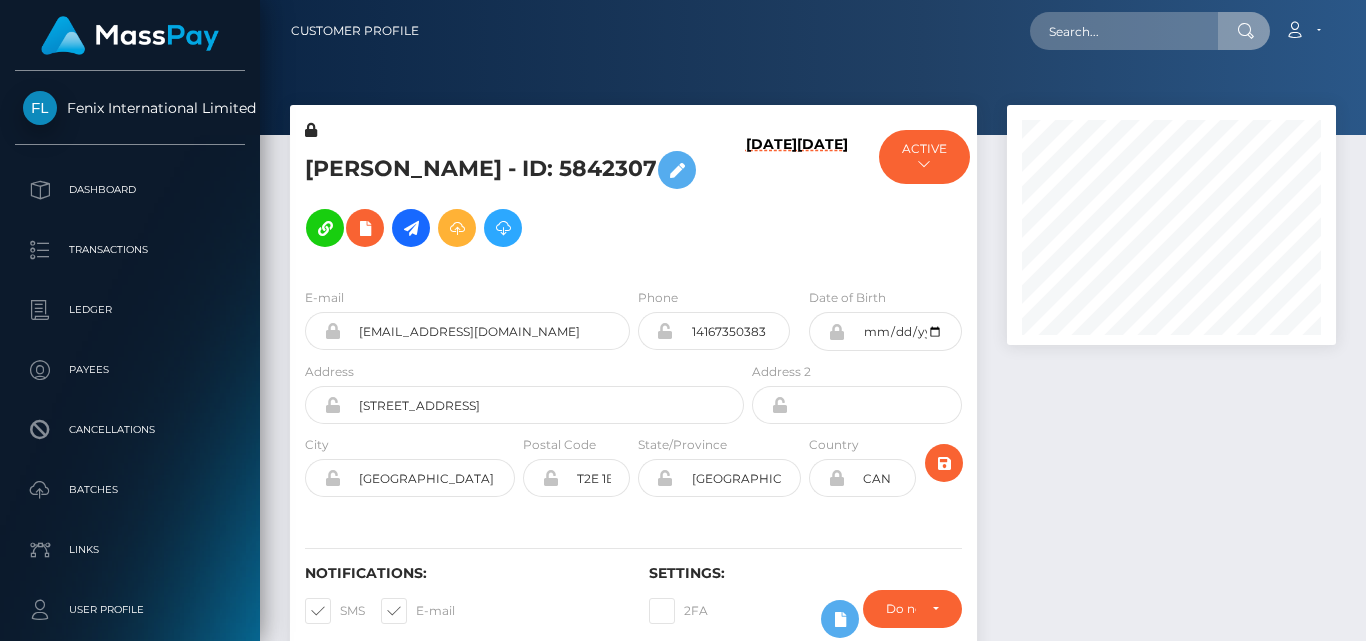 click at bounding box center [1124, 31] 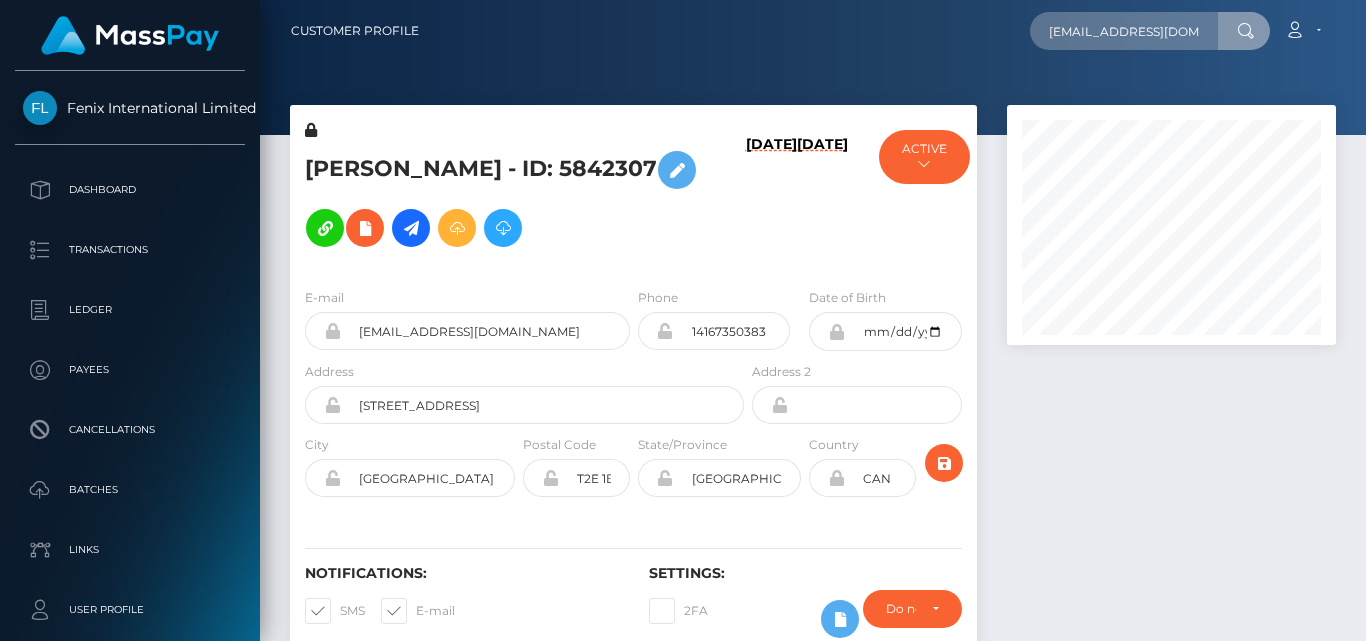 scroll, scrollTop: 0, scrollLeft: 29, axis: horizontal 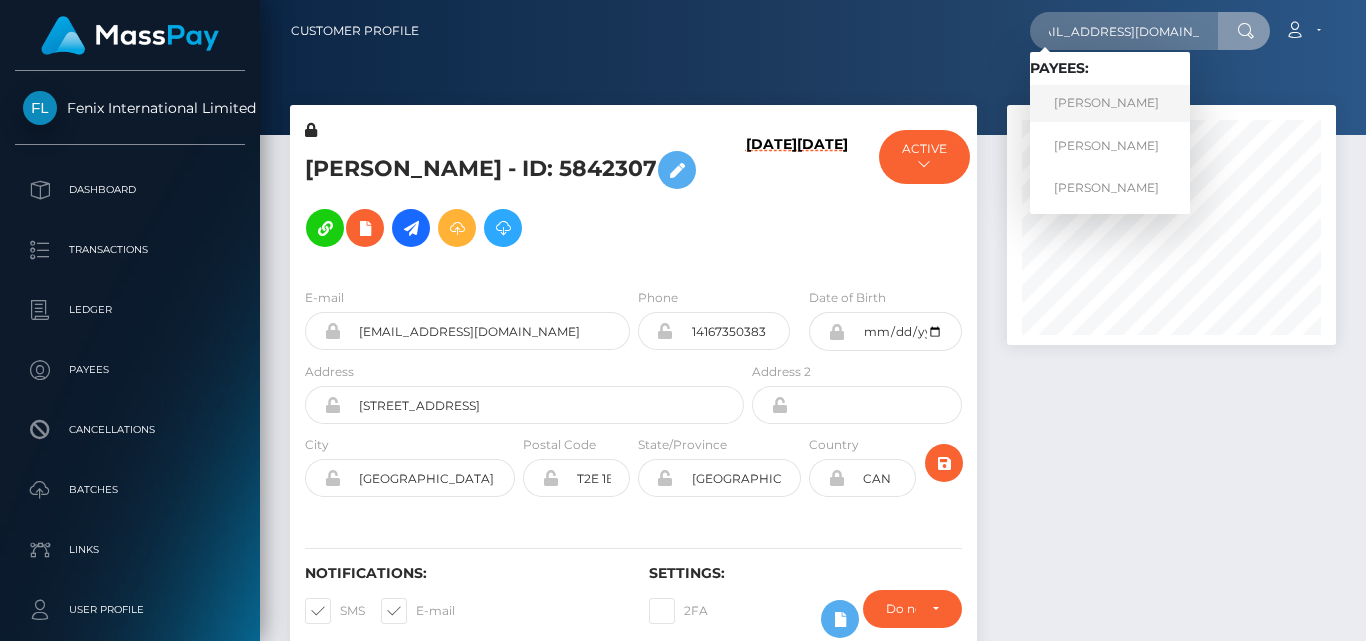 type on "[EMAIL_ADDRESS][DOMAIN_NAME]" 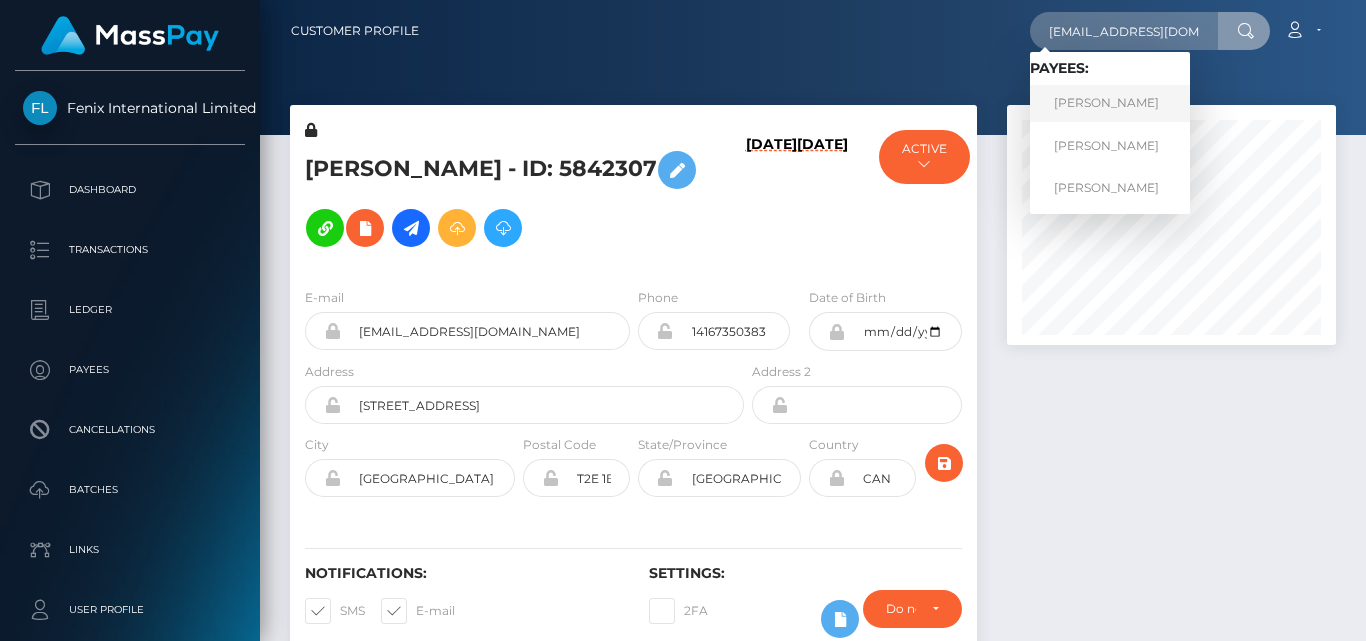 click on "[PERSON_NAME]" at bounding box center [1110, 103] 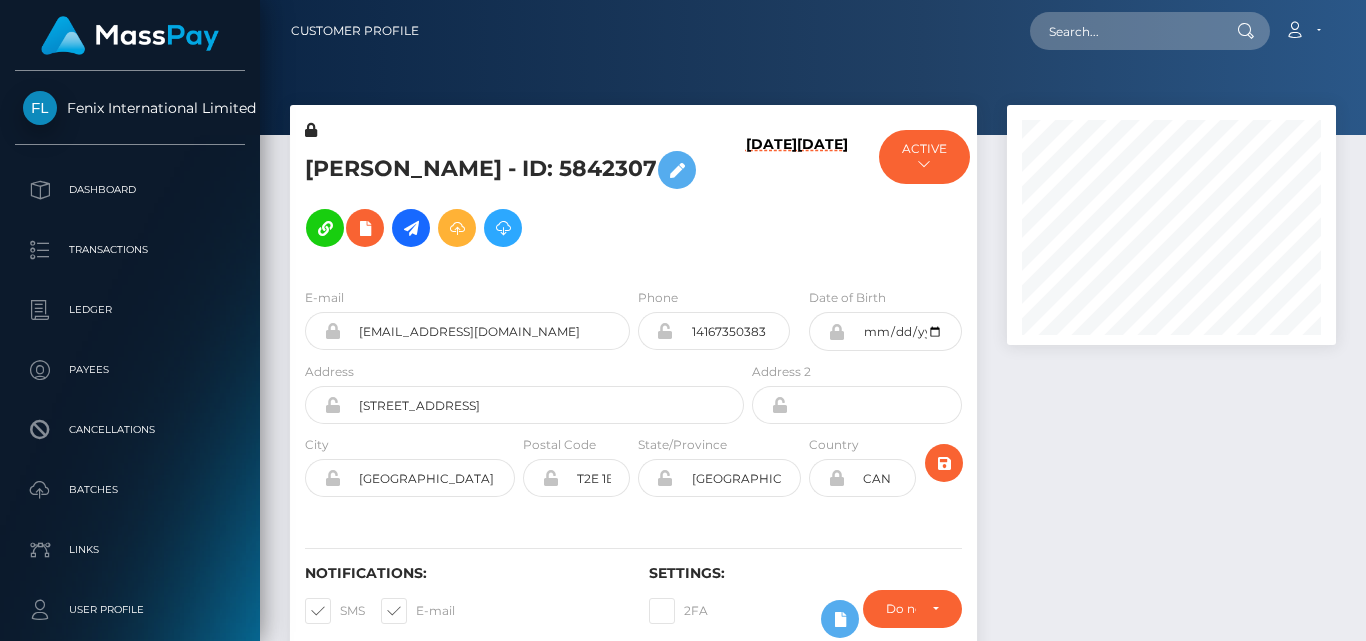 scroll, scrollTop: 0, scrollLeft: 0, axis: both 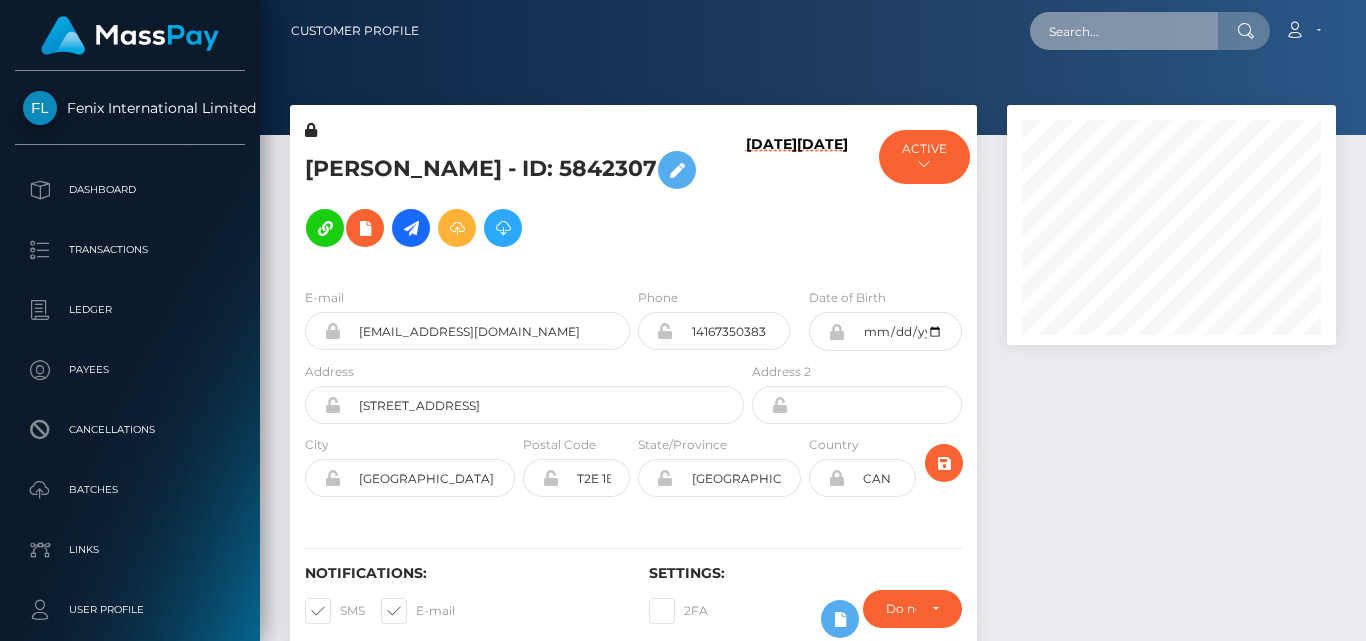 click at bounding box center (1124, 31) 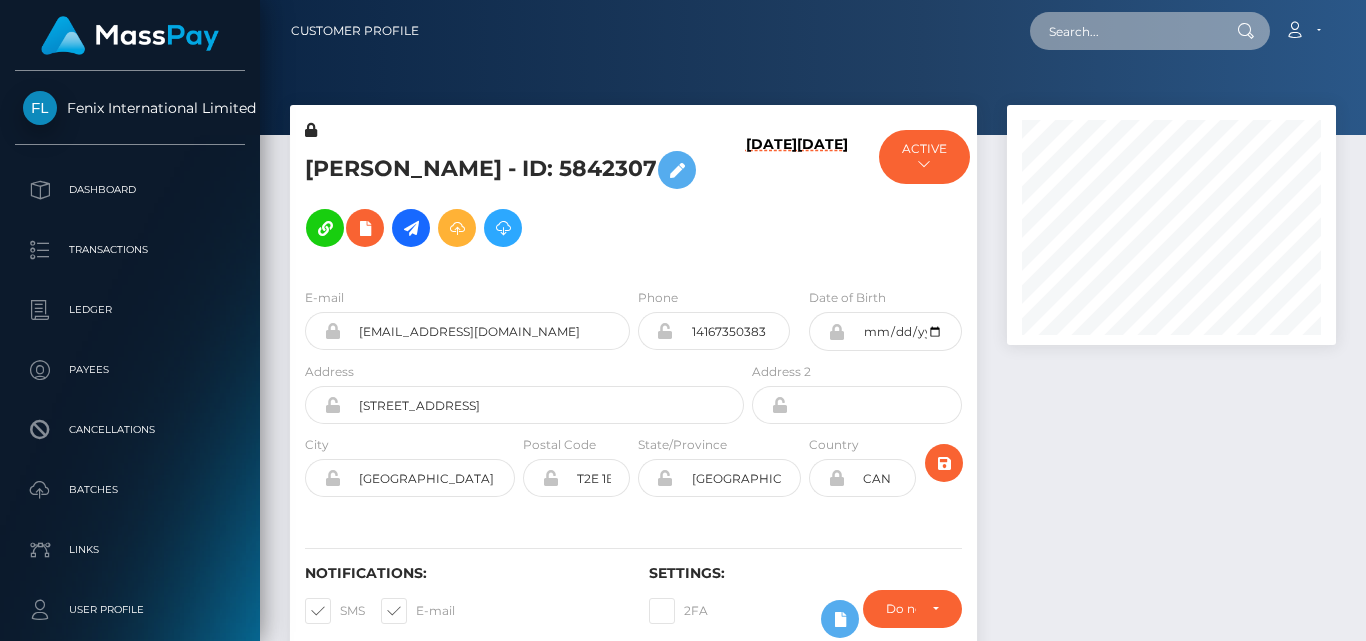 paste on "[EMAIL_ADDRESS][DOMAIN_NAME]" 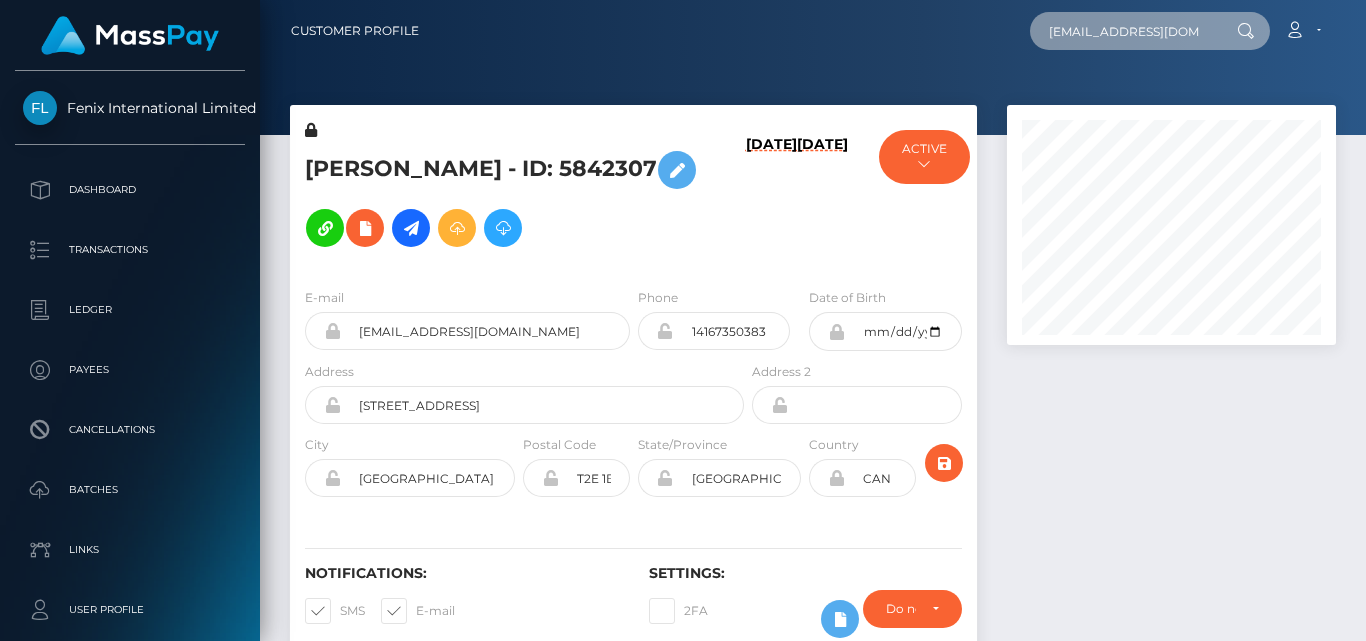 scroll, scrollTop: 0, scrollLeft: 29, axis: horizontal 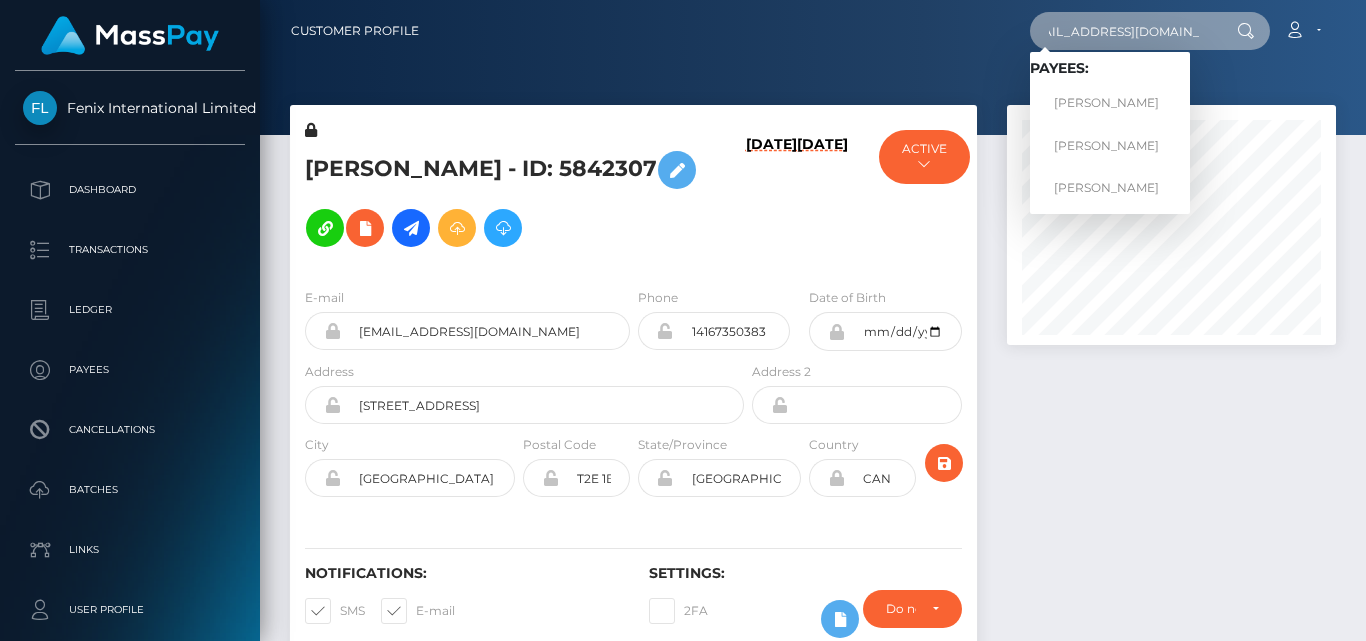 type on "[EMAIL_ADDRESS][DOMAIN_NAME]" 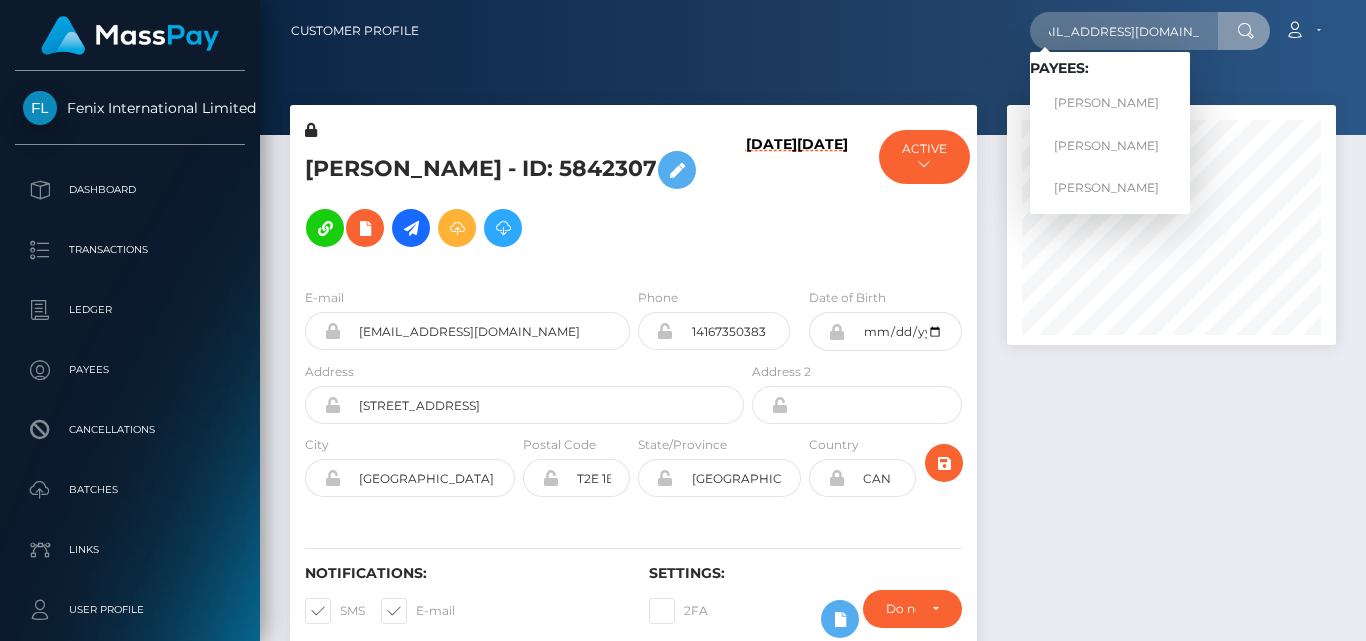 scroll, scrollTop: 0, scrollLeft: 0, axis: both 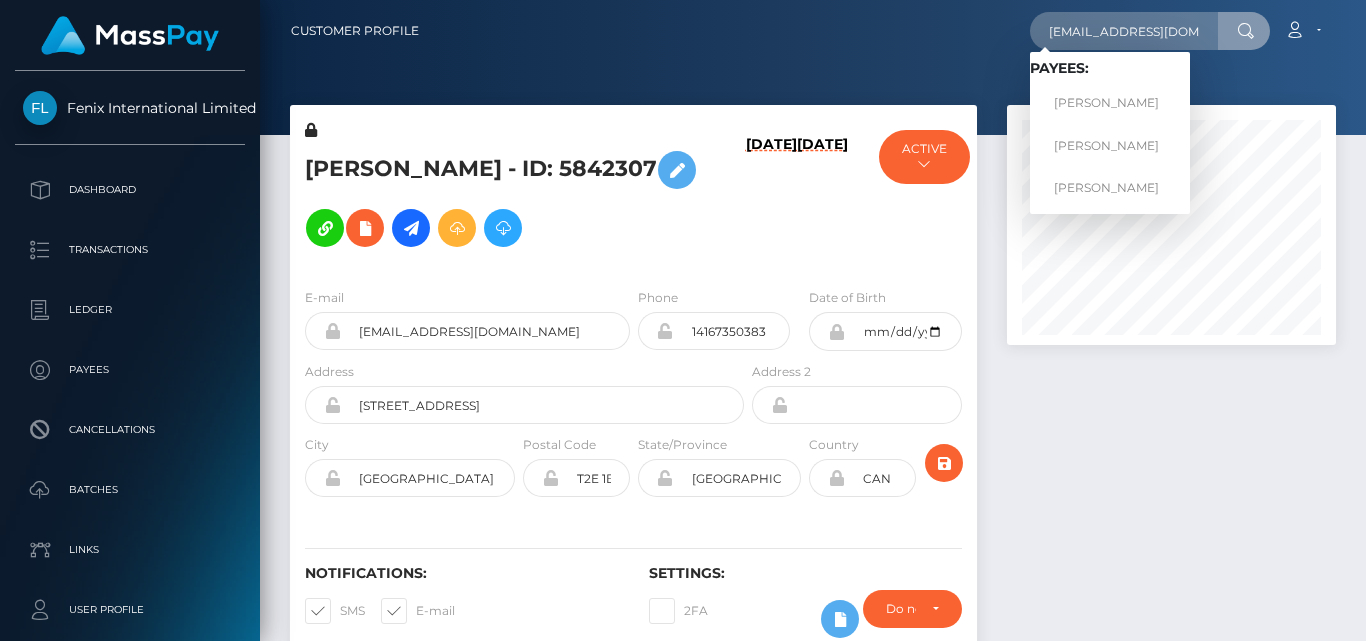 click at bounding box center [1171, 391] 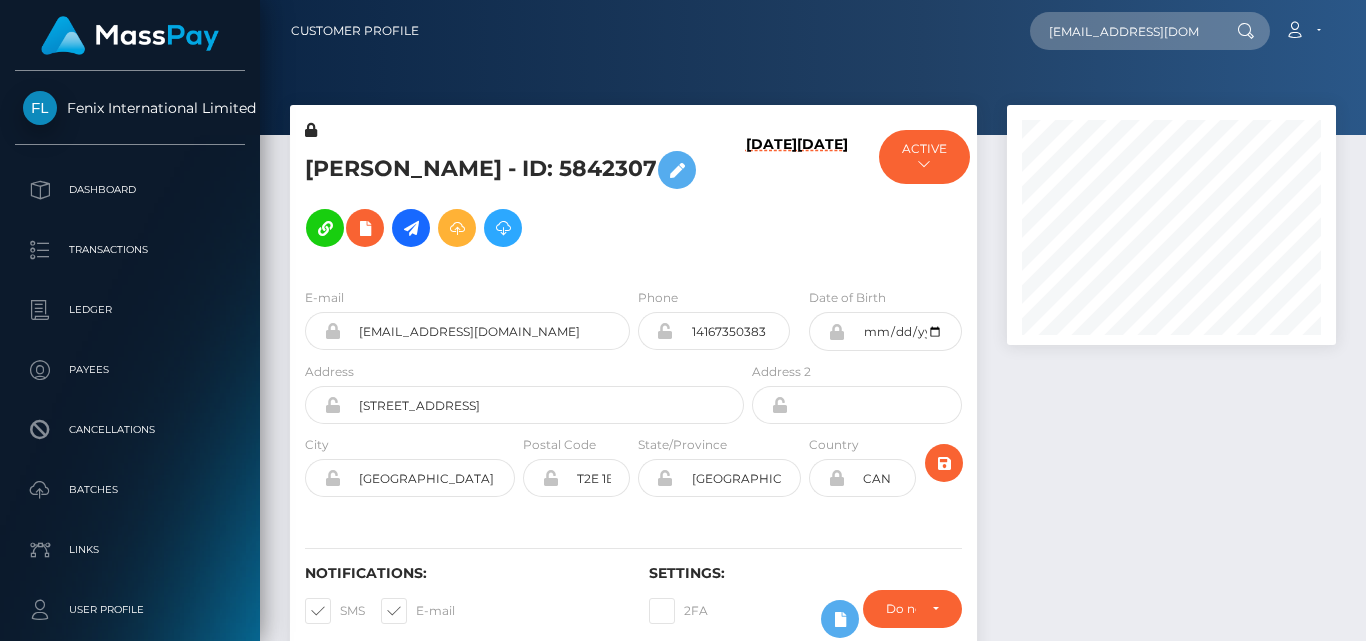 click at bounding box center [1171, 391] 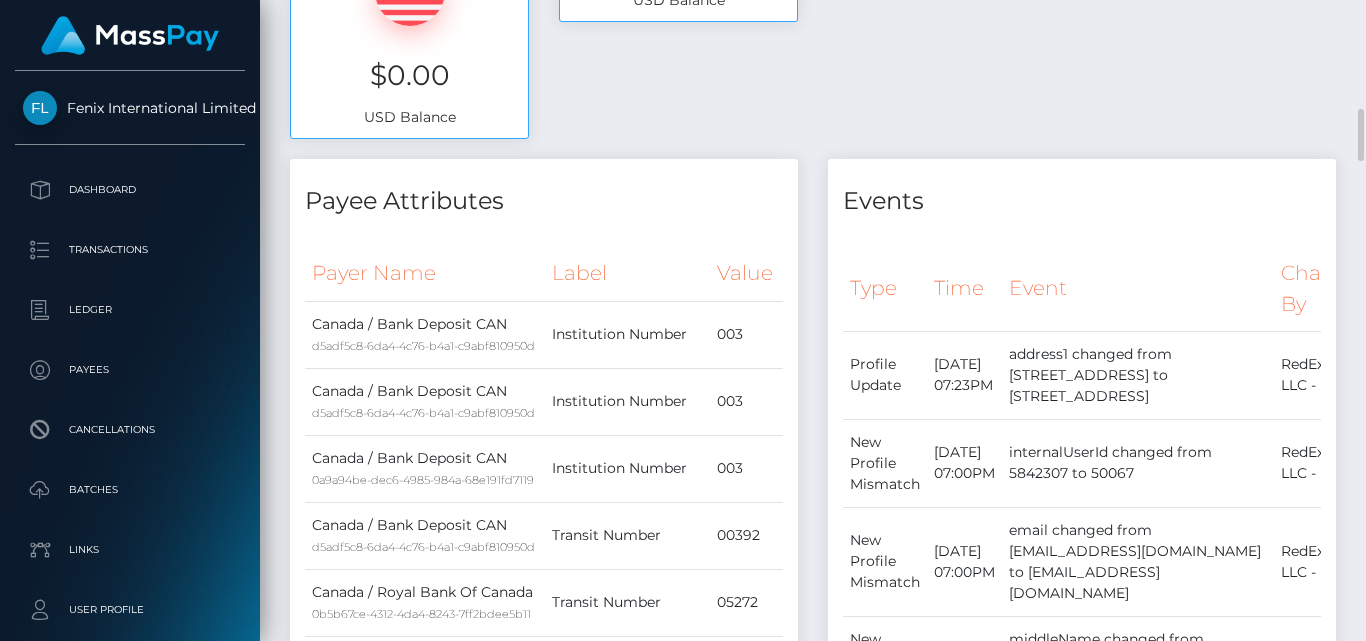scroll, scrollTop: 990, scrollLeft: 0, axis: vertical 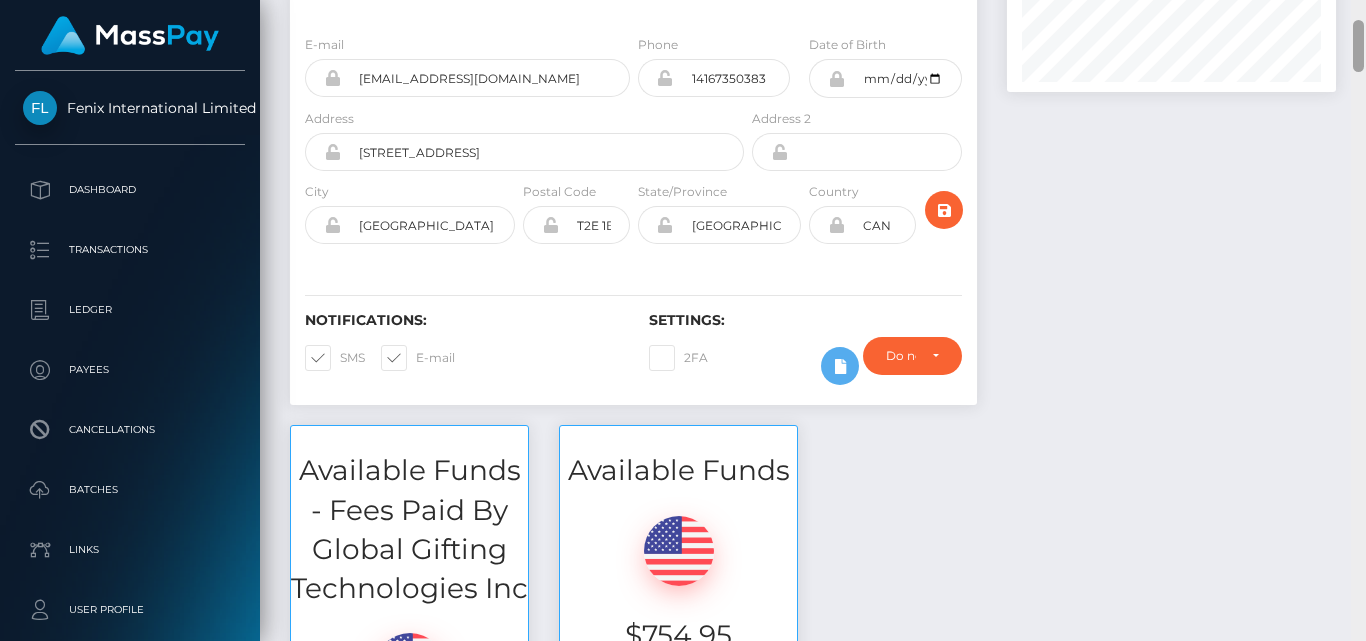 drag, startPoint x: 1360, startPoint y: 113, endPoint x: 1358, endPoint y: 52, distance: 61.03278 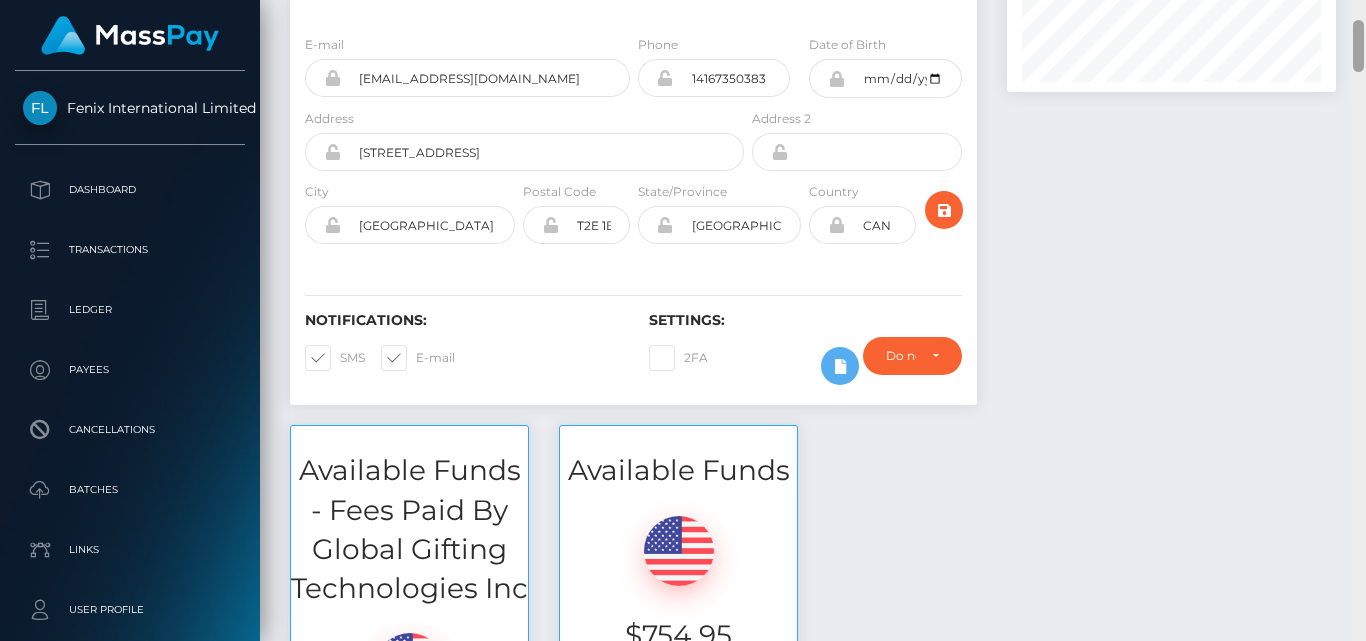 click at bounding box center (1358, 46) 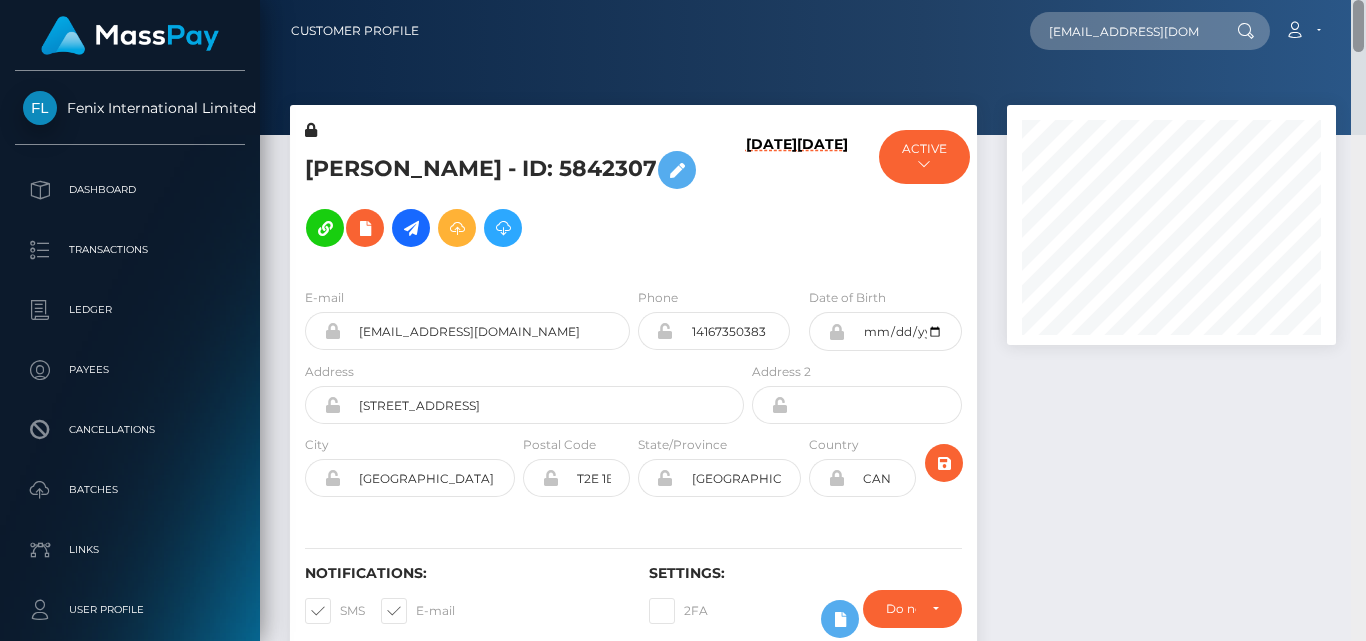 drag, startPoint x: 1359, startPoint y: 62, endPoint x: 1351, endPoint y: 4, distance: 58.549126 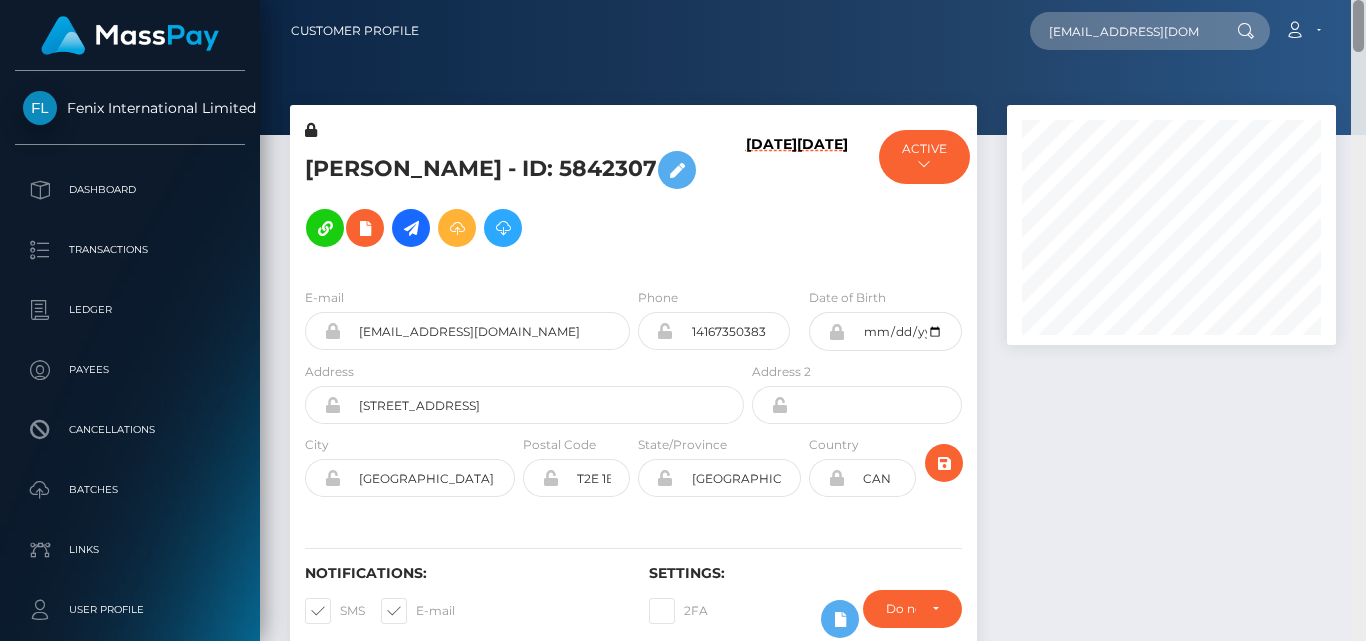 click on "Customer Profile
jaynedoexo@protonmail.com
Loading...
Loading...
Payees: SARAH MARIE LAWRENCE SARAH MARIE LAWRENCE SARAH MARIE LAWRENCE" at bounding box center (813, 320) 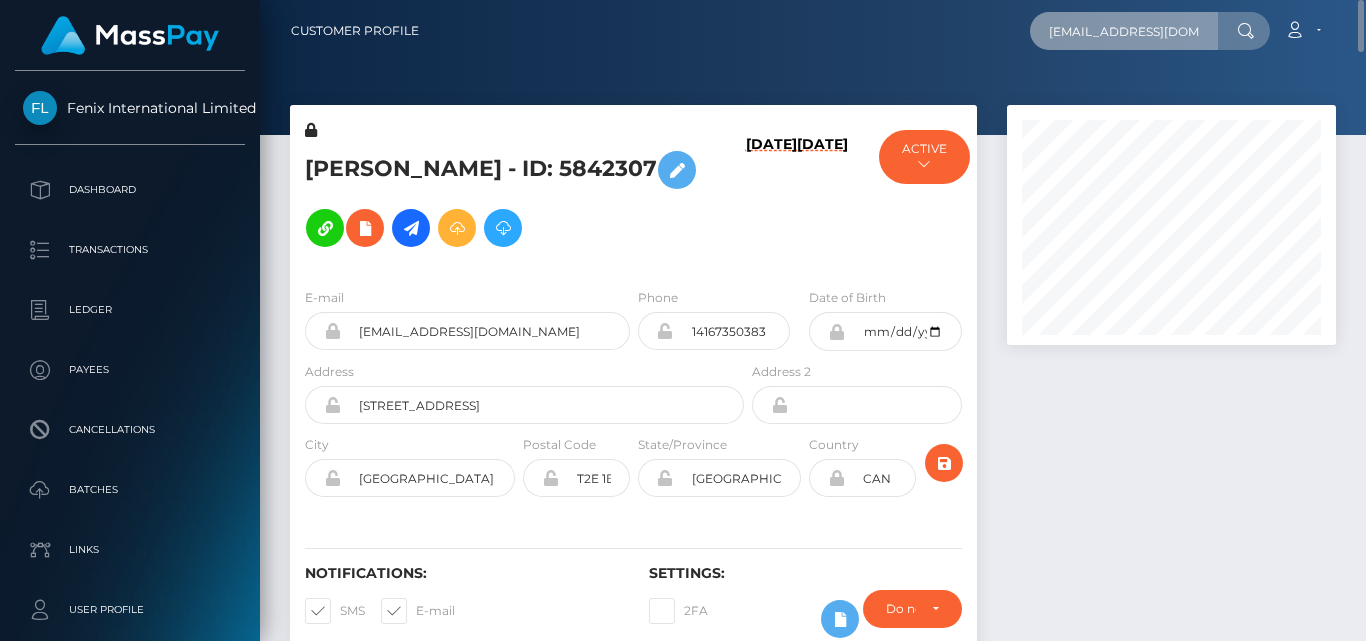 click on "jaynedoexo@protonmail.com" at bounding box center [1124, 31] 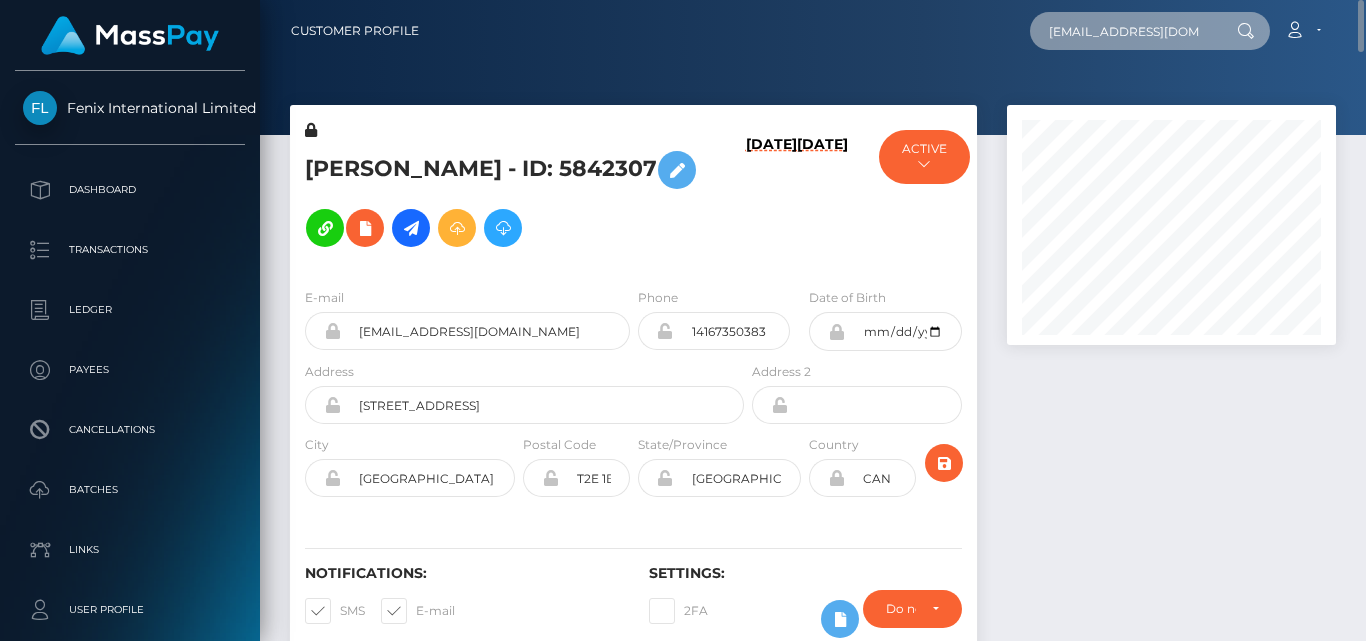 click on "jaynedoexo@protonmail.com" at bounding box center (1124, 31) 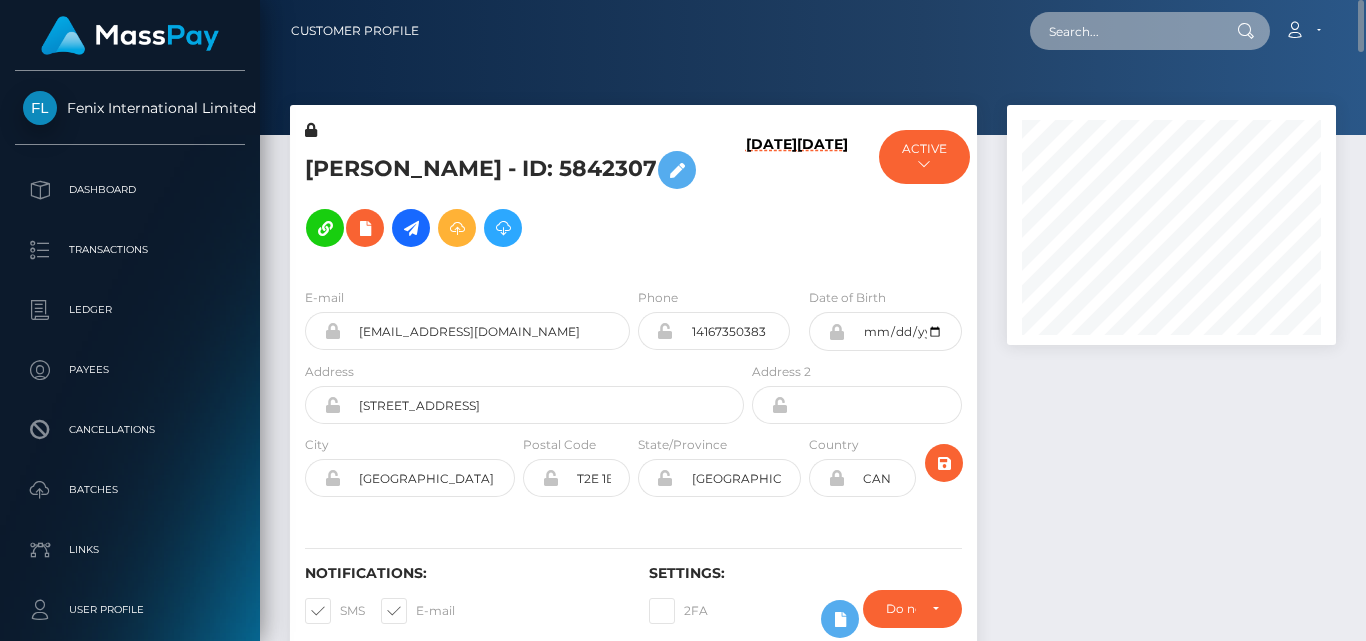 paste on "jaynedoexo@protonmail.com" 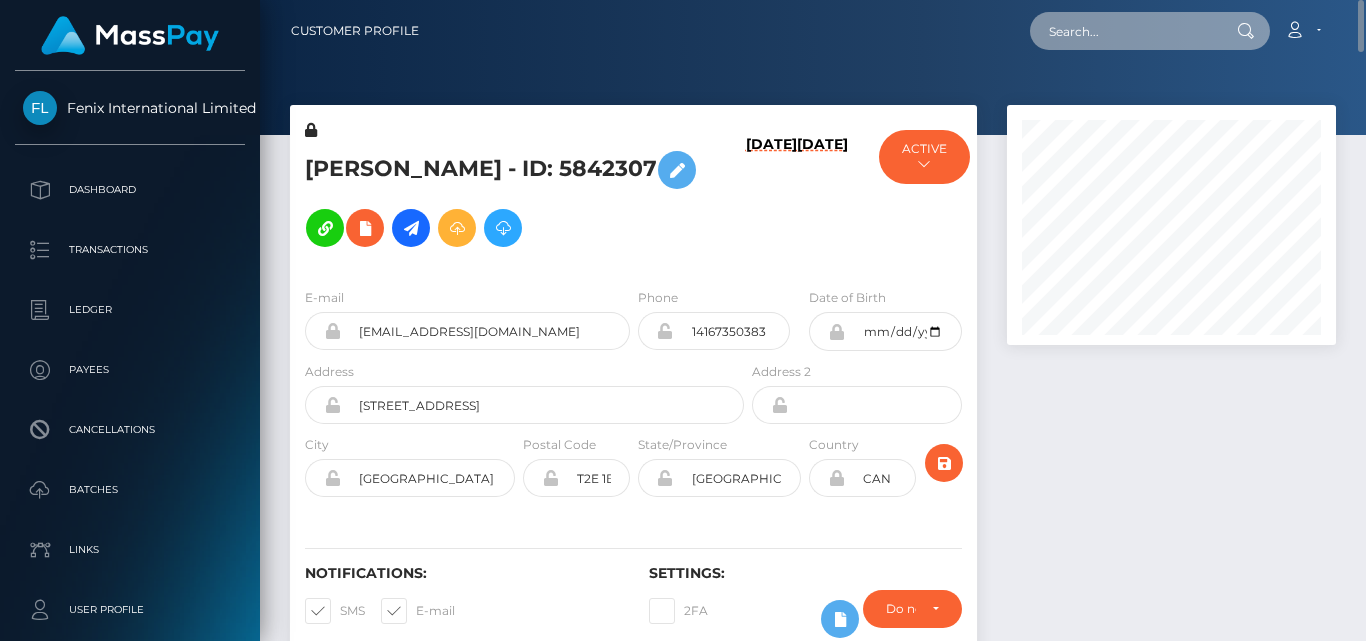 type on "jaynedoexo@protonmail.com" 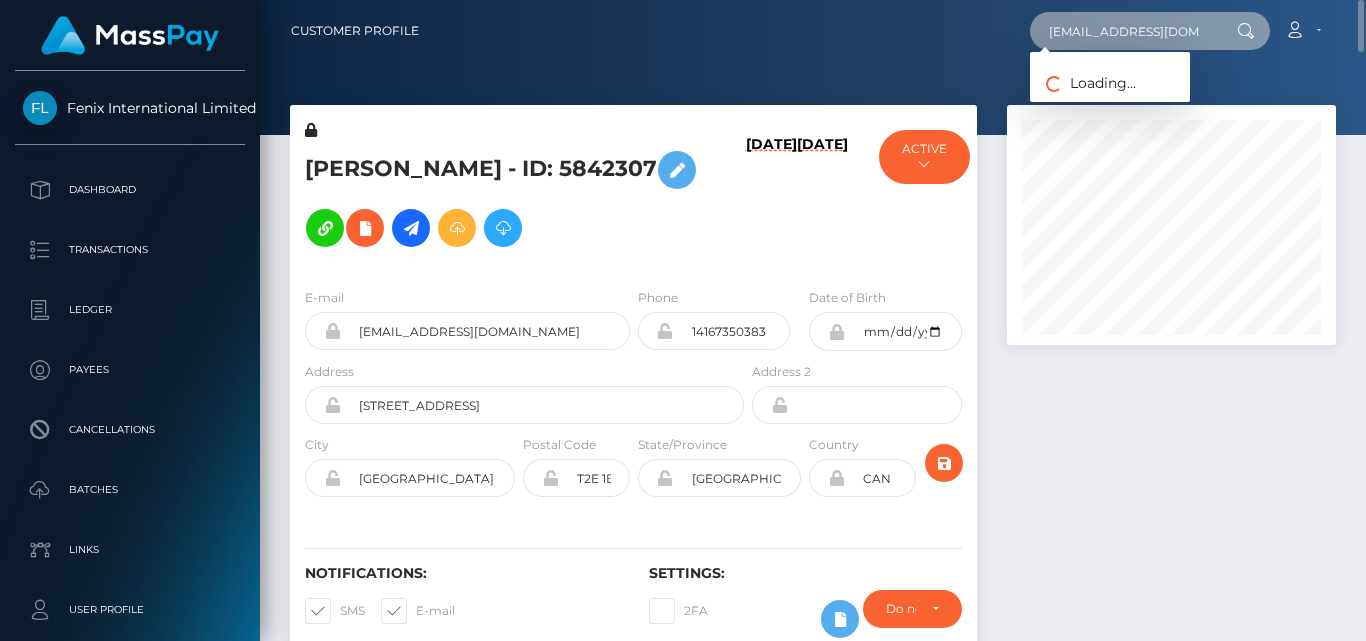 scroll, scrollTop: 0, scrollLeft: 29, axis: horizontal 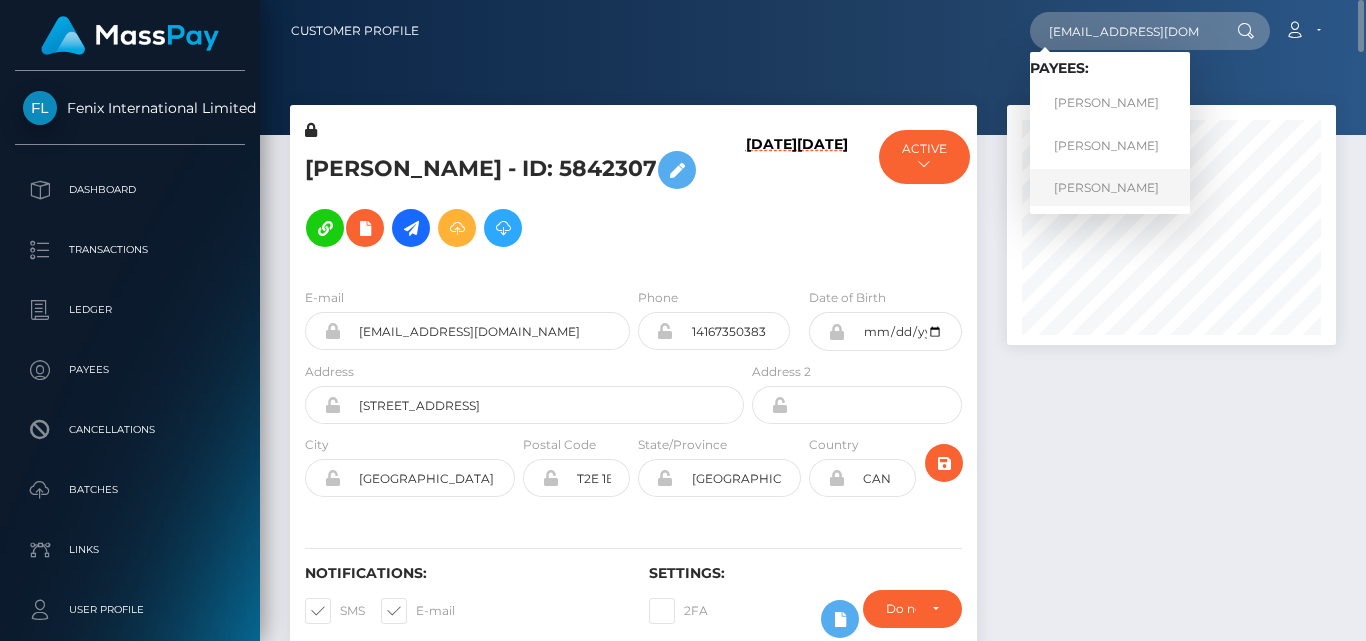 click on "SARAH MARIE LAWRENCE" at bounding box center (1110, 187) 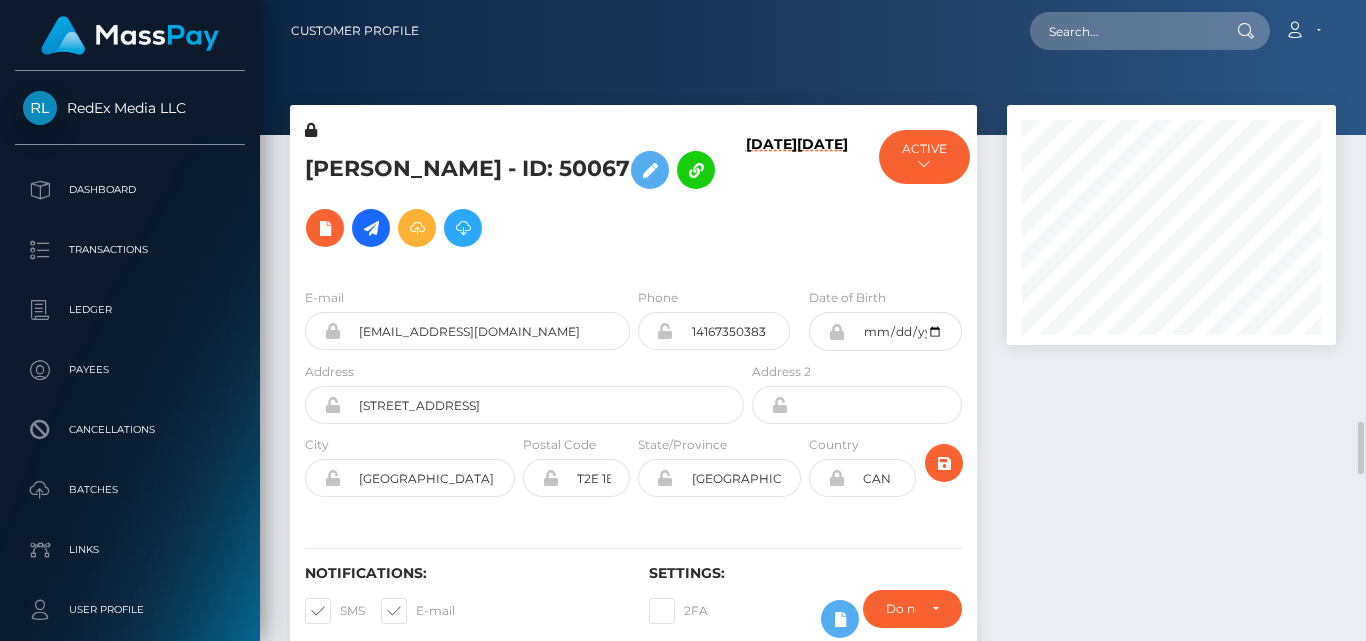 scroll, scrollTop: 0, scrollLeft: 0, axis: both 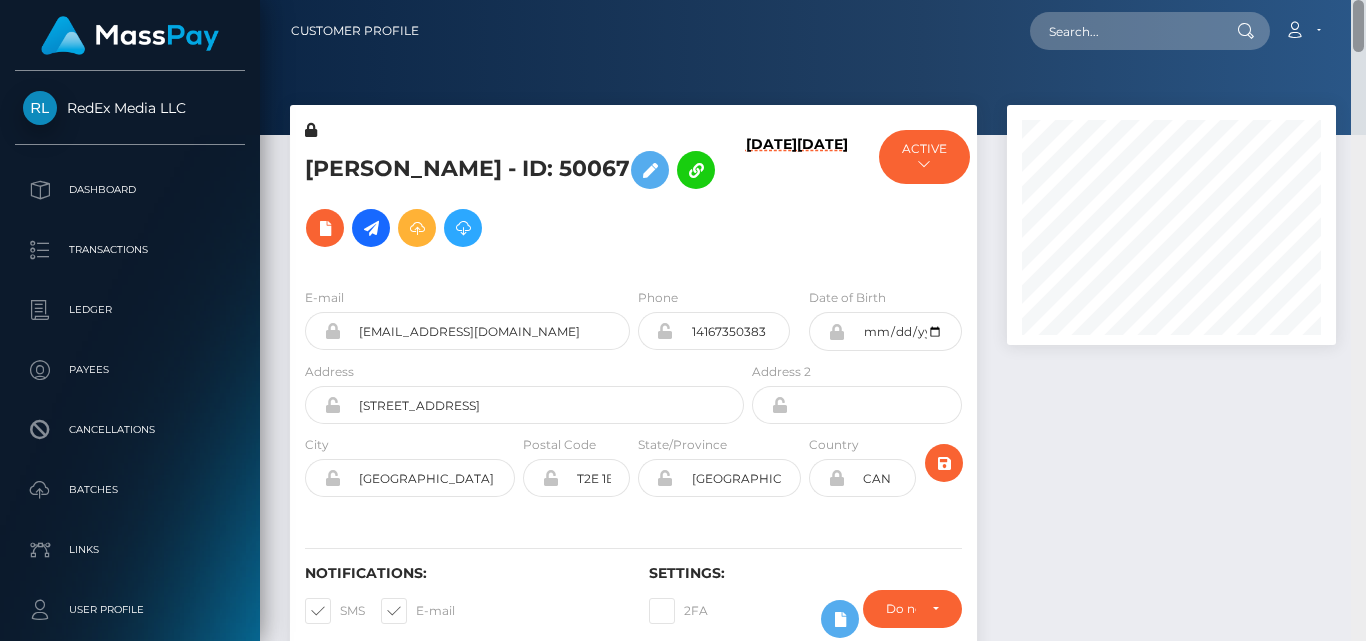 drag, startPoint x: 1360, startPoint y: 69, endPoint x: 1320, endPoint y: 4, distance: 76.321686 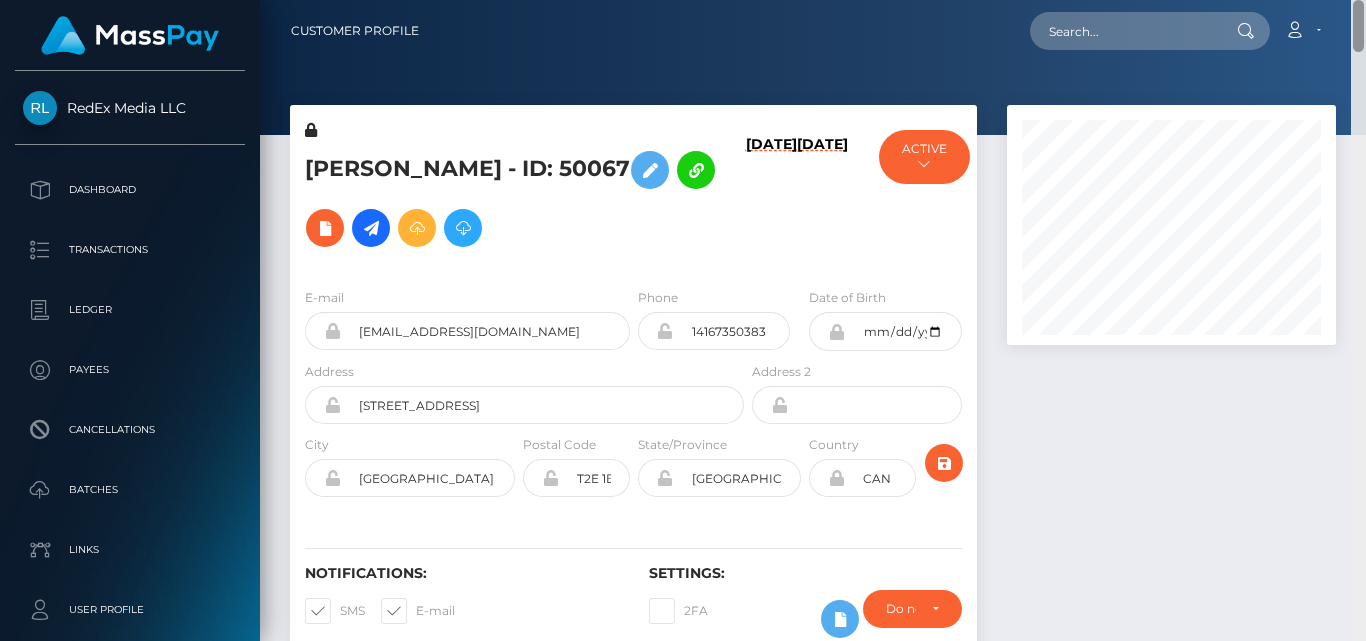 click on "Customer Profile
Loading...
Loading..." at bounding box center [813, 320] 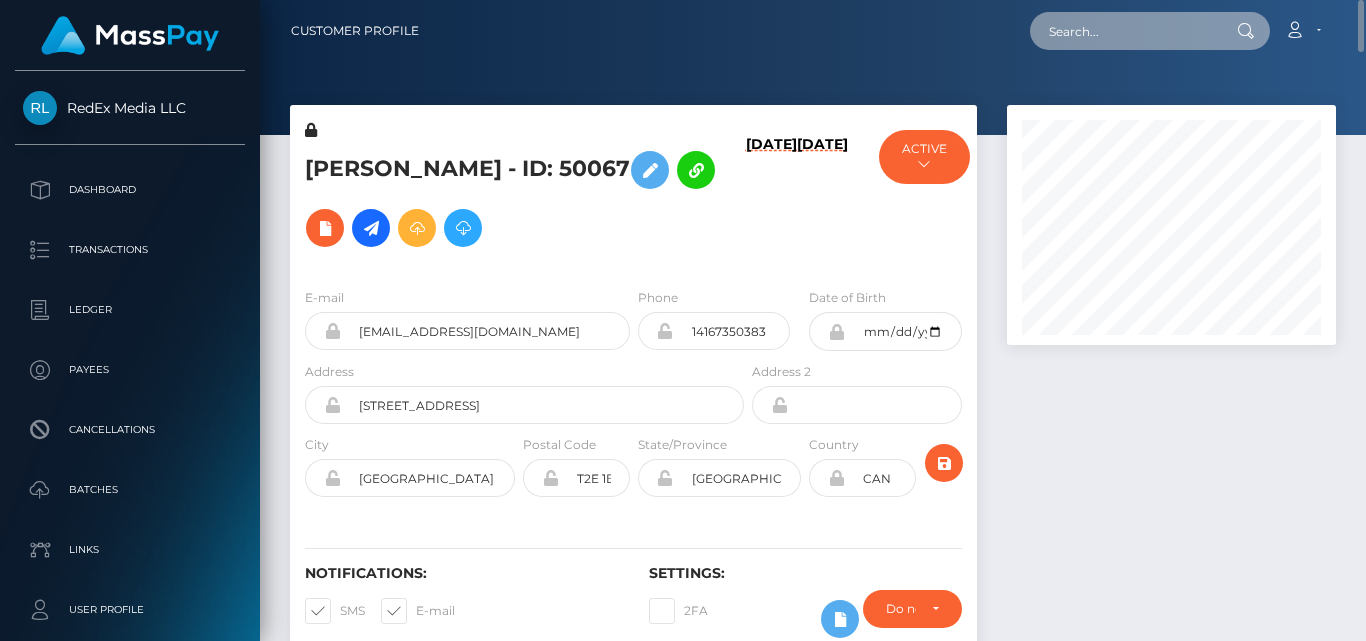 click at bounding box center [1124, 31] 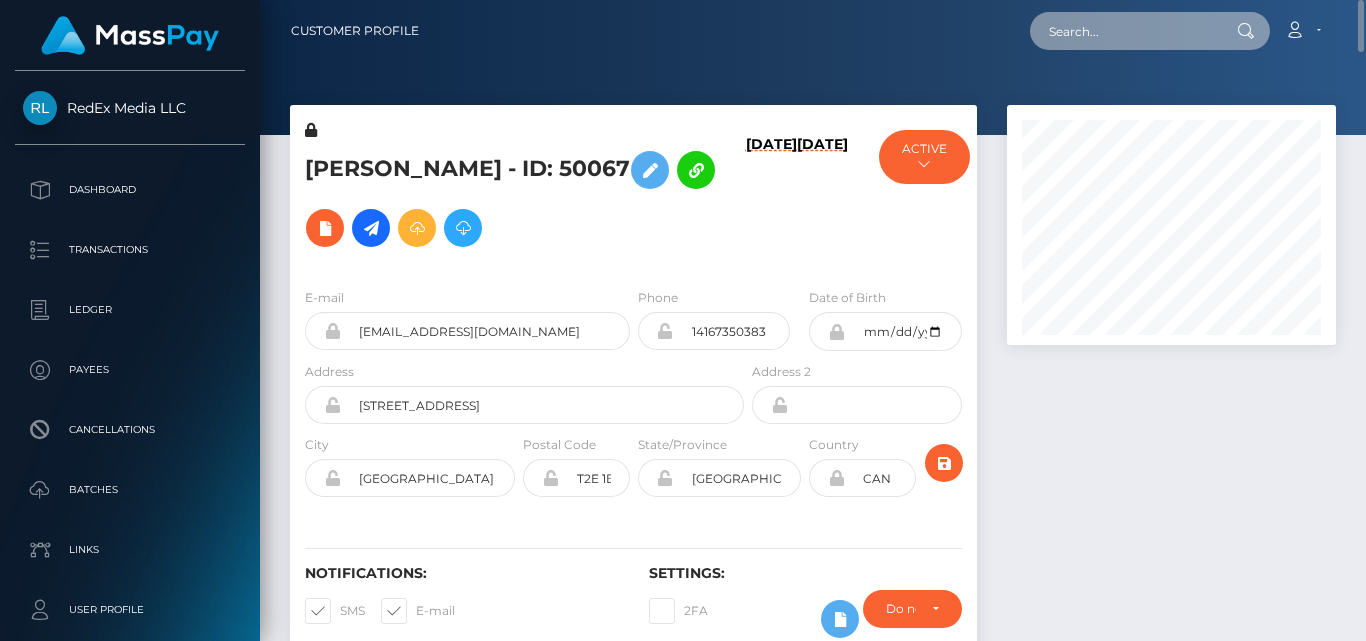 paste on "jaynedoexo@protonmail.com" 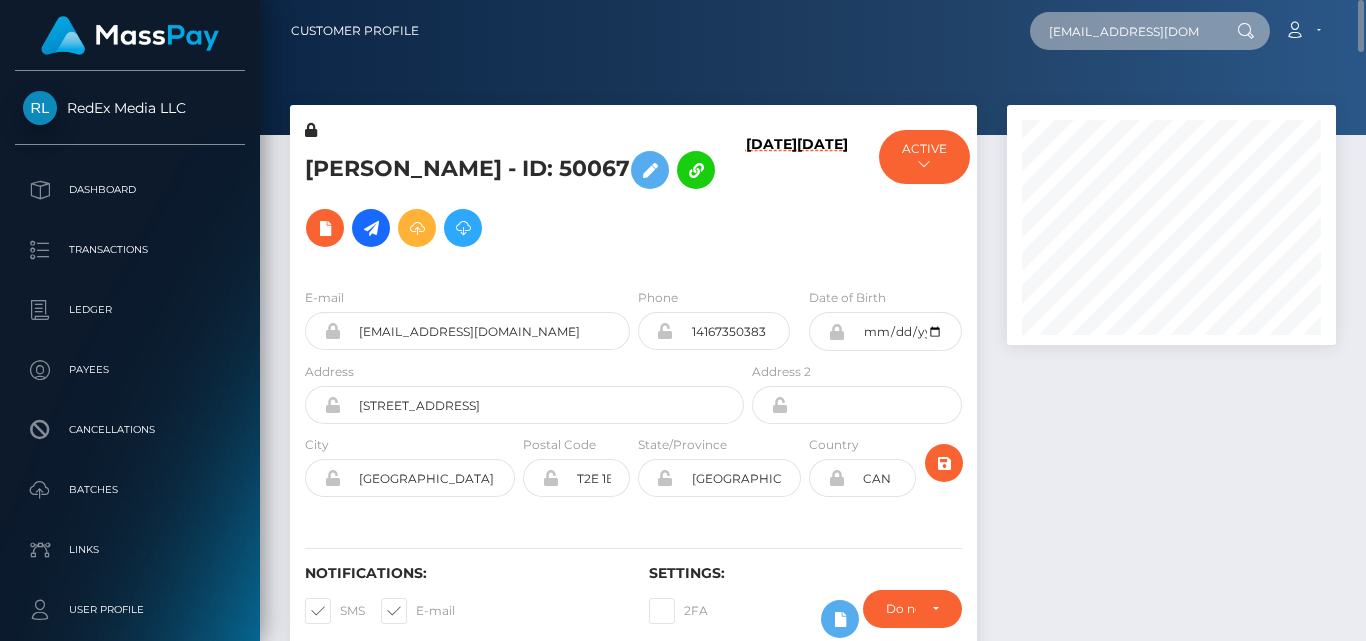 scroll, scrollTop: 0, scrollLeft: 29, axis: horizontal 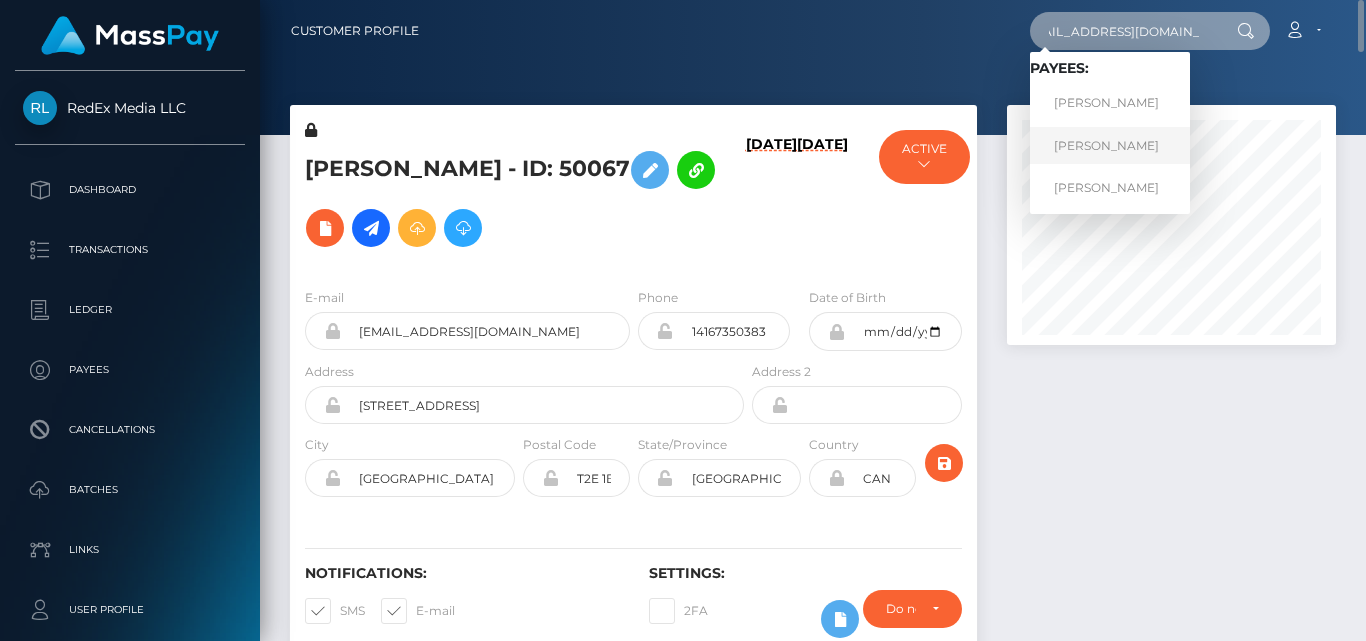 type on "jaynedoexo@protonmail.com" 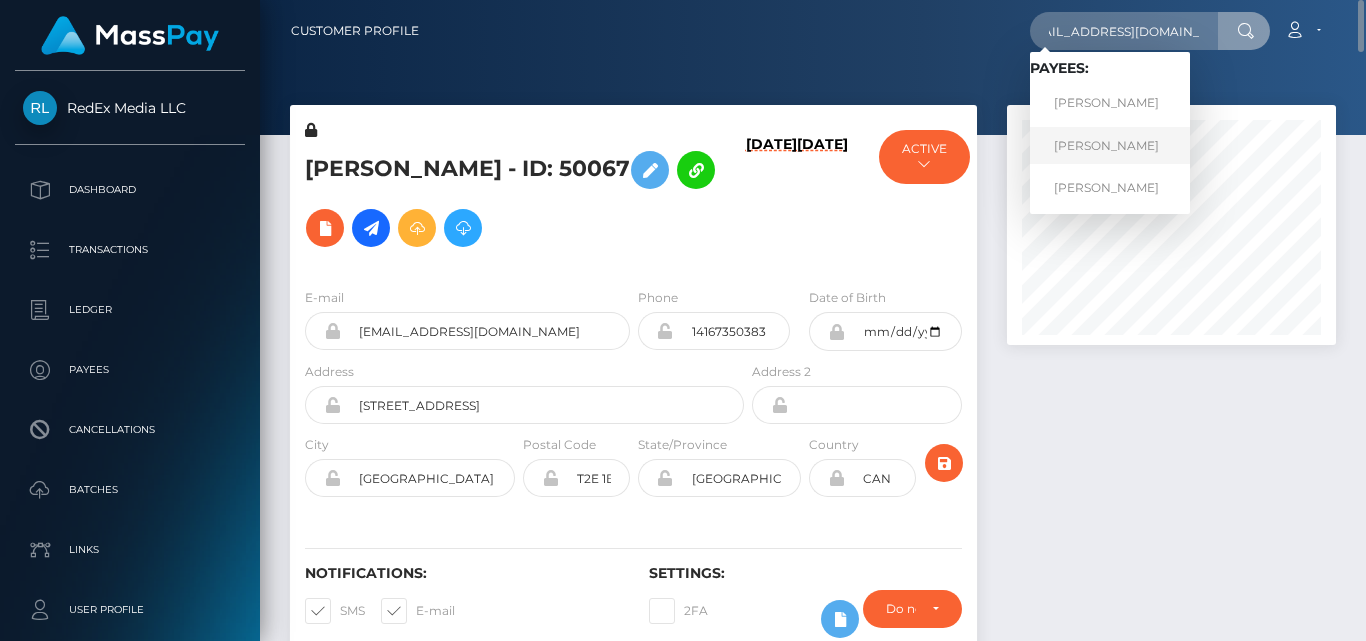scroll, scrollTop: 0, scrollLeft: 0, axis: both 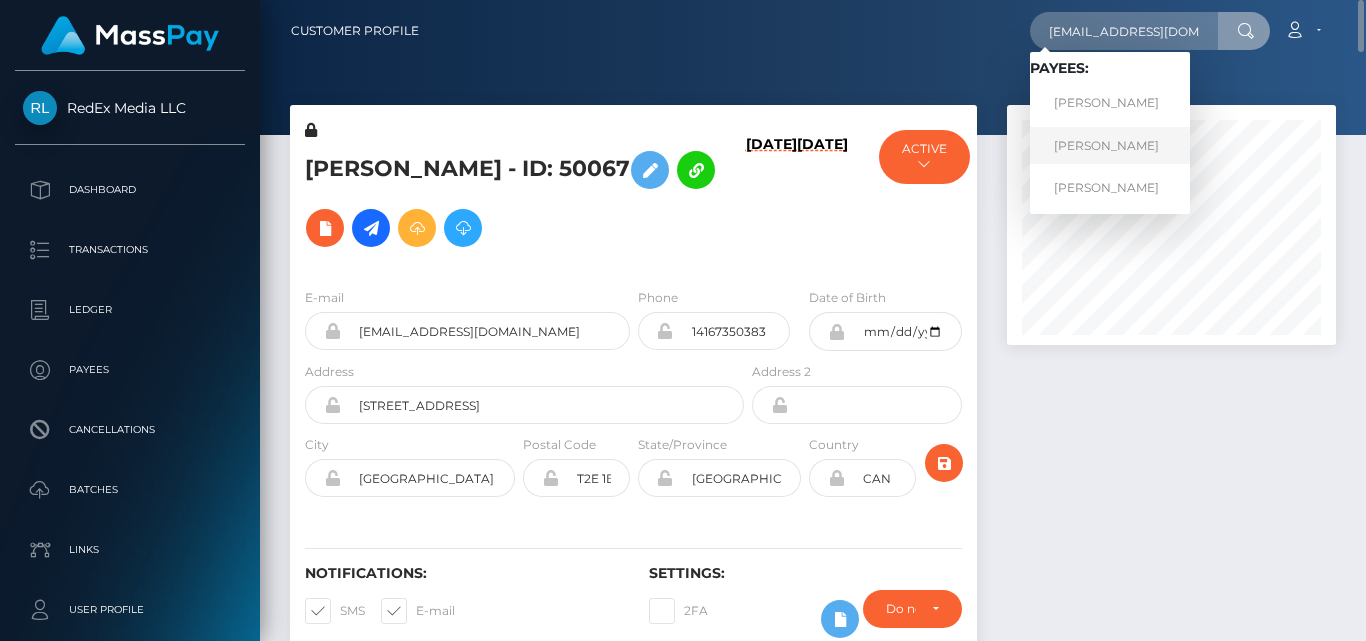 click on "SARAH MARIE LAWRENCE" at bounding box center (1110, 145) 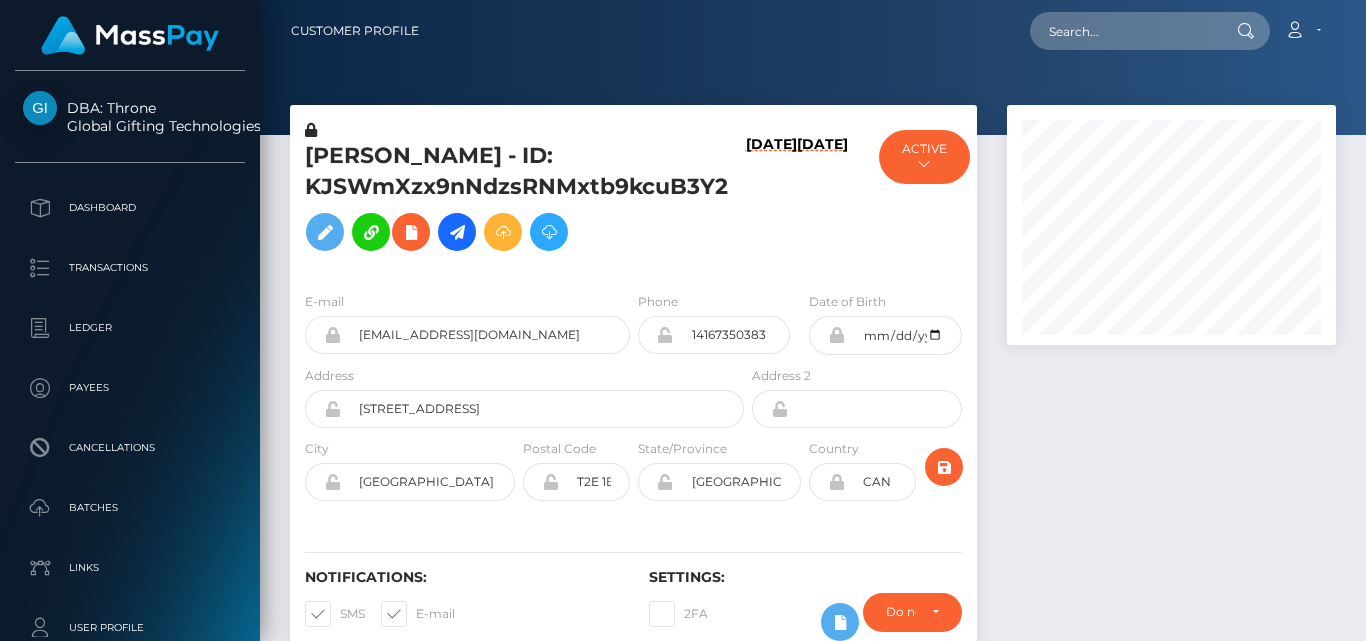 scroll, scrollTop: 0, scrollLeft: 0, axis: both 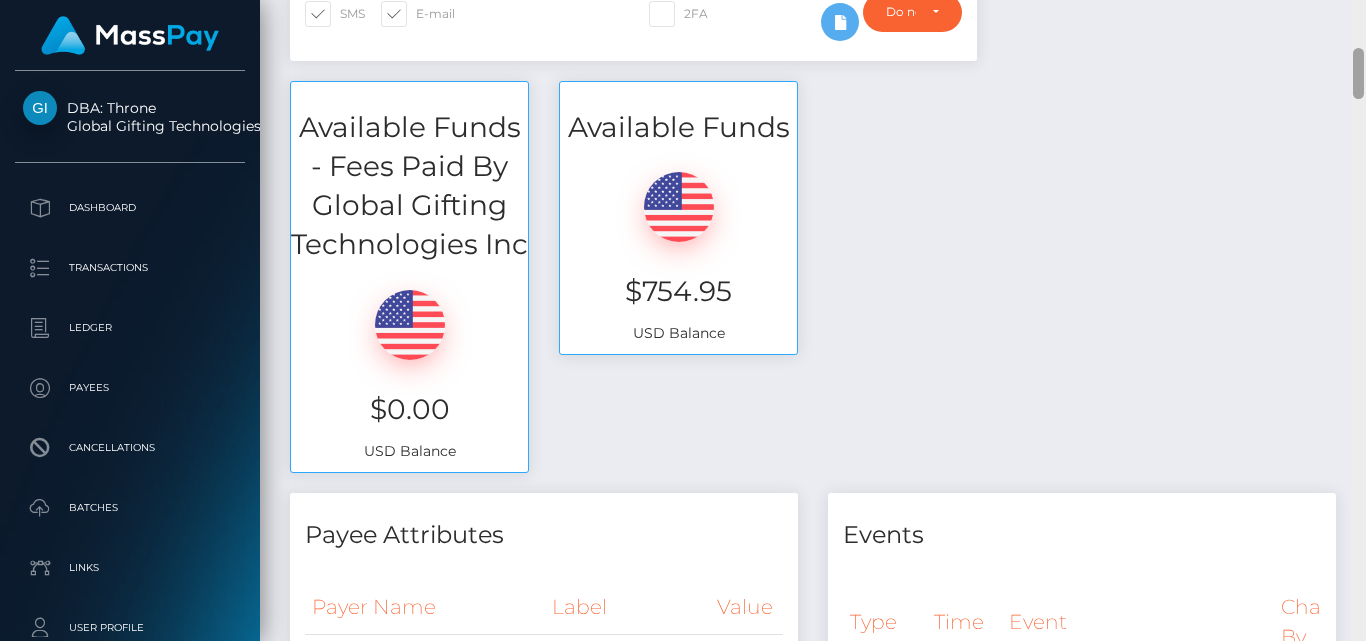 click at bounding box center [1358, 73] 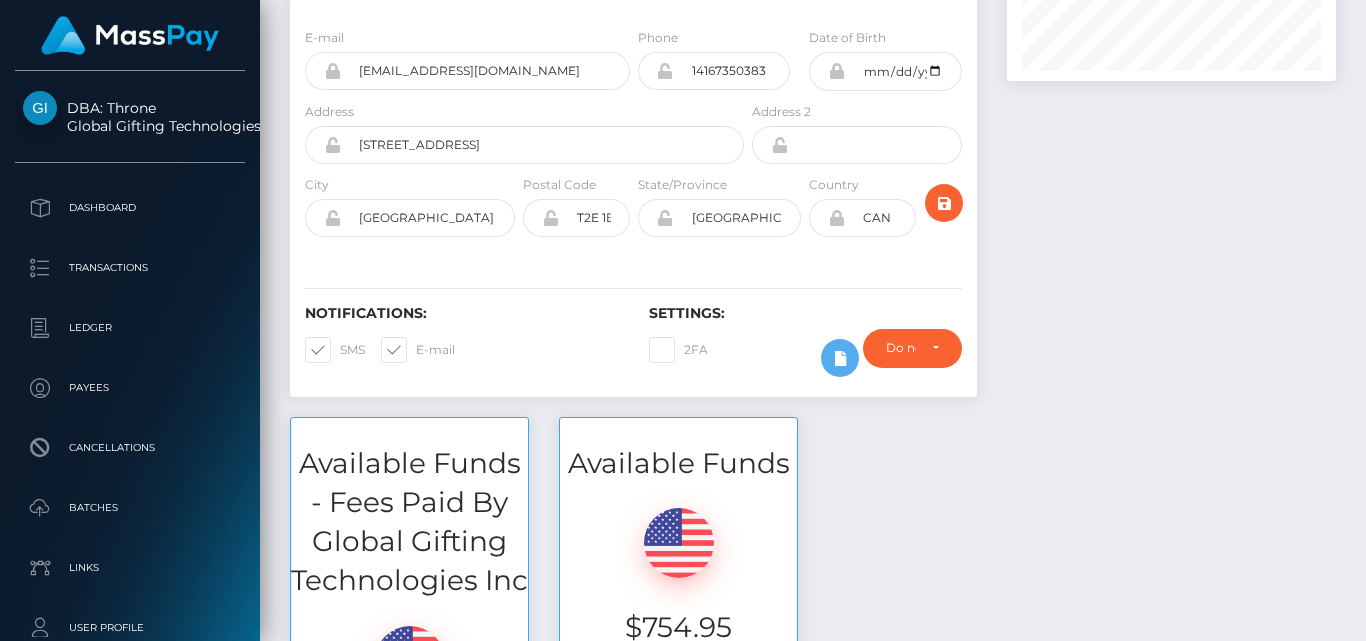 scroll, scrollTop: 0, scrollLeft: 0, axis: both 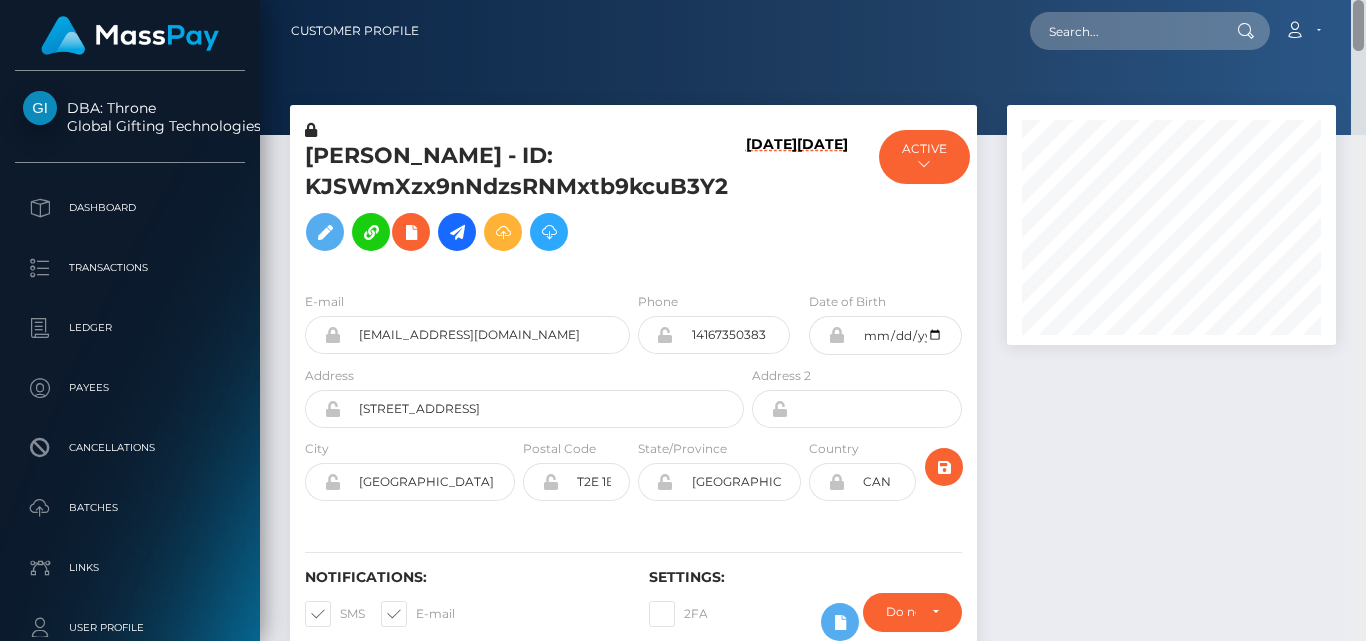 drag, startPoint x: 1362, startPoint y: 63, endPoint x: 1322, endPoint y: -13, distance: 85.883644 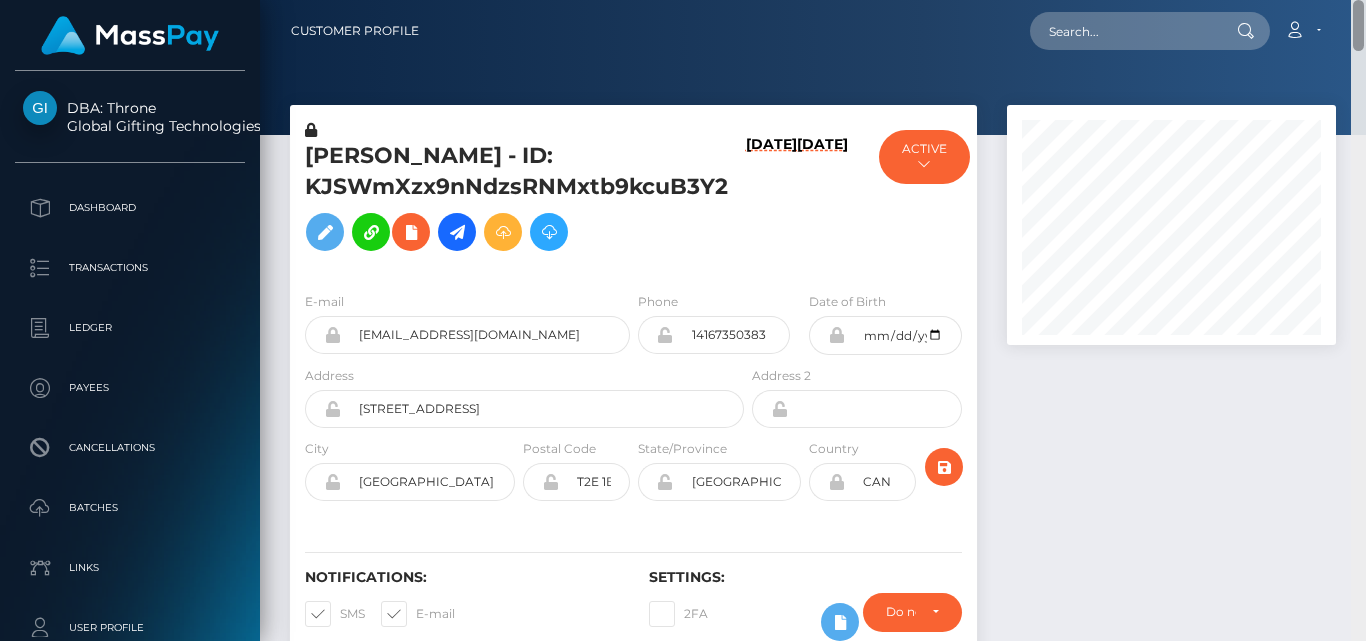 click on "DBA: Throne
Global Gifting Technologies Inc
Dashboard
Transactions
Ledger
Payees Cancellations" at bounding box center [683, 320] 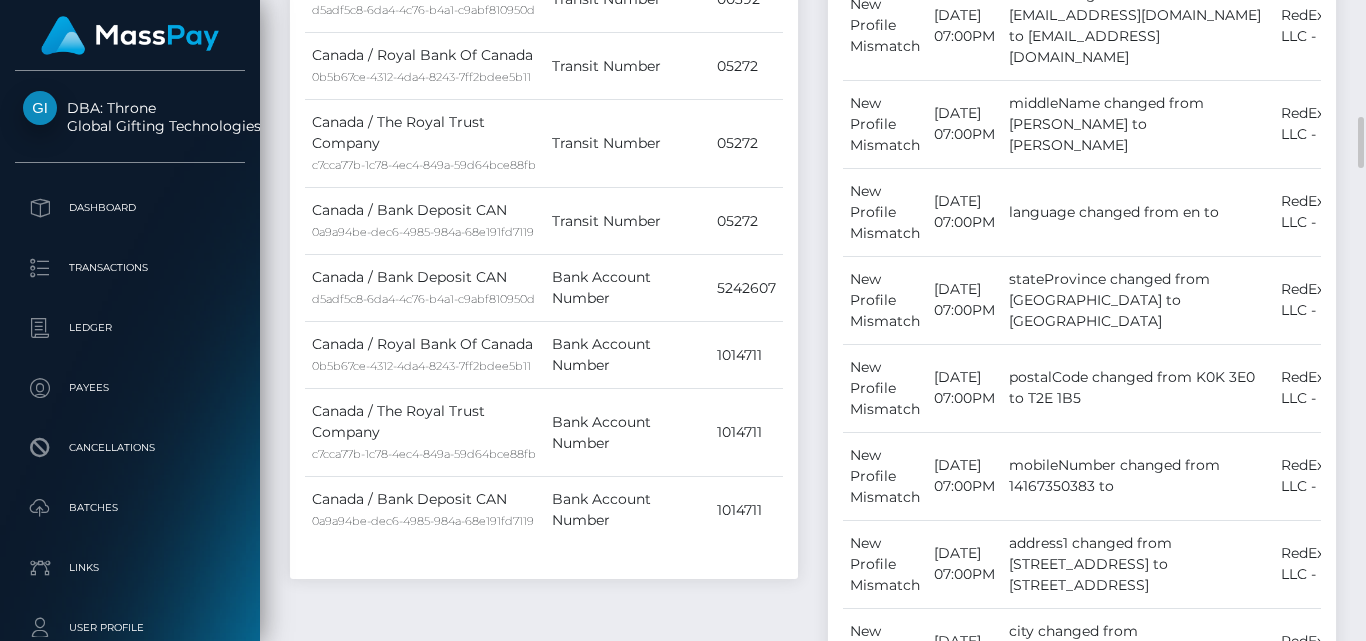 scroll, scrollTop: 1560, scrollLeft: 0, axis: vertical 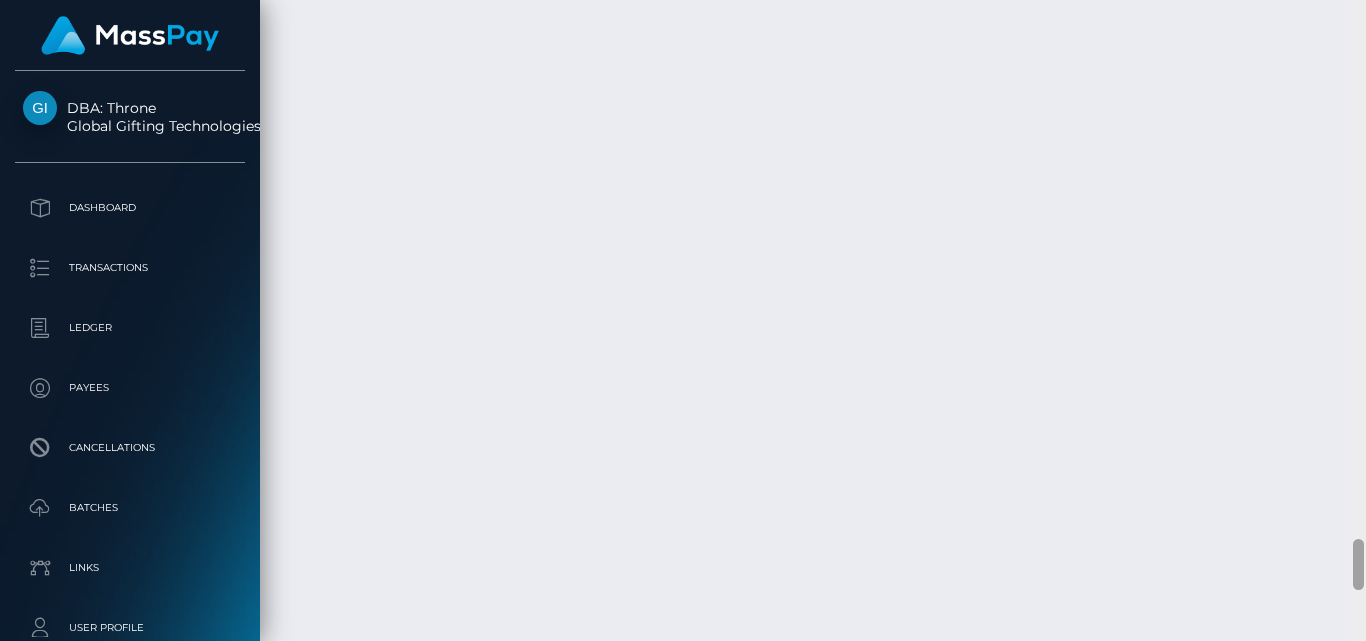 drag, startPoint x: 1358, startPoint y: 142, endPoint x: 1365, endPoint y: 556, distance: 414.05917 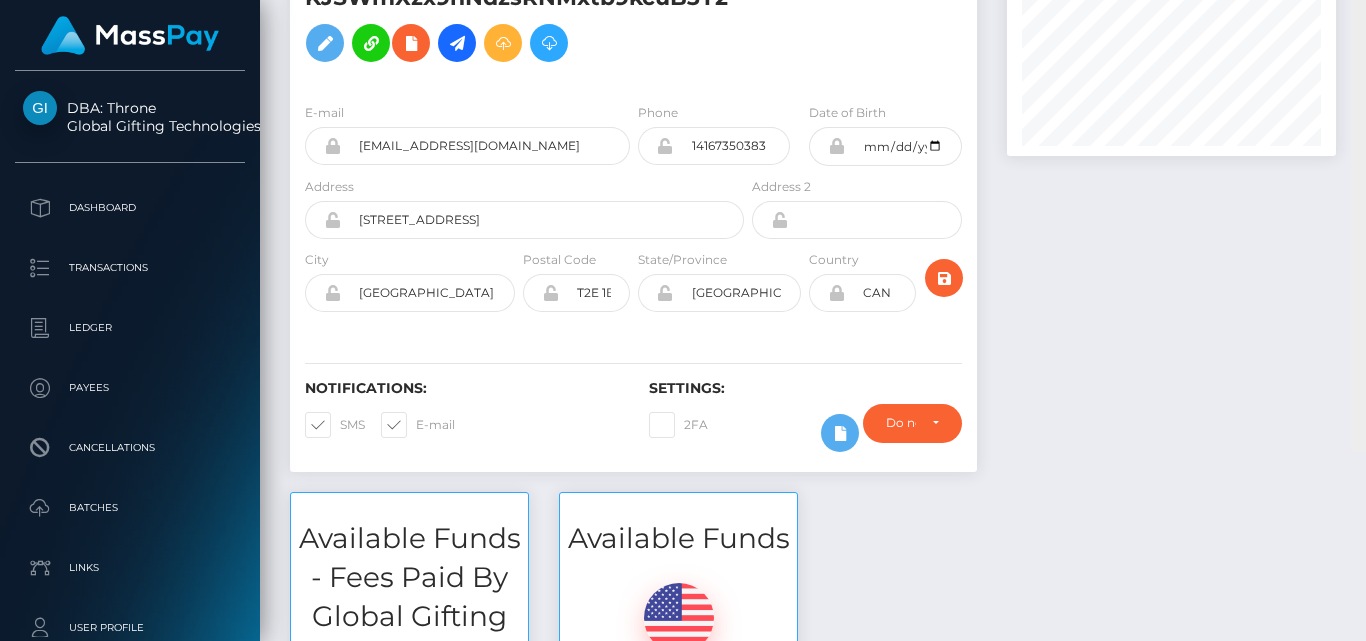scroll, scrollTop: 0, scrollLeft: 0, axis: both 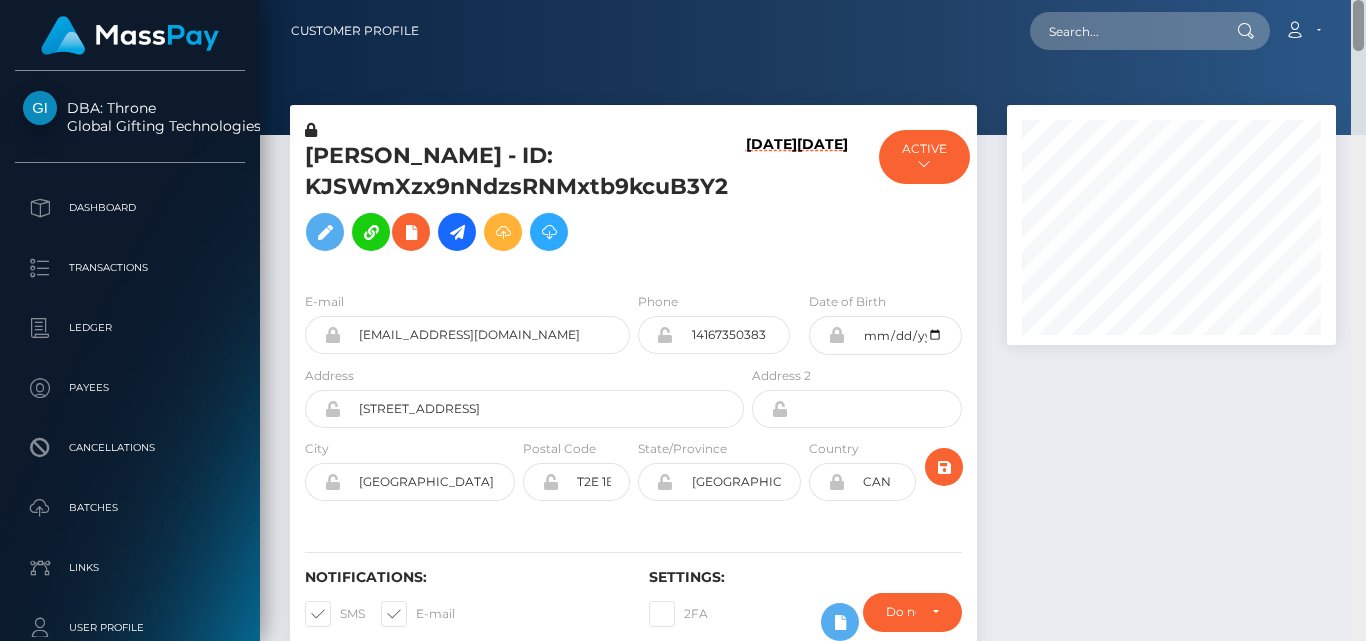 drag, startPoint x: 1358, startPoint y: 554, endPoint x: 1273, endPoint y: -22, distance: 582.2379 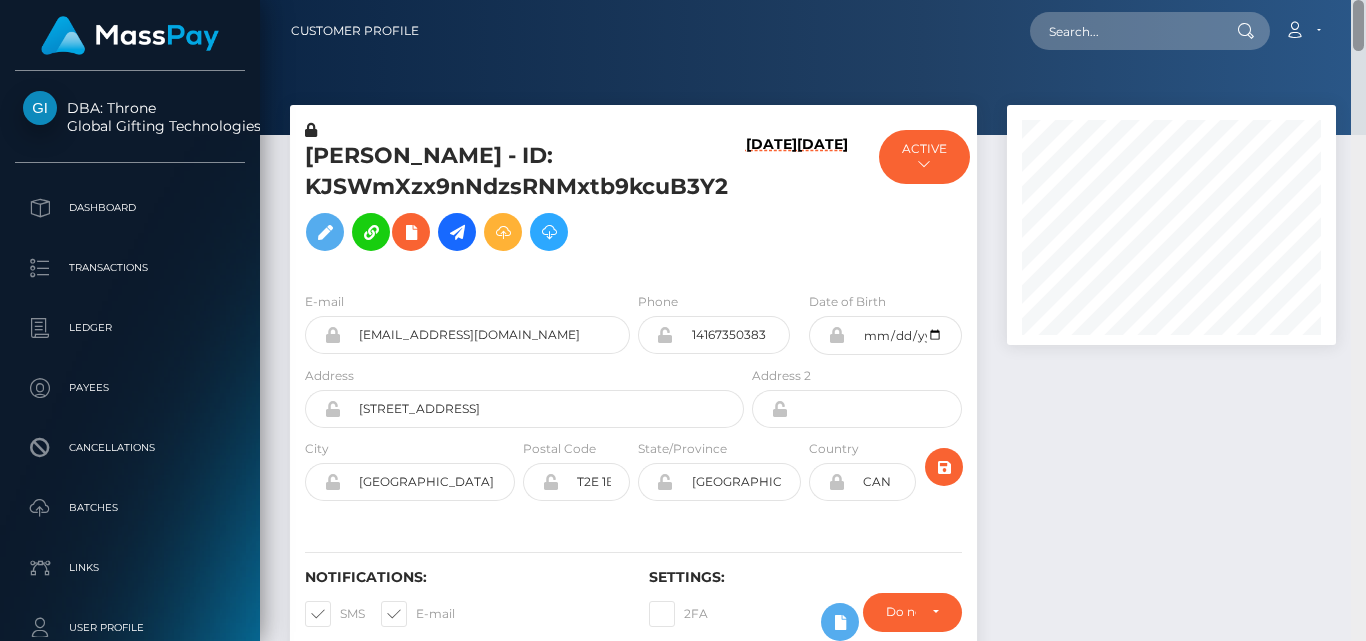 click on "DBA: Throne
Global Gifting Technologies Inc
Dashboard
Transactions
Ledger
Payees Cancellations" at bounding box center [683, 320] 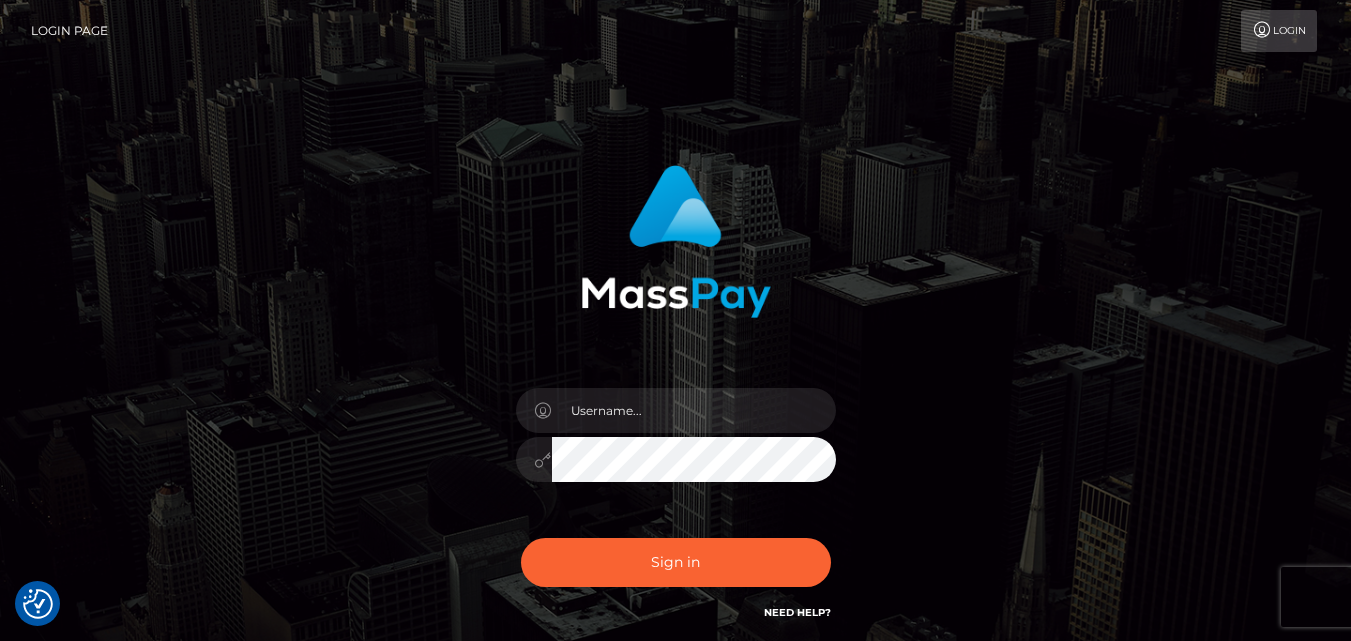 scroll, scrollTop: 0, scrollLeft: 0, axis: both 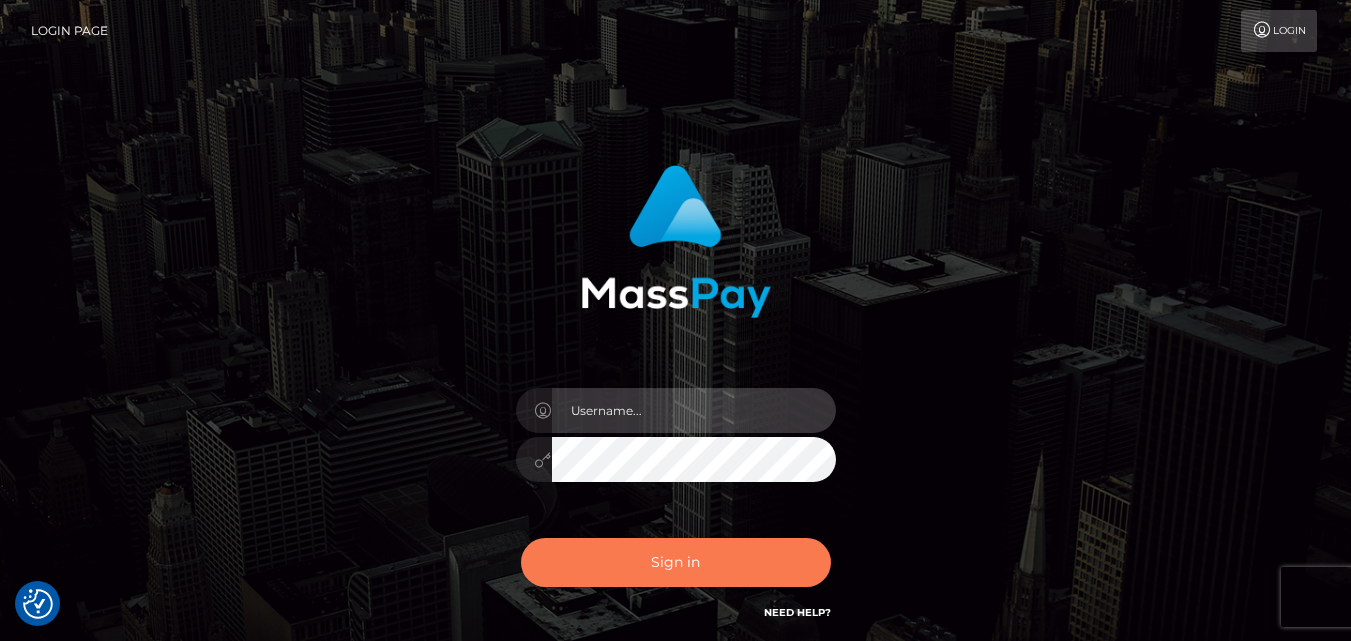 type on "[DOMAIN_NAME]" 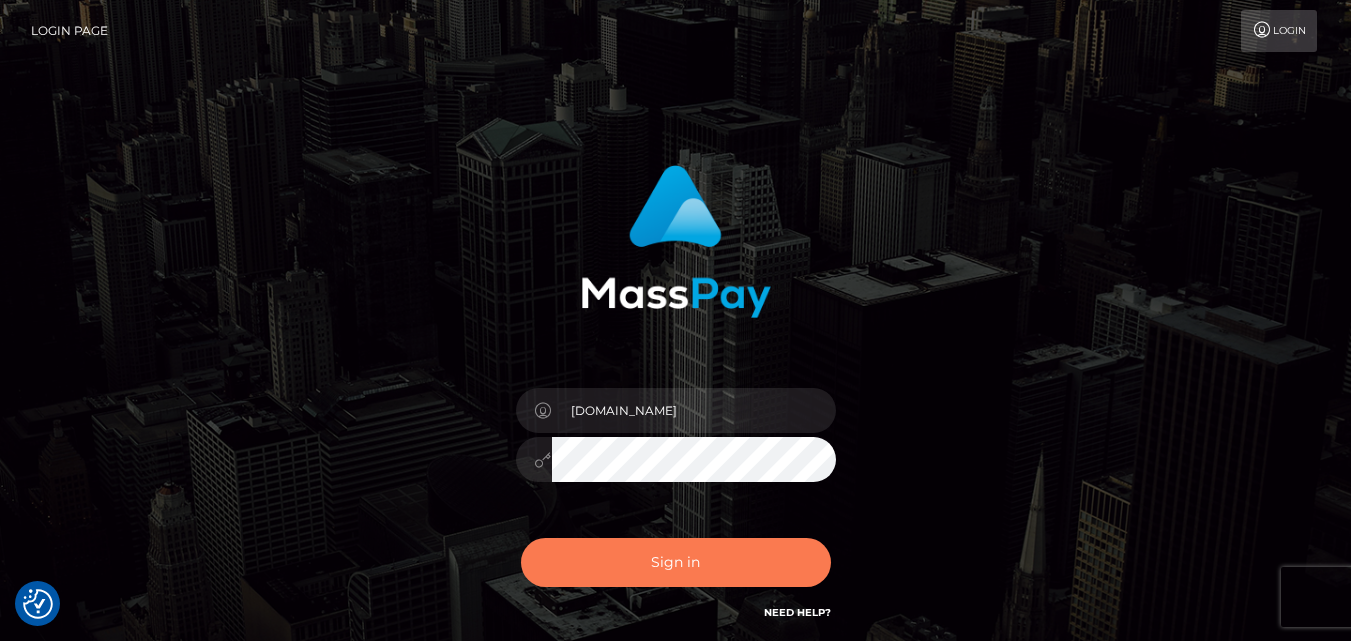 click on "Sign in" at bounding box center (676, 562) 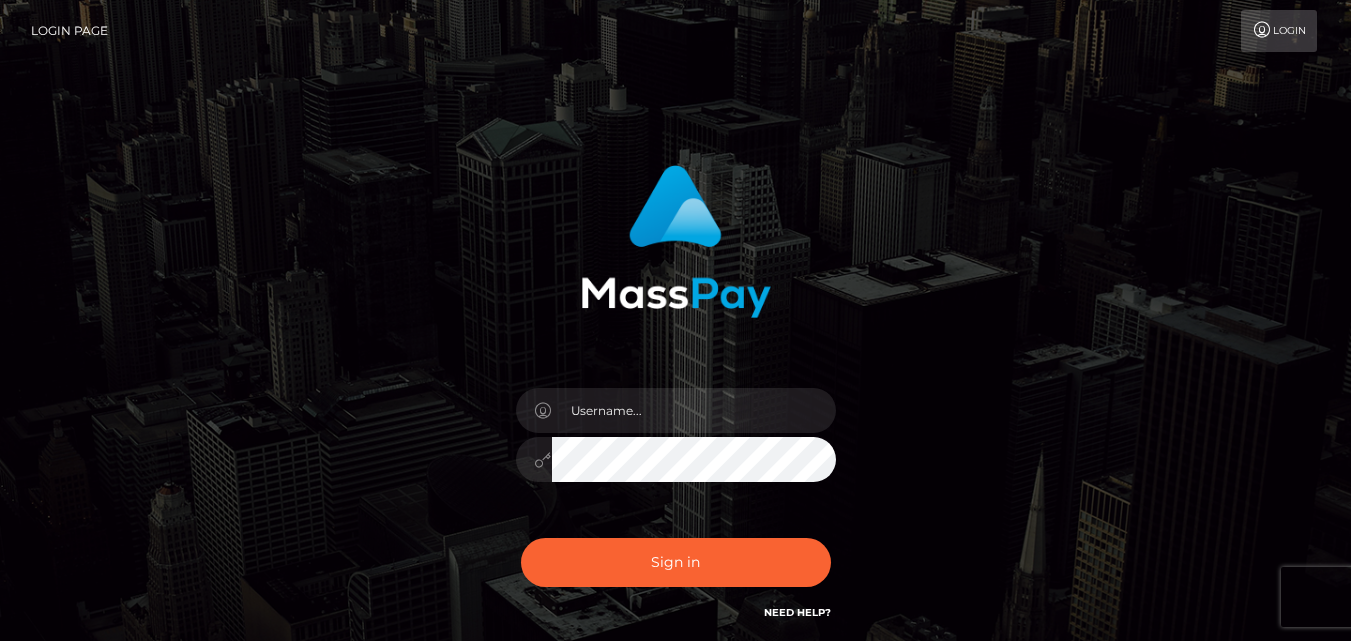 scroll, scrollTop: 0, scrollLeft: 0, axis: both 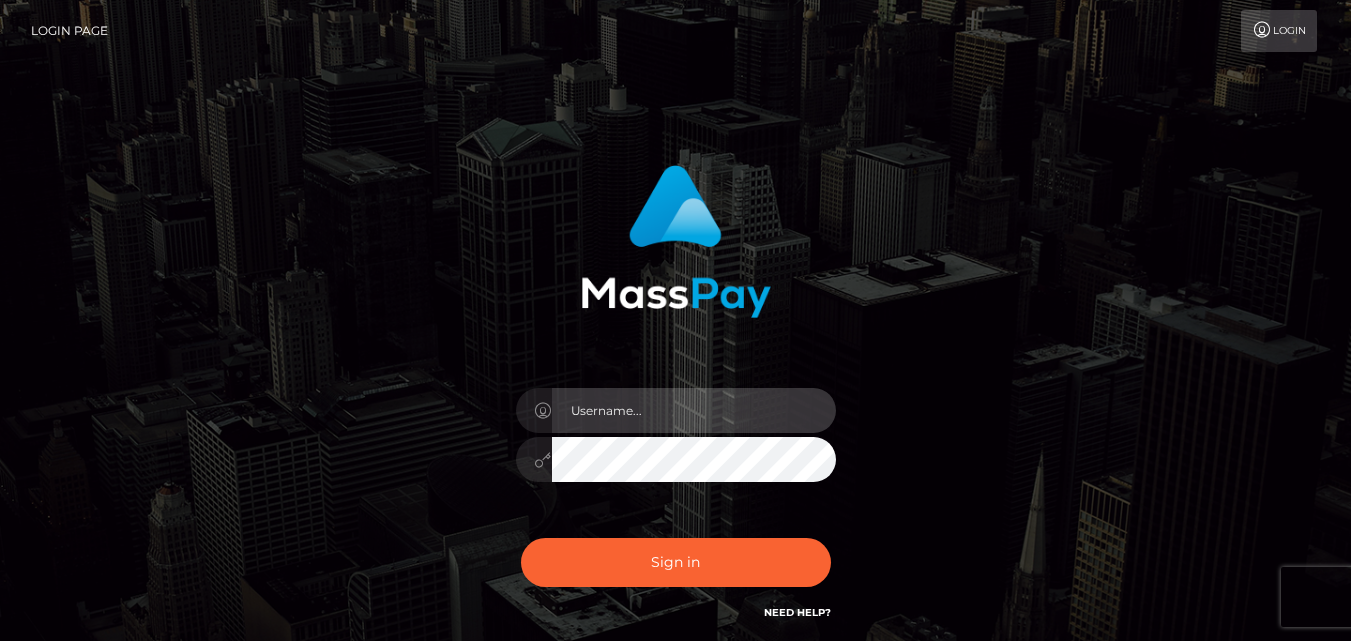 type on "[DOMAIN_NAME]" 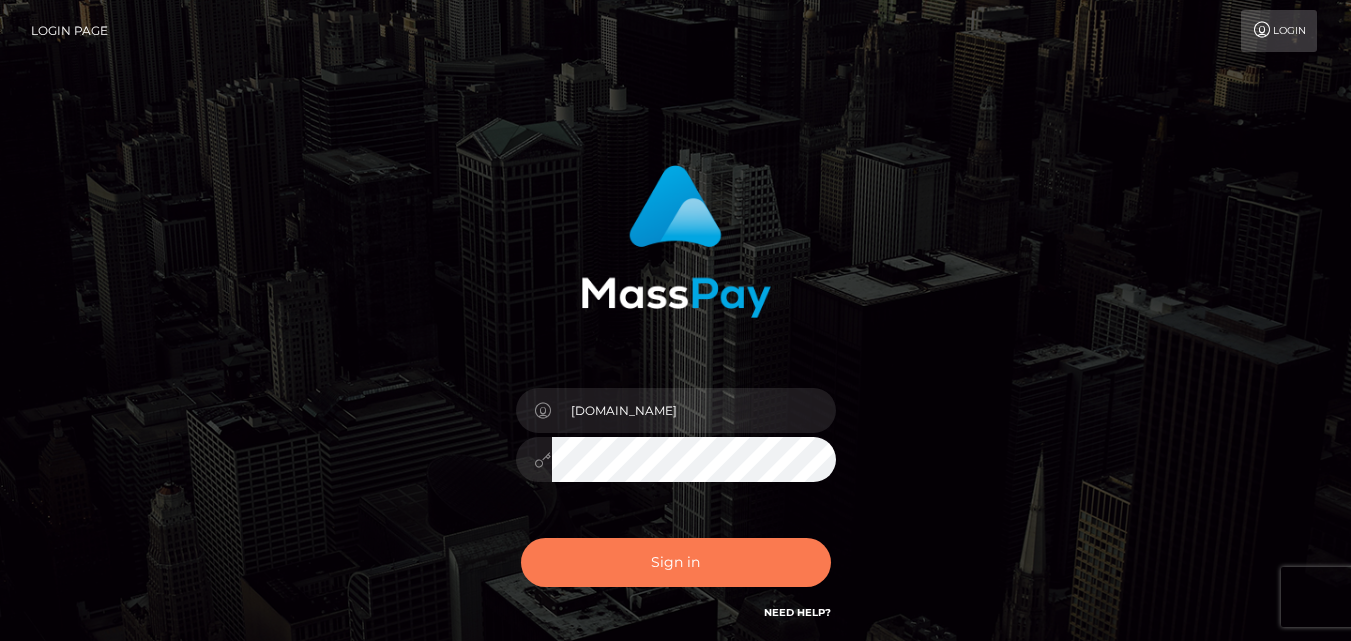 click on "Sign in" at bounding box center [676, 562] 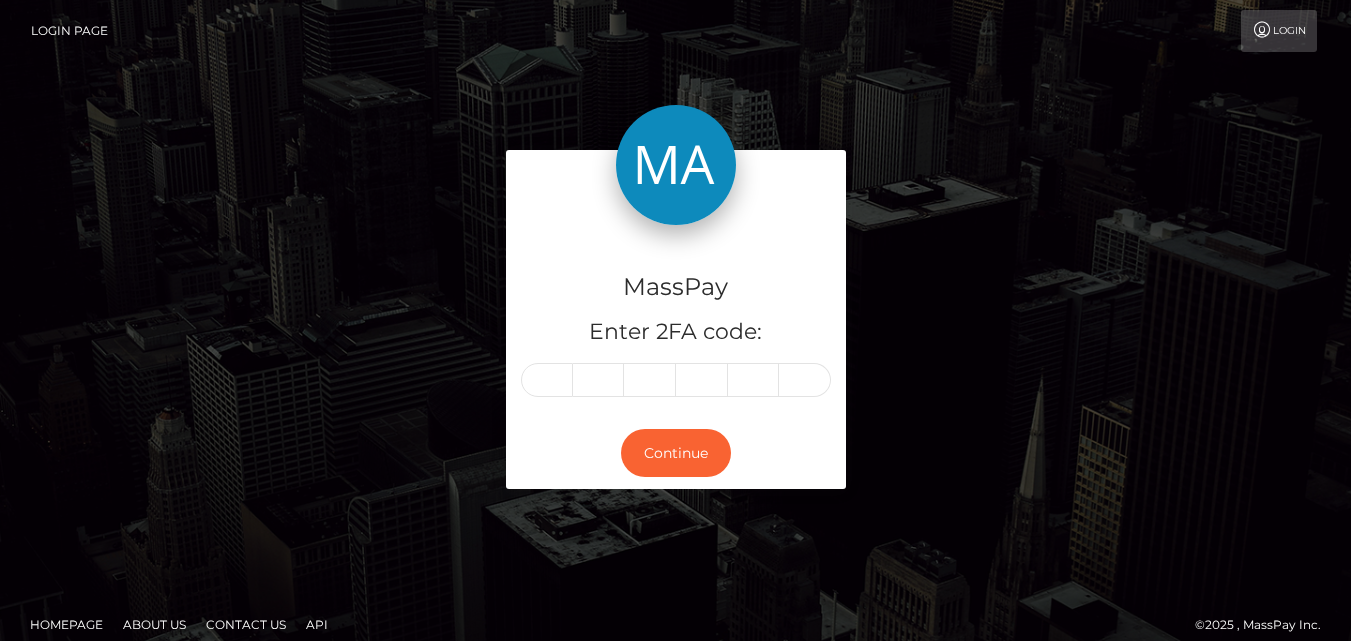scroll, scrollTop: 0, scrollLeft: 0, axis: both 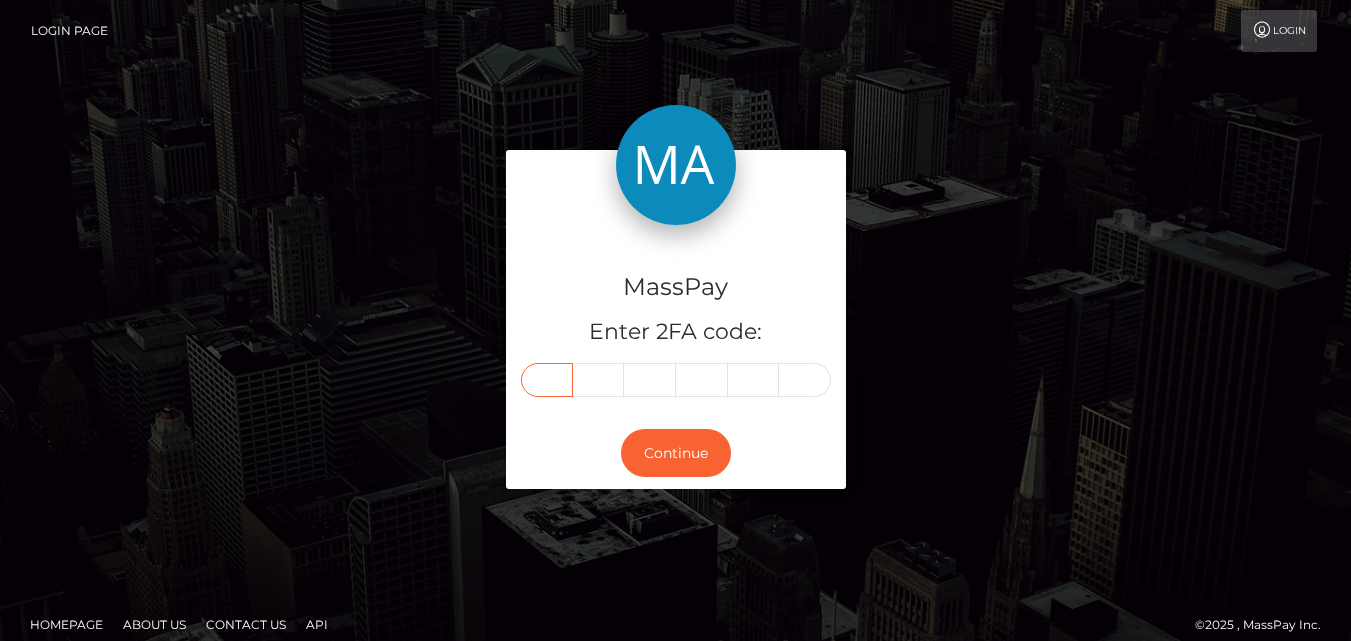 click at bounding box center (547, 380) 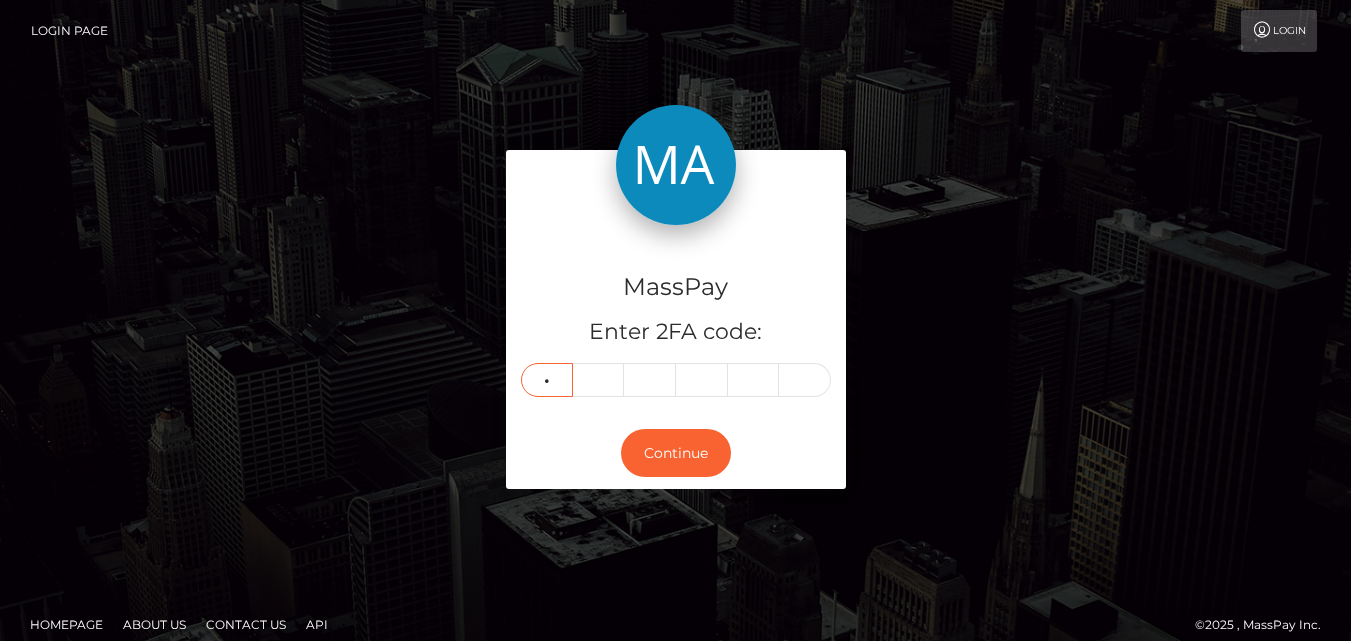 type on "6" 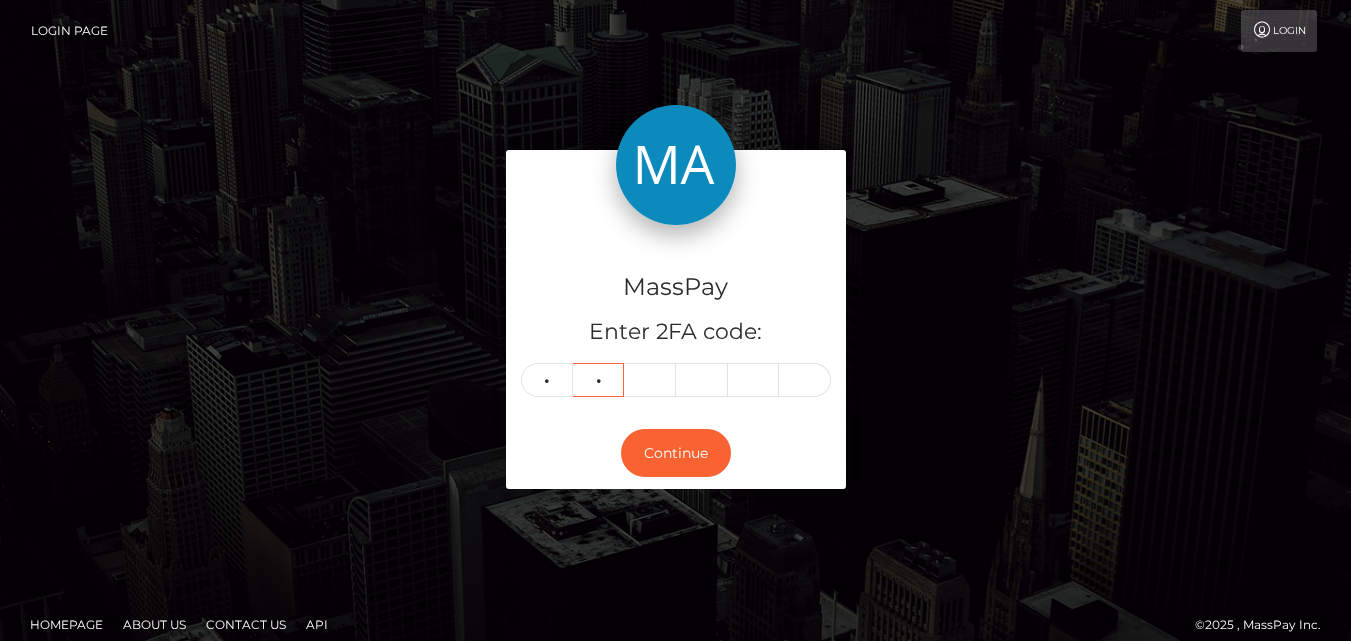 type on "6" 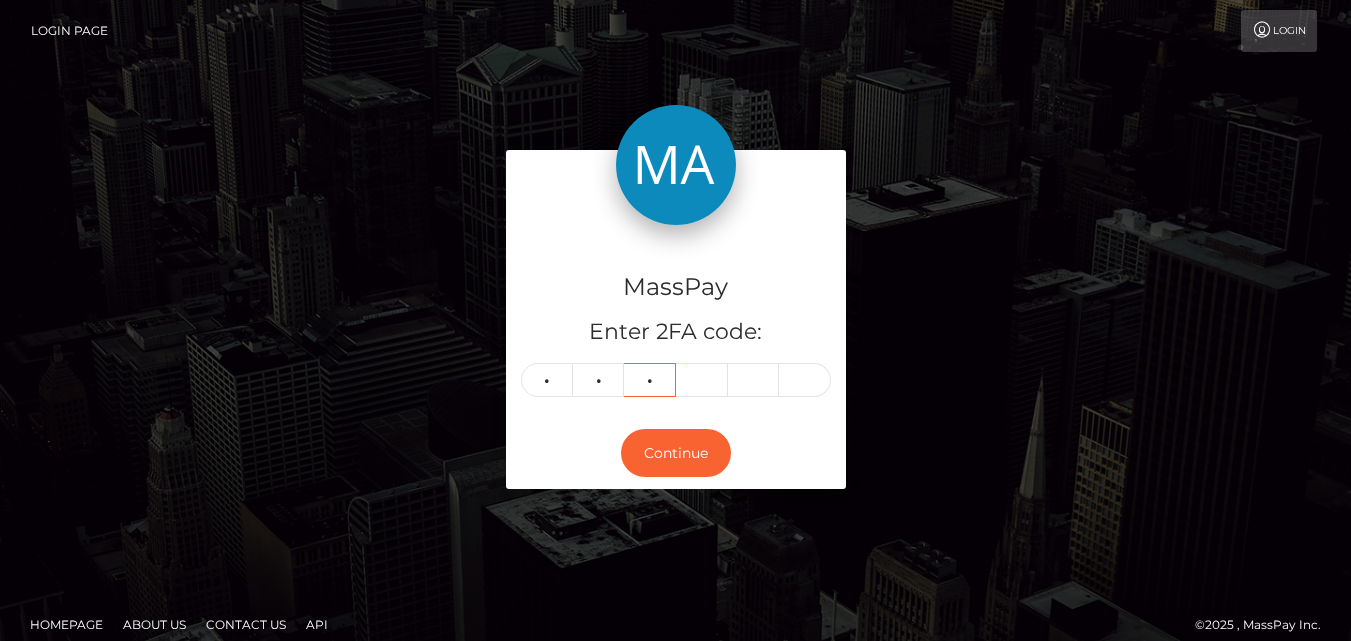 type on "5" 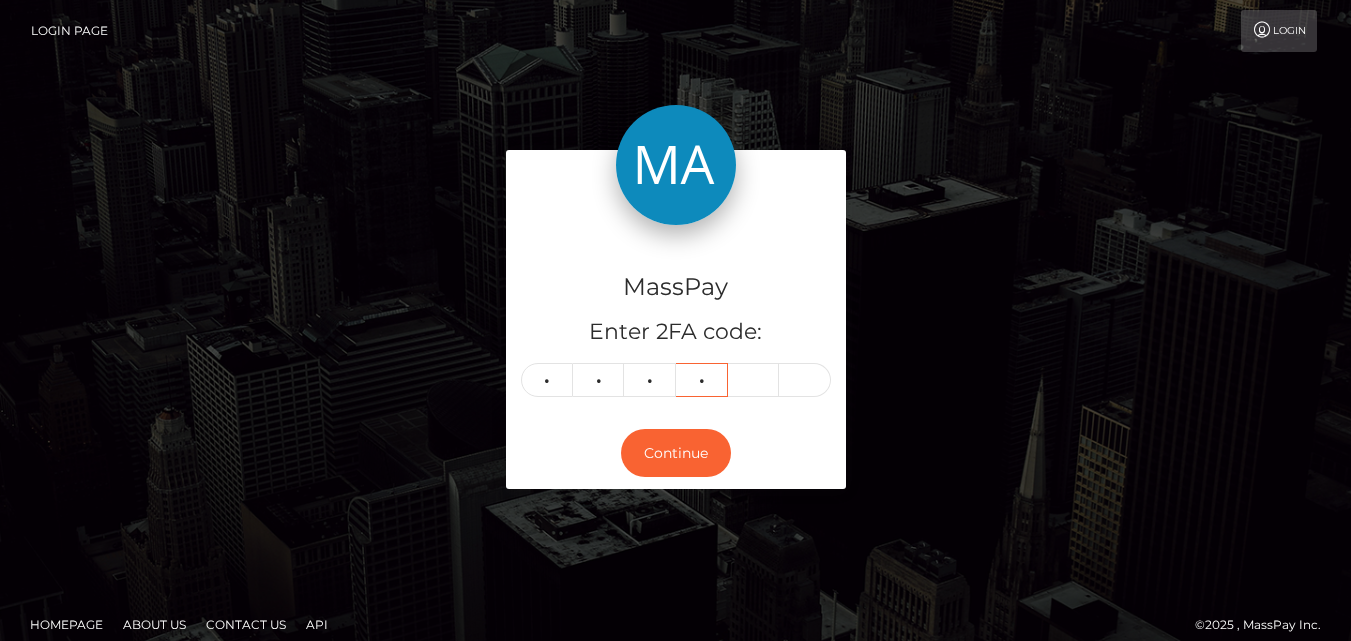 type on "9" 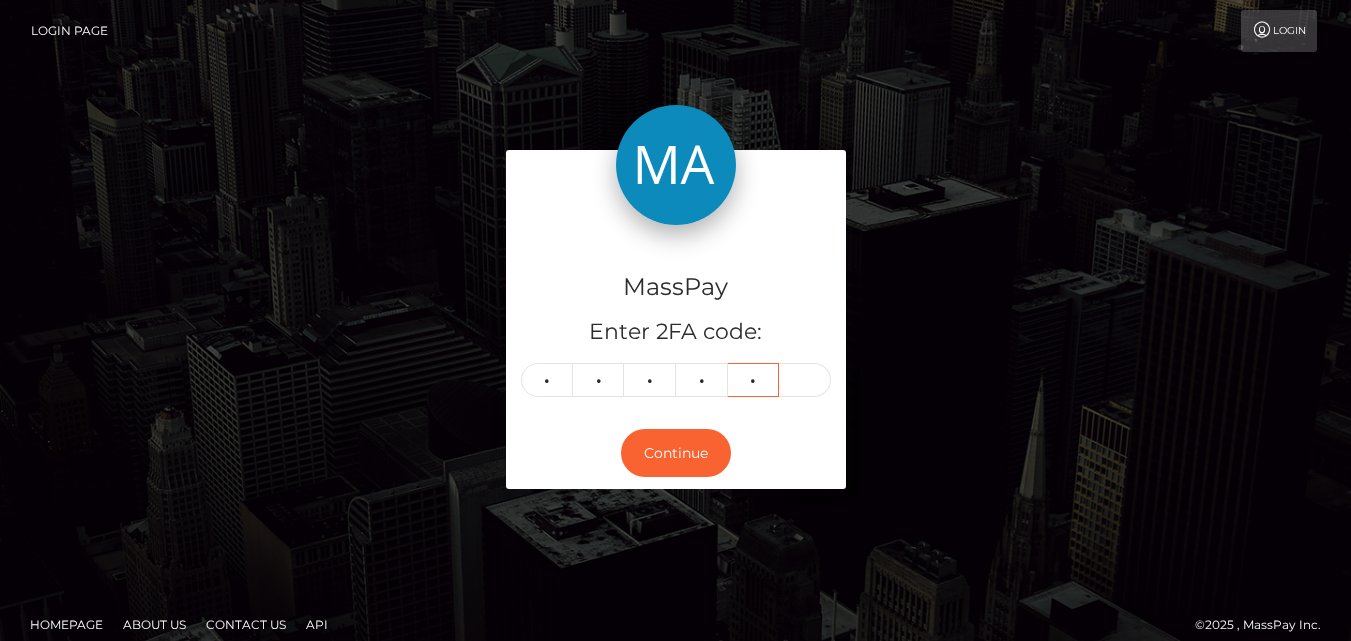 type on "9" 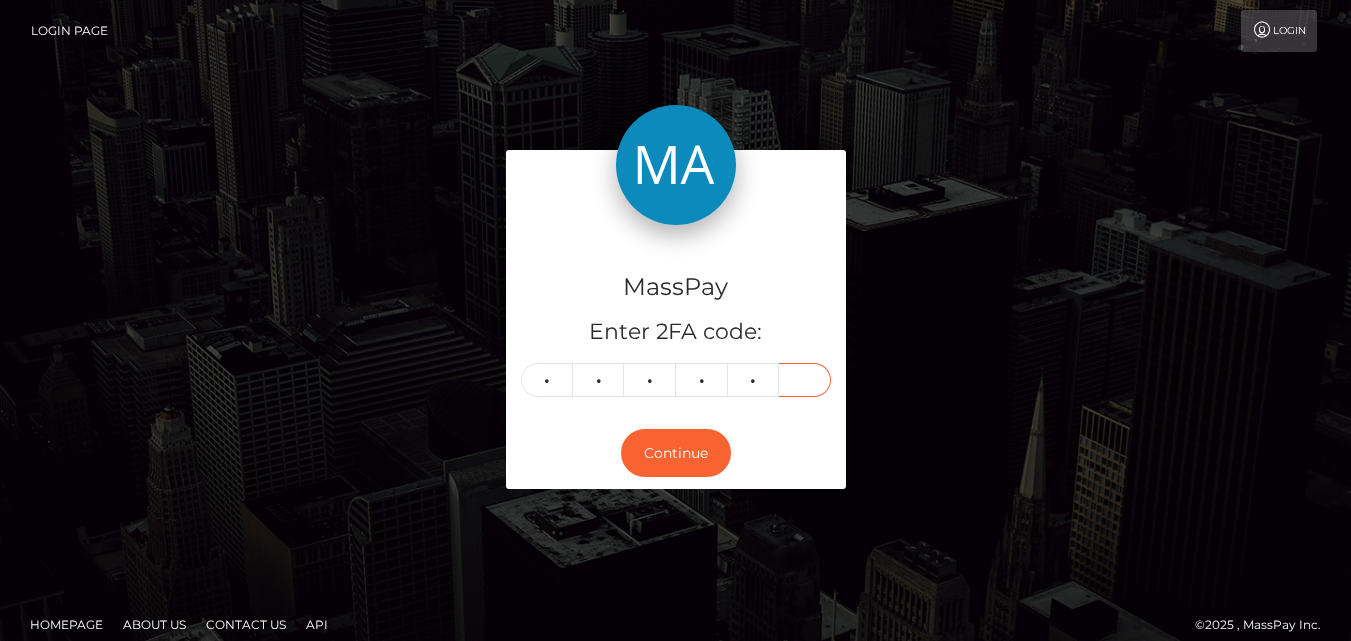 type on "9" 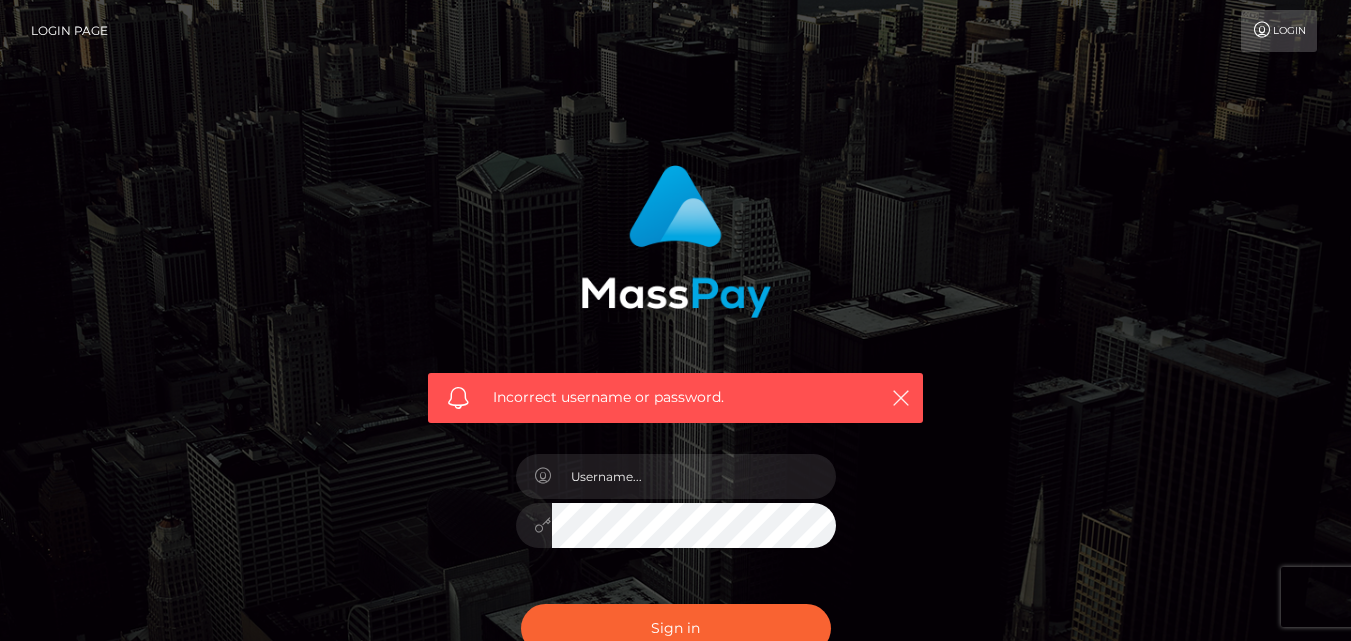 scroll, scrollTop: 0, scrollLeft: 0, axis: both 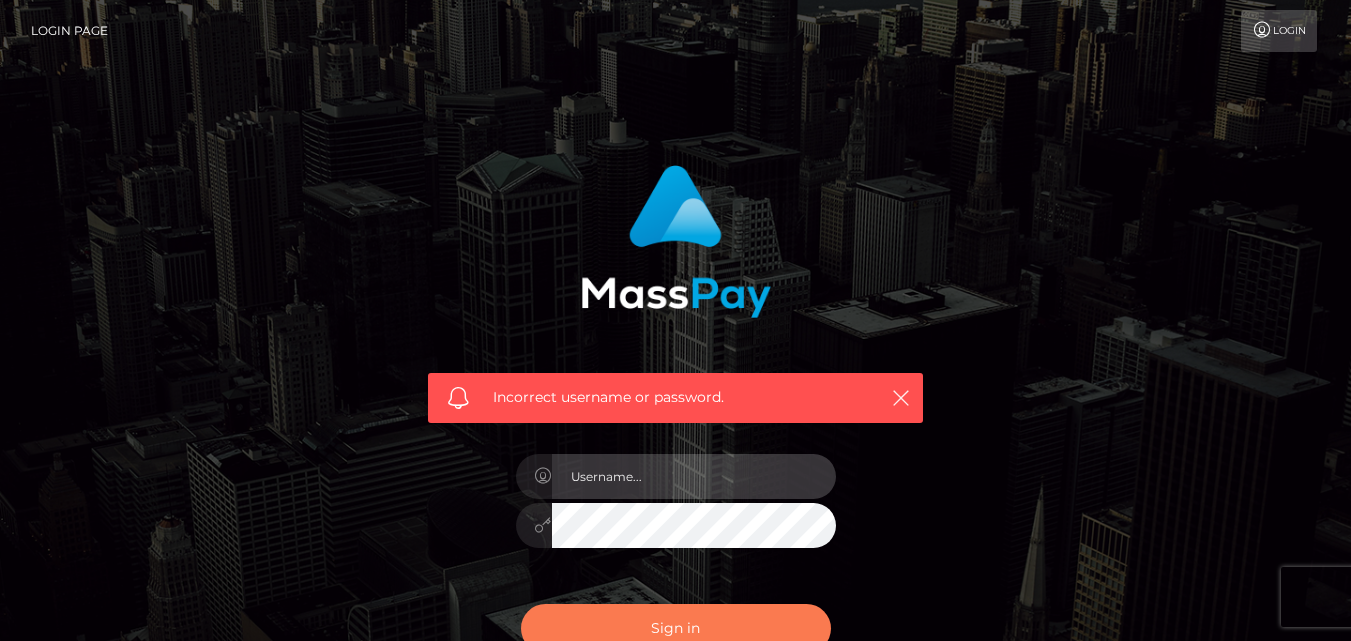 type on "Pk.es" 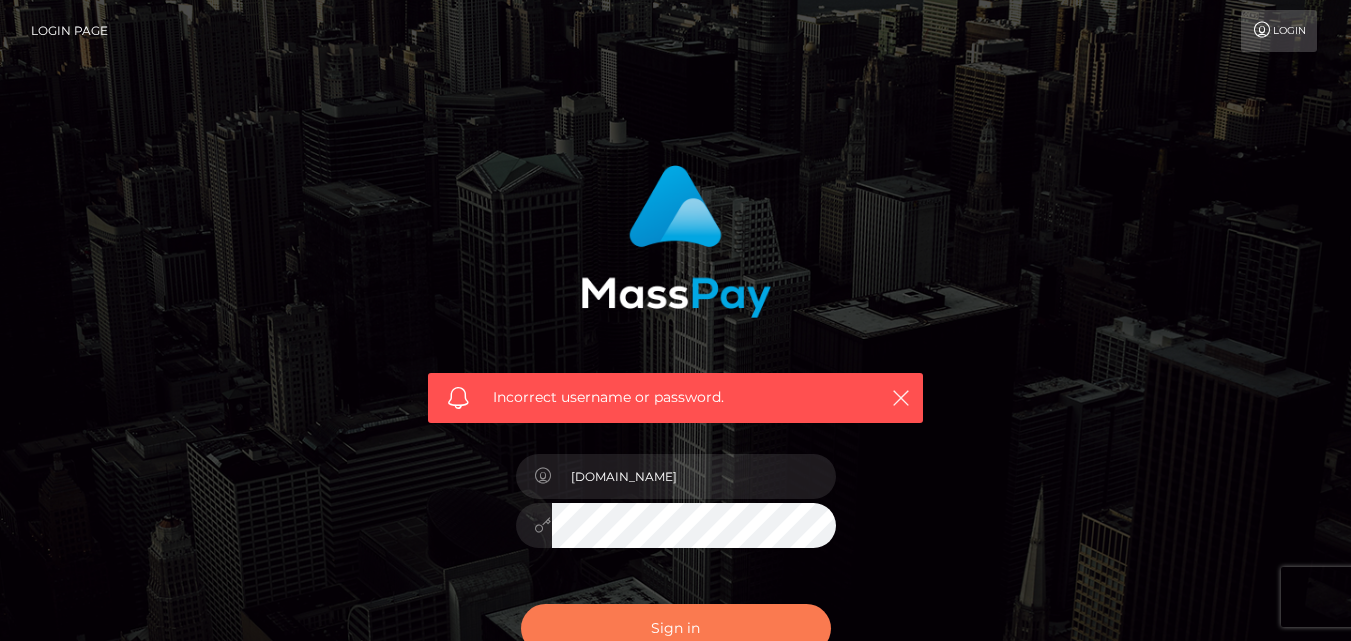 click on "Sign in" at bounding box center [676, 628] 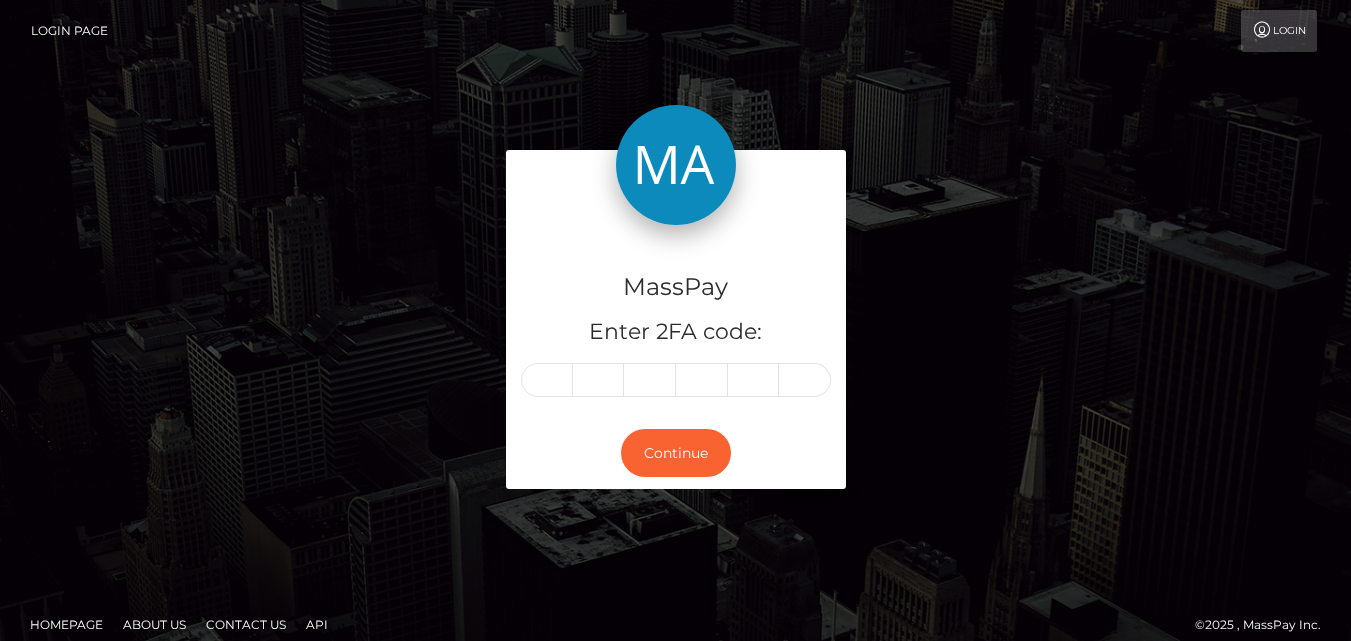 scroll, scrollTop: 0, scrollLeft: 0, axis: both 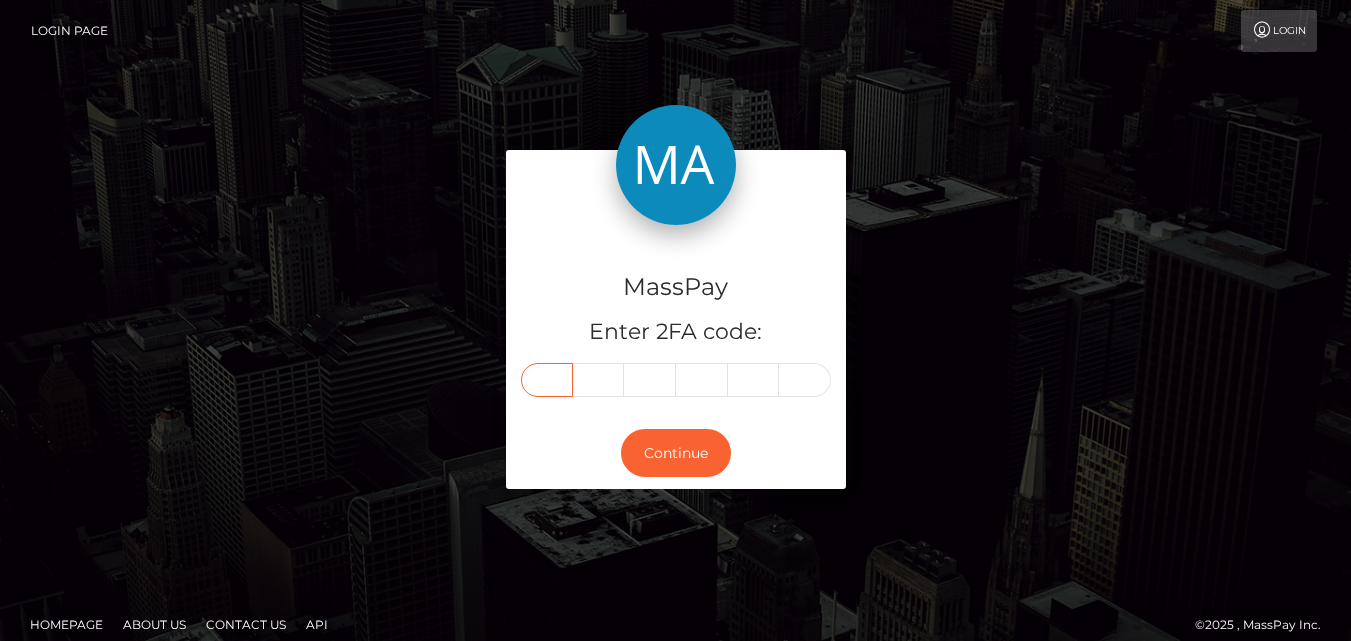 click at bounding box center (547, 380) 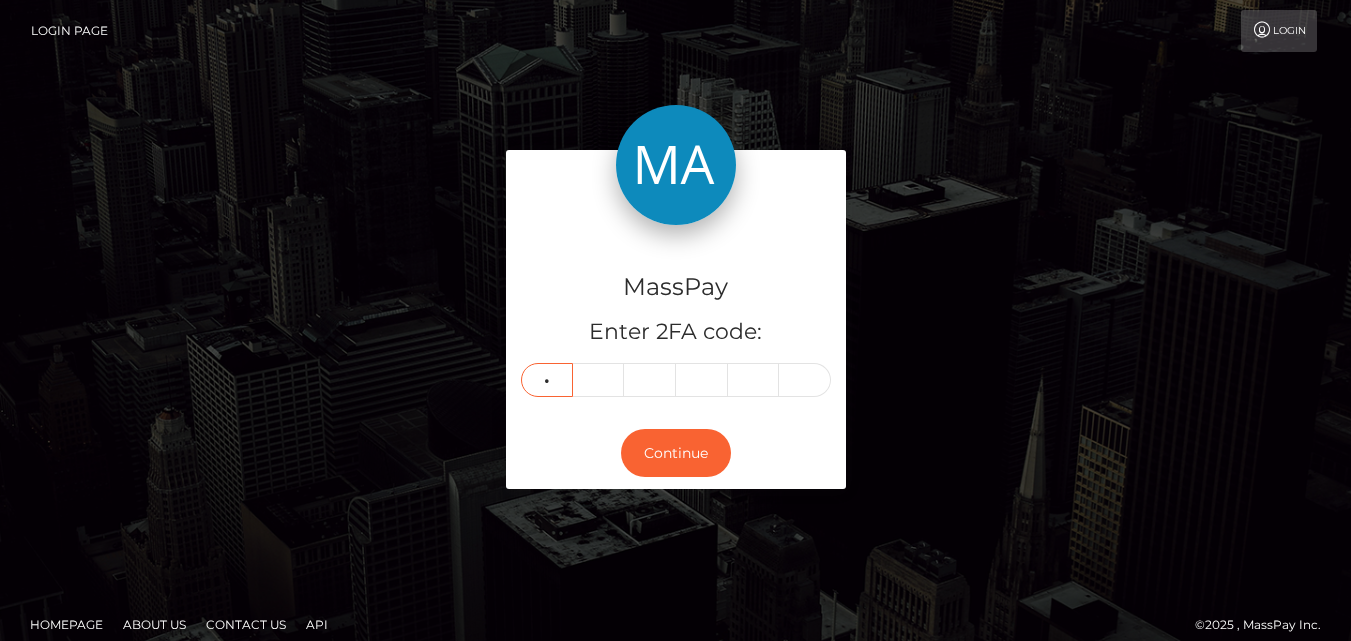 type on "6" 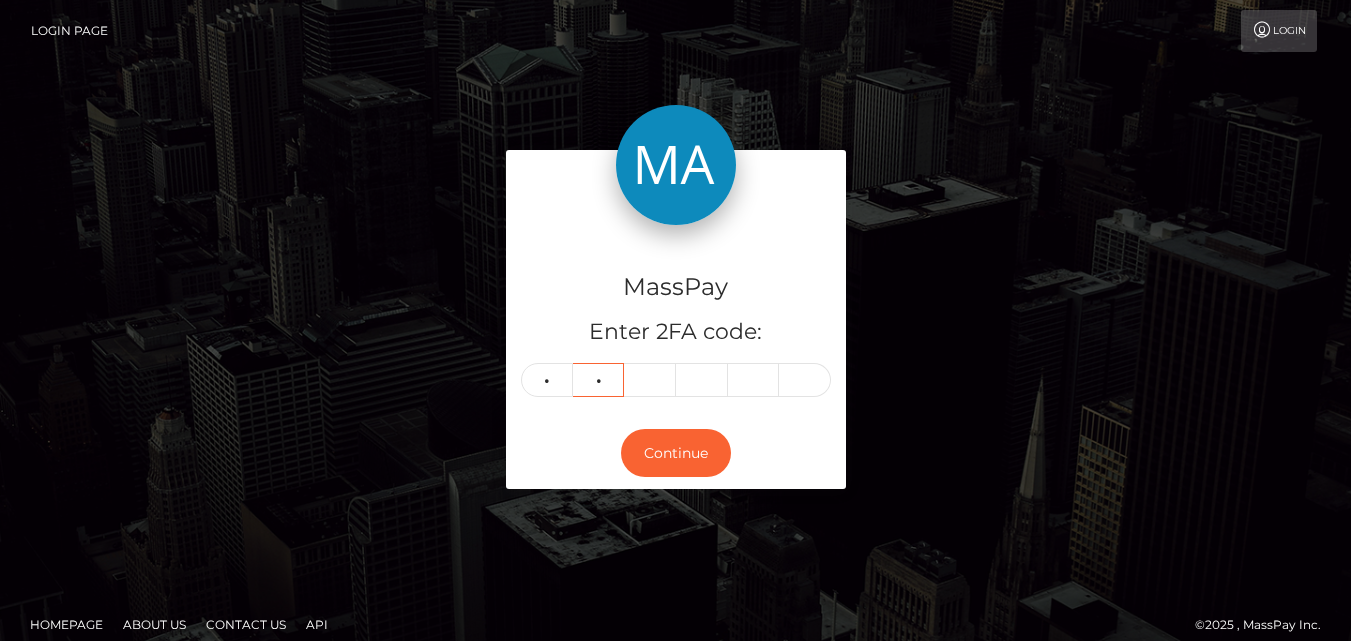 type on "6" 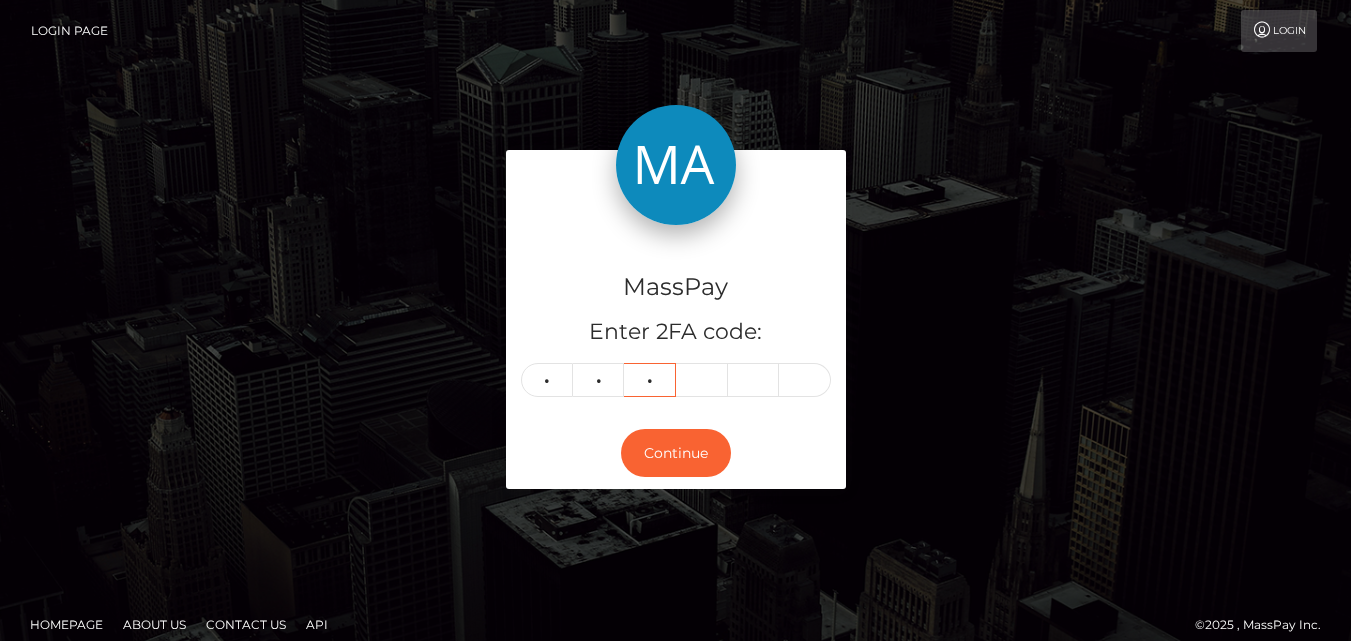 type on "6" 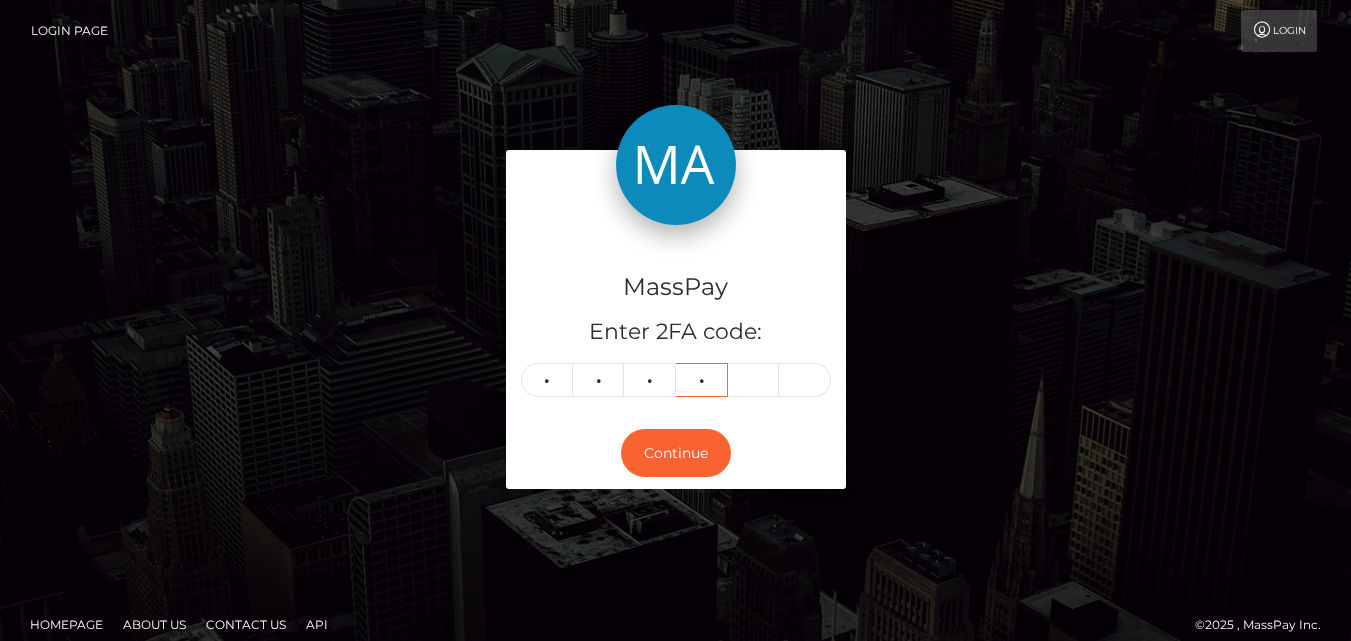 type on "5" 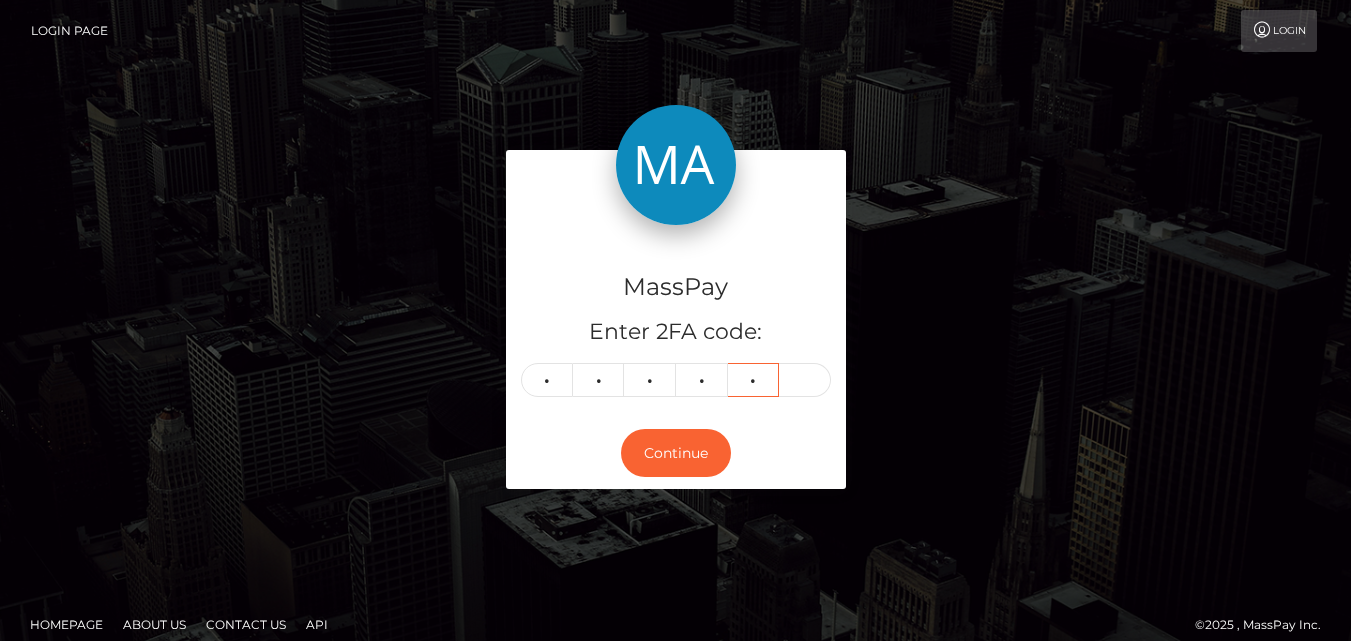 type on "9" 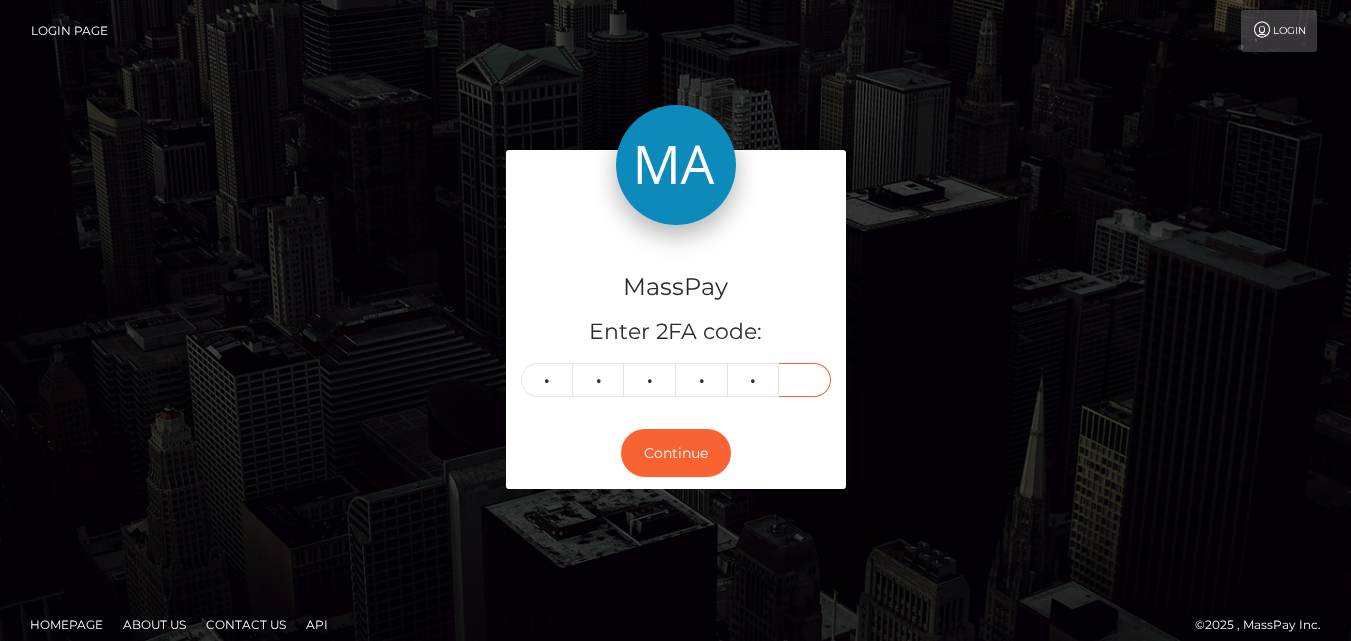 type on "9" 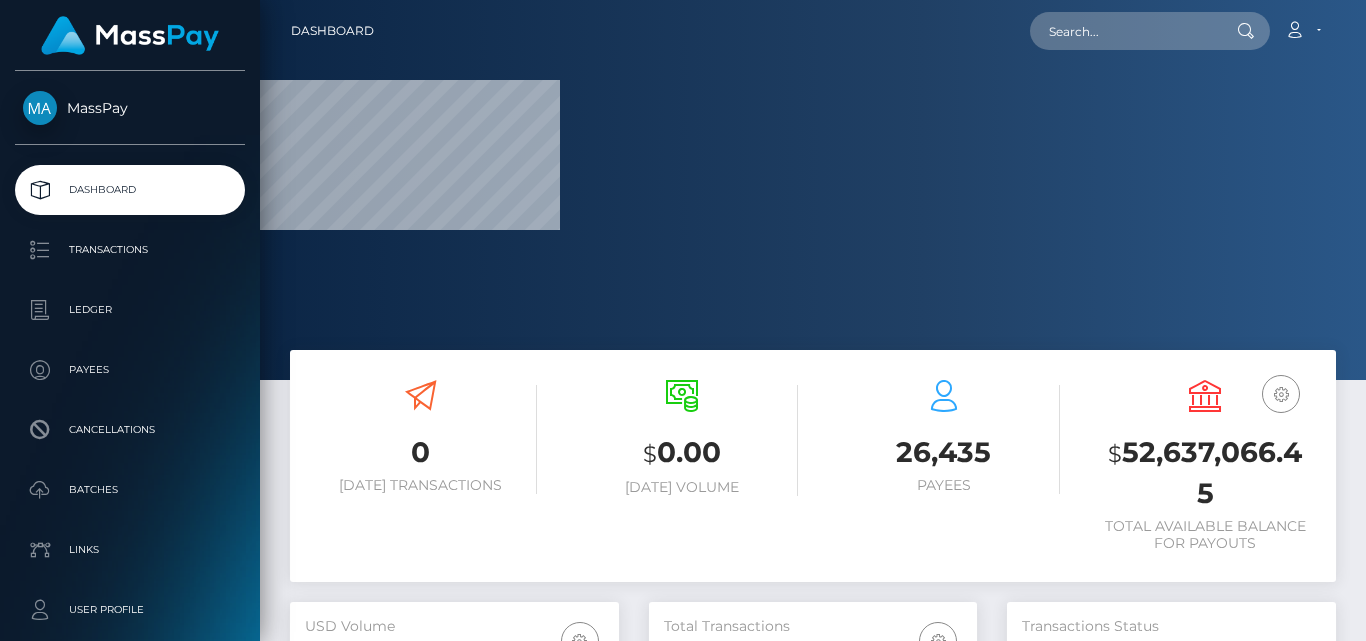 scroll, scrollTop: 0, scrollLeft: 0, axis: both 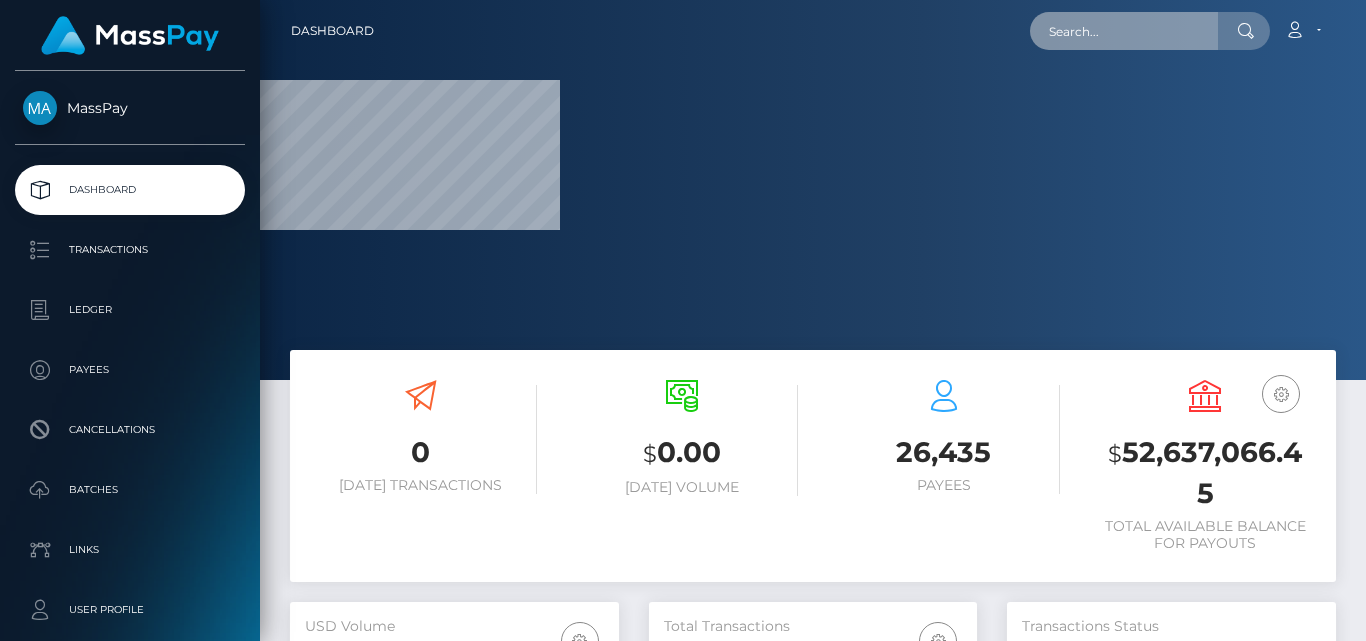 click at bounding box center (1124, 31) 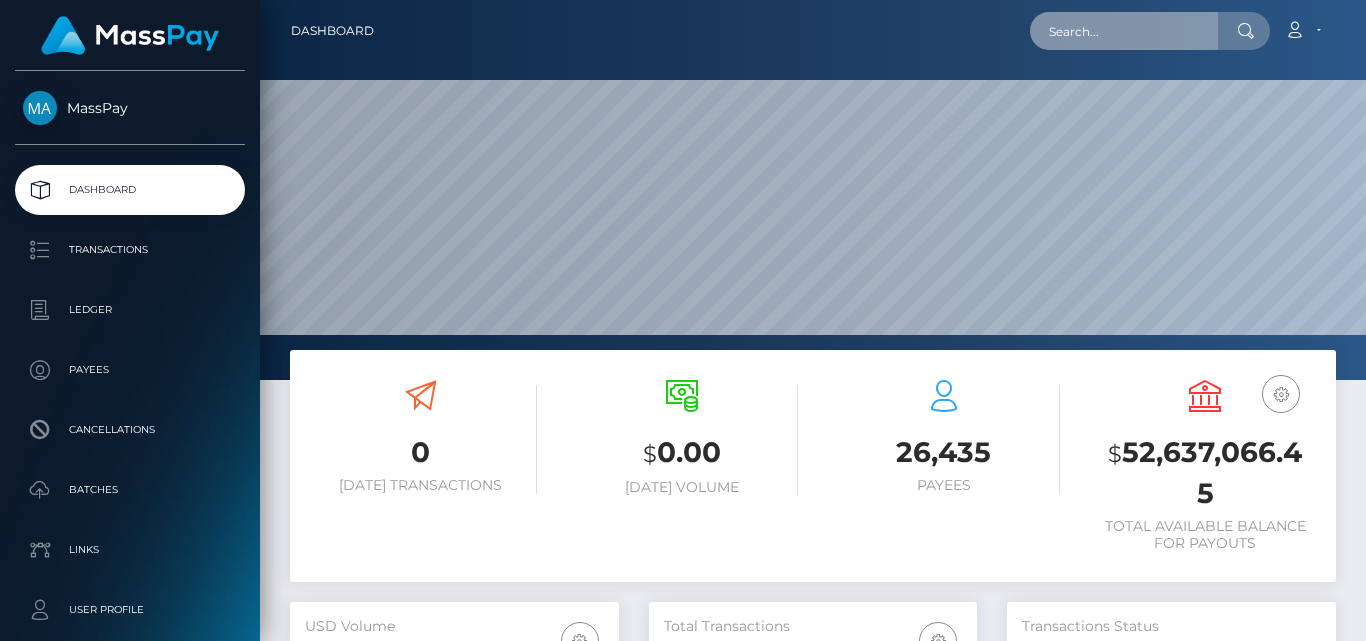 scroll, scrollTop: 999620, scrollLeft: 998894, axis: both 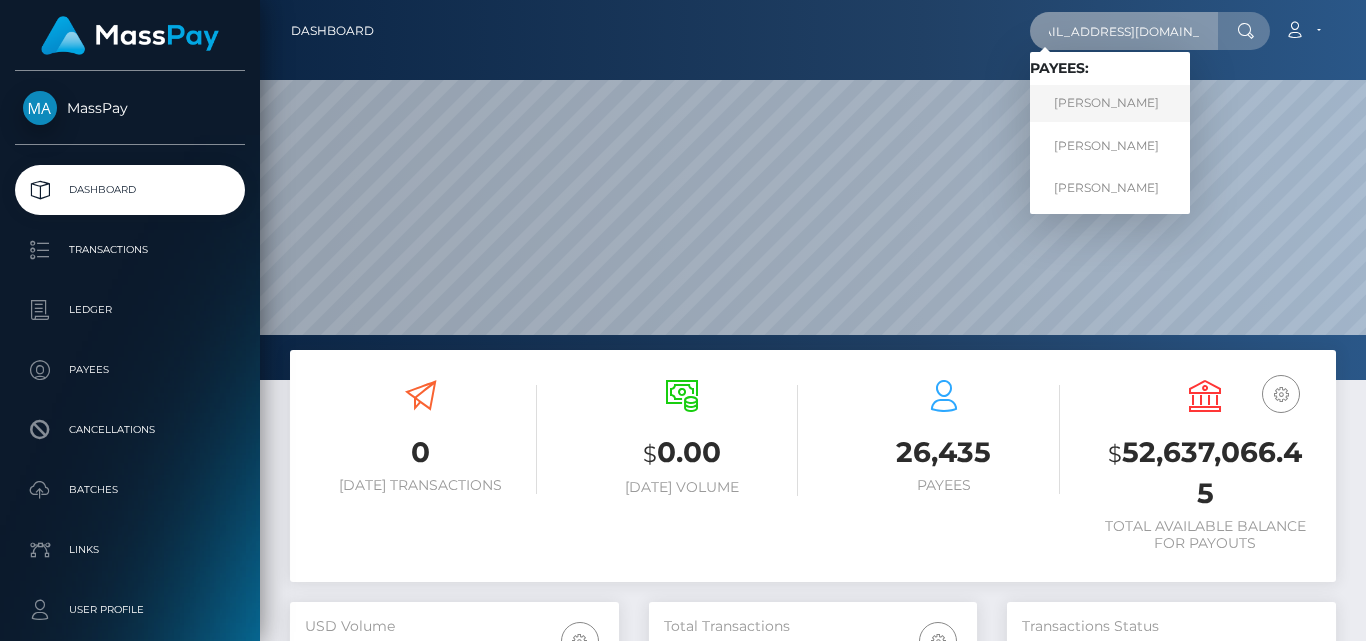 type on "[EMAIL_ADDRESS][DOMAIN_NAME]" 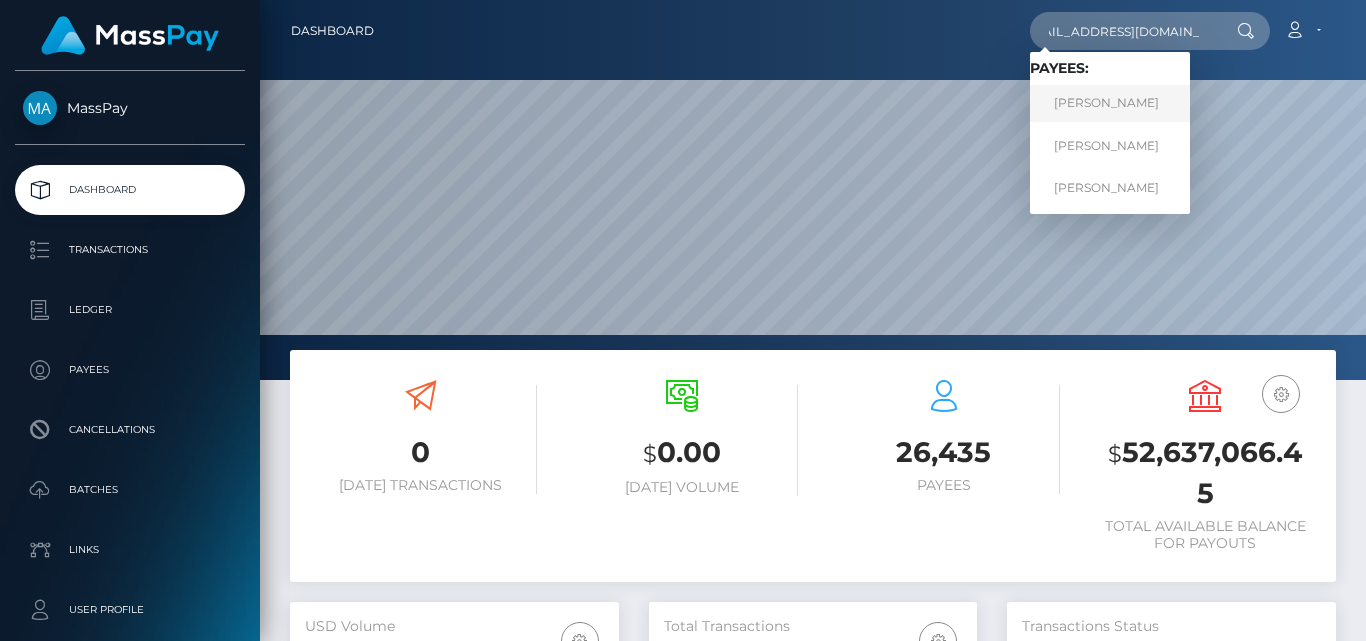 scroll, scrollTop: 0, scrollLeft: 0, axis: both 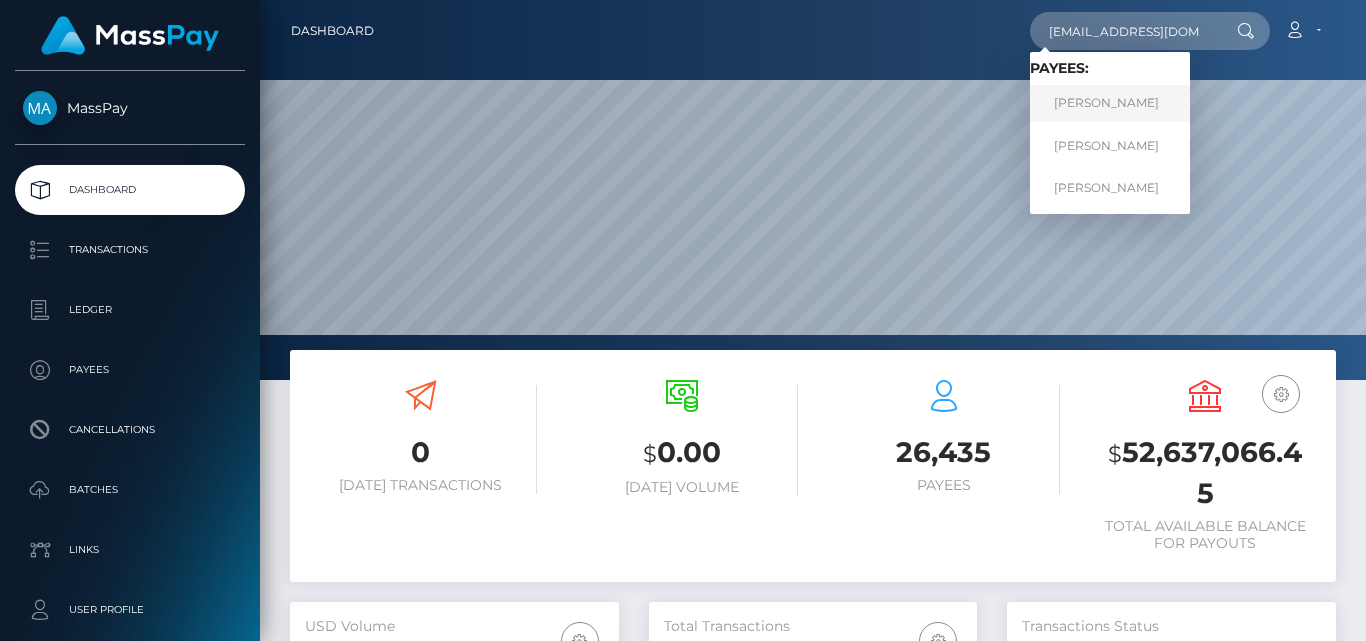 click on "SARAH MARIE LAWRENCE" at bounding box center [1110, 103] 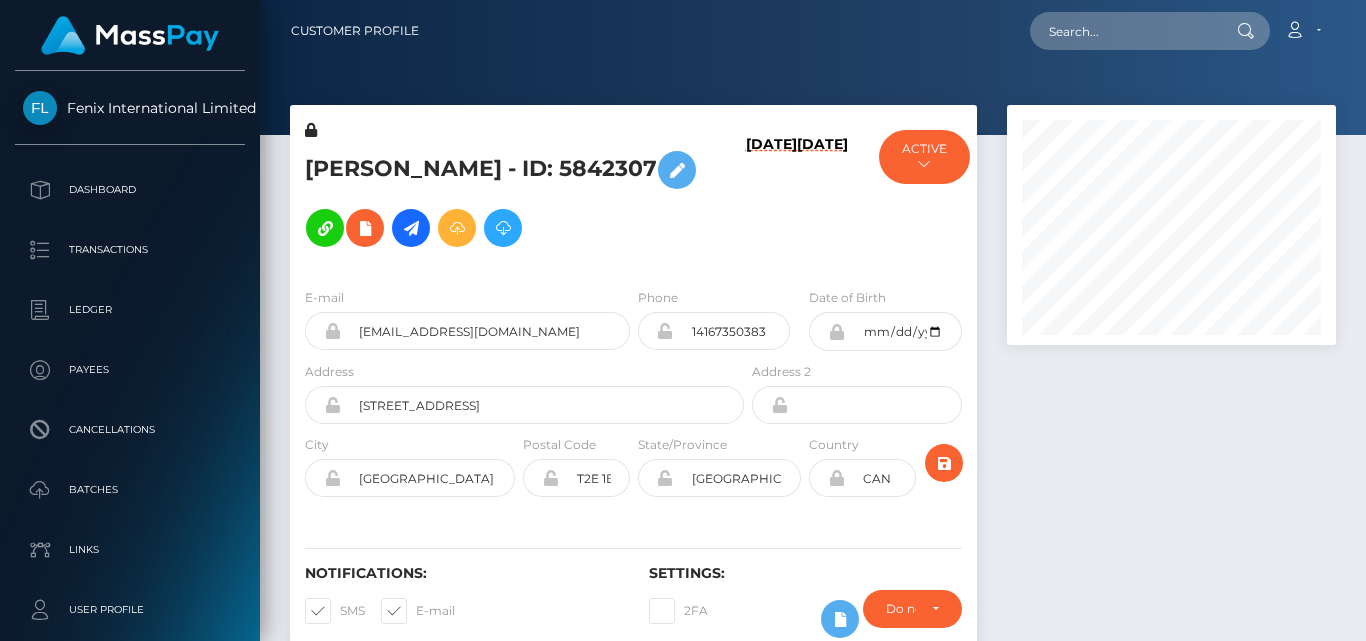scroll, scrollTop: 0, scrollLeft: 0, axis: both 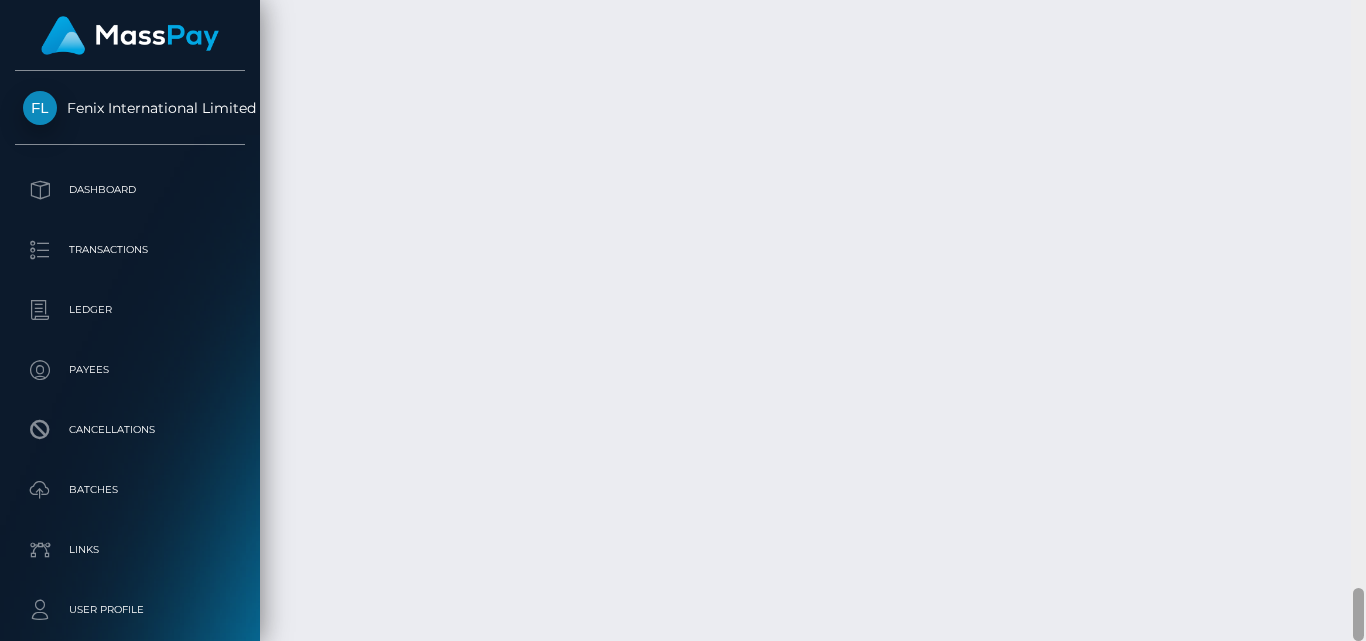 drag, startPoint x: 1361, startPoint y: 51, endPoint x: 1365, endPoint y: 631, distance: 580.0138 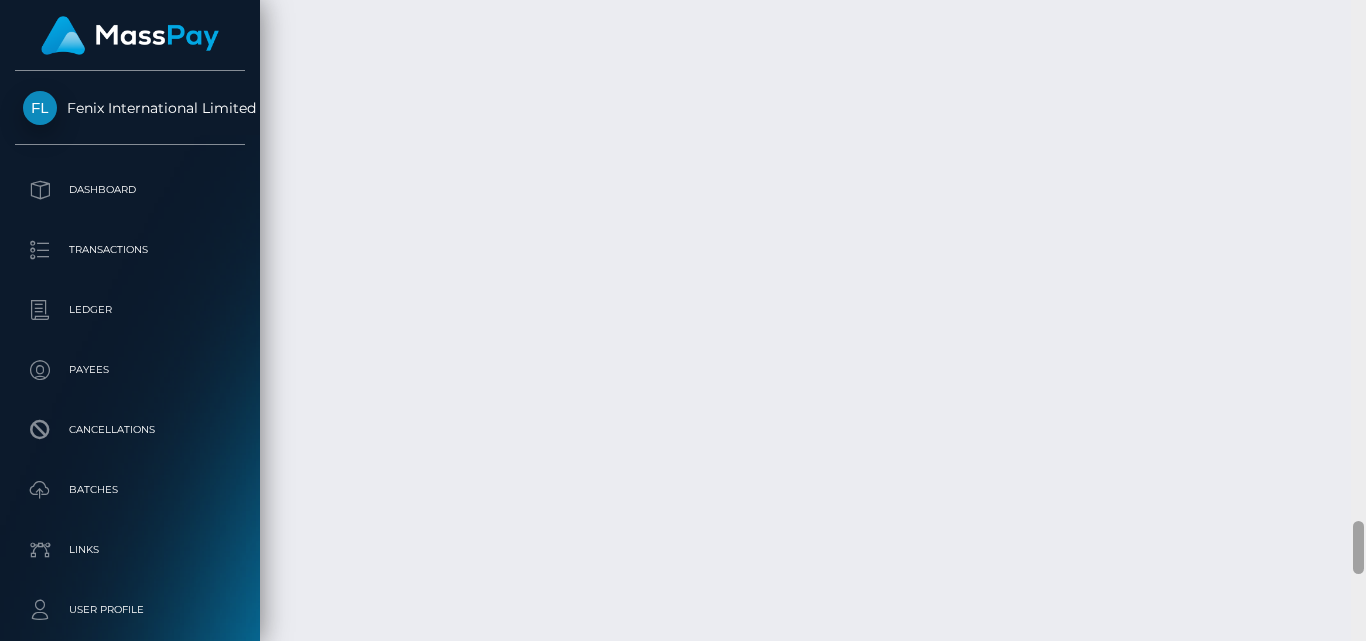 scroll, scrollTop: 6341, scrollLeft: 0, axis: vertical 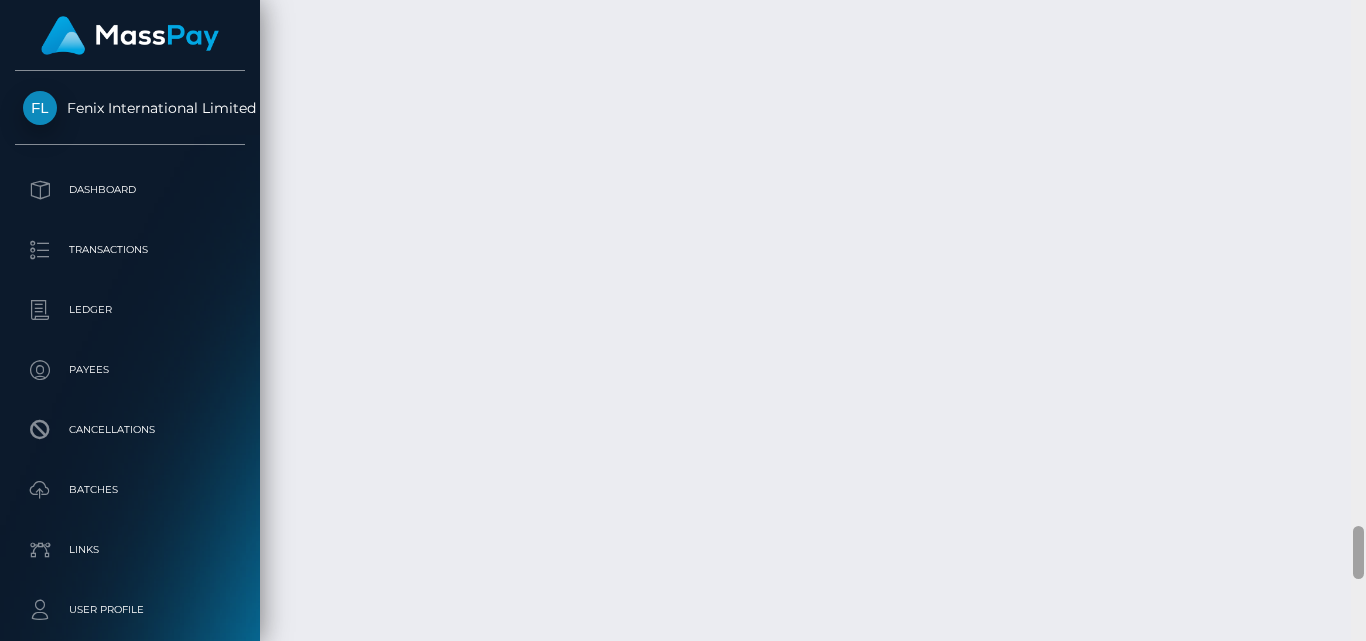drag, startPoint x: 1357, startPoint y: 608, endPoint x: 1365, endPoint y: 546, distance: 62.514 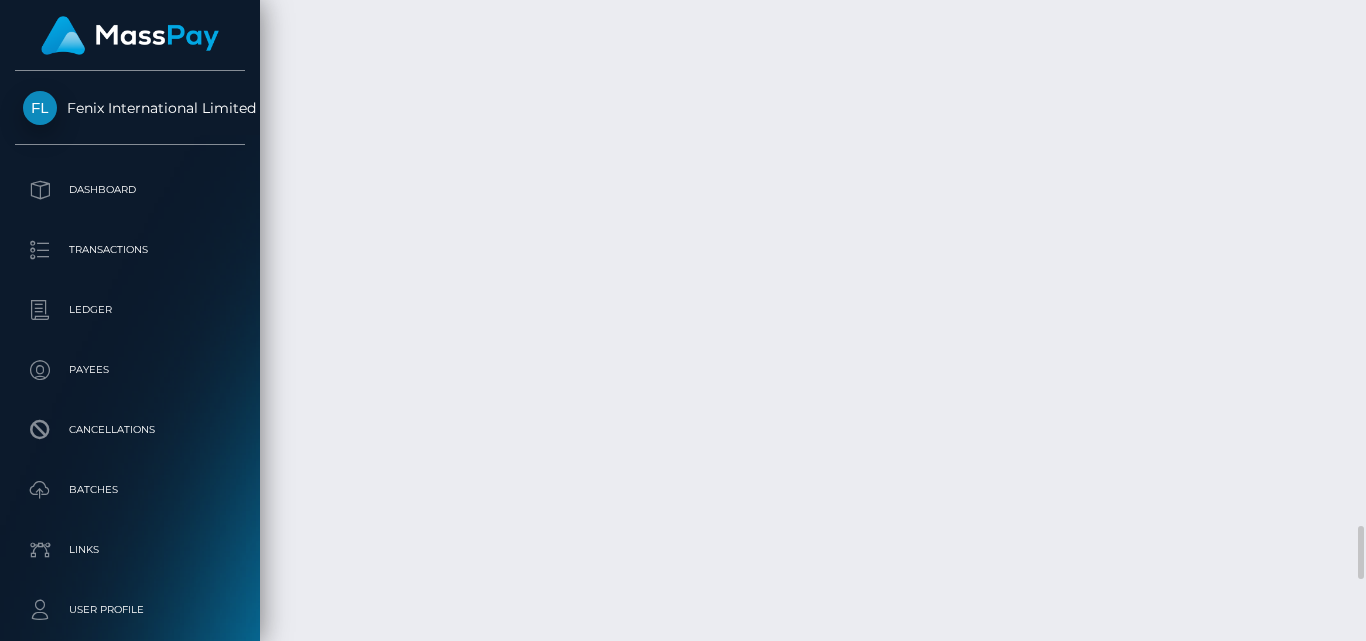click on "Mistress Jayne Doe / RedEx Media LLC" at bounding box center (670, -1149) 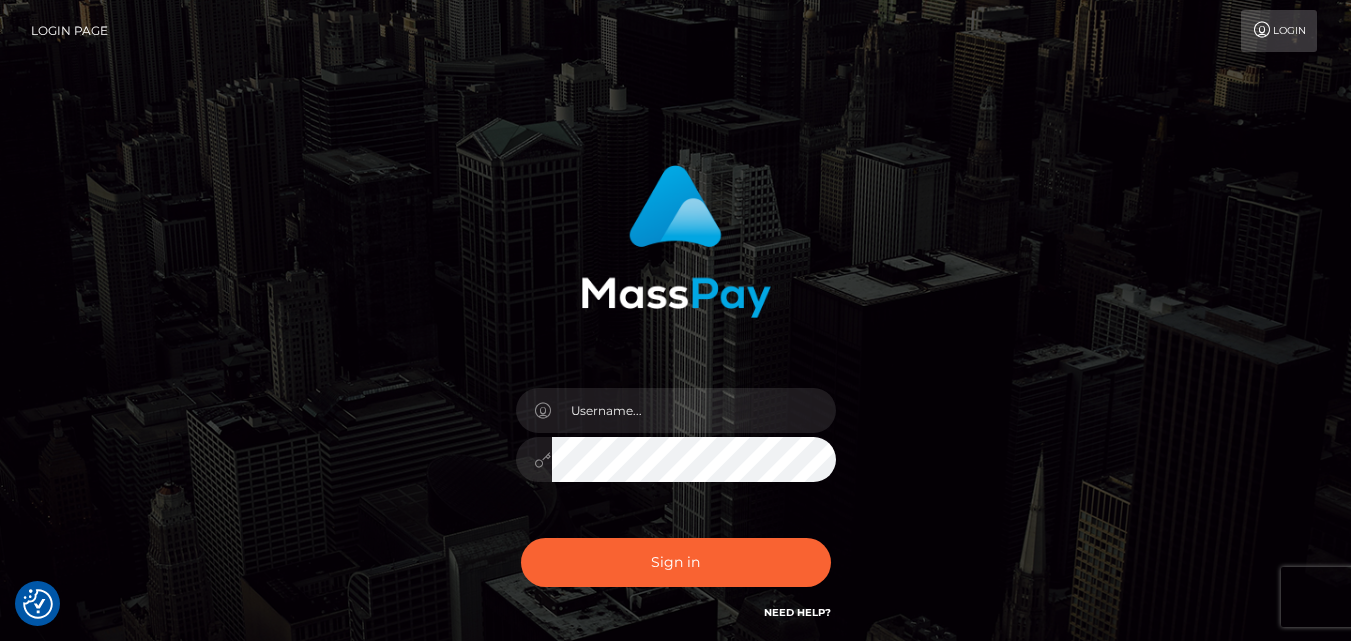 scroll, scrollTop: 0, scrollLeft: 0, axis: both 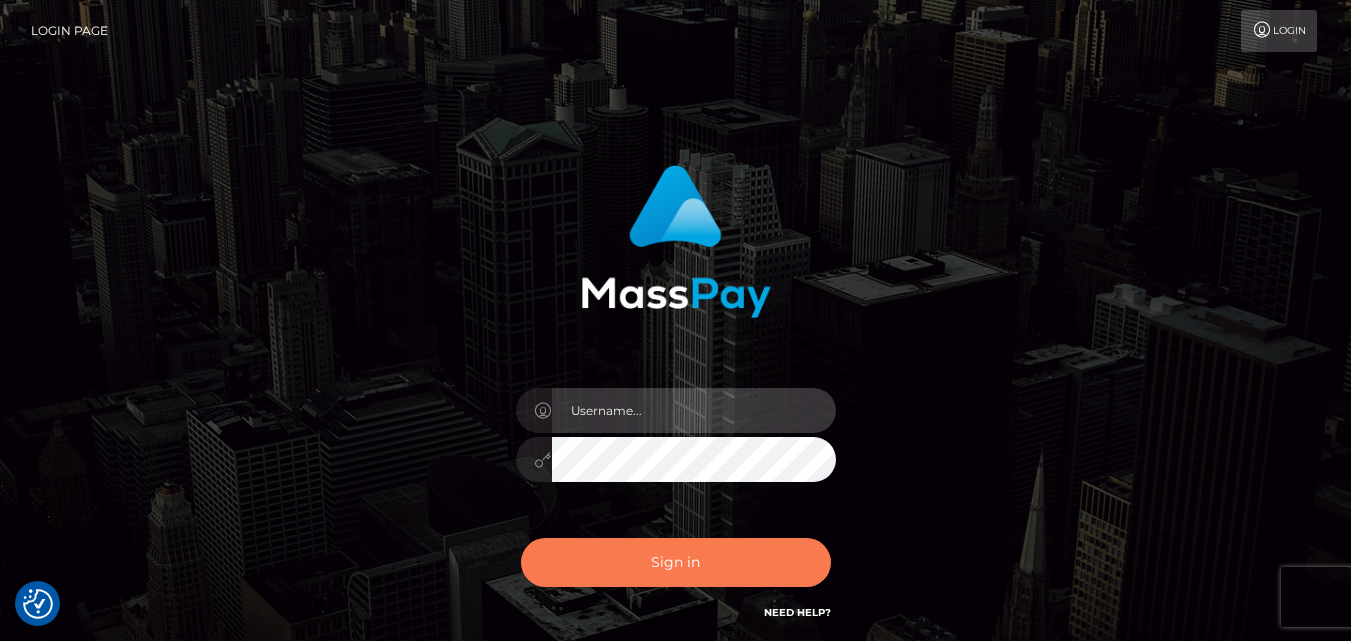 type on "[DOMAIN_NAME]" 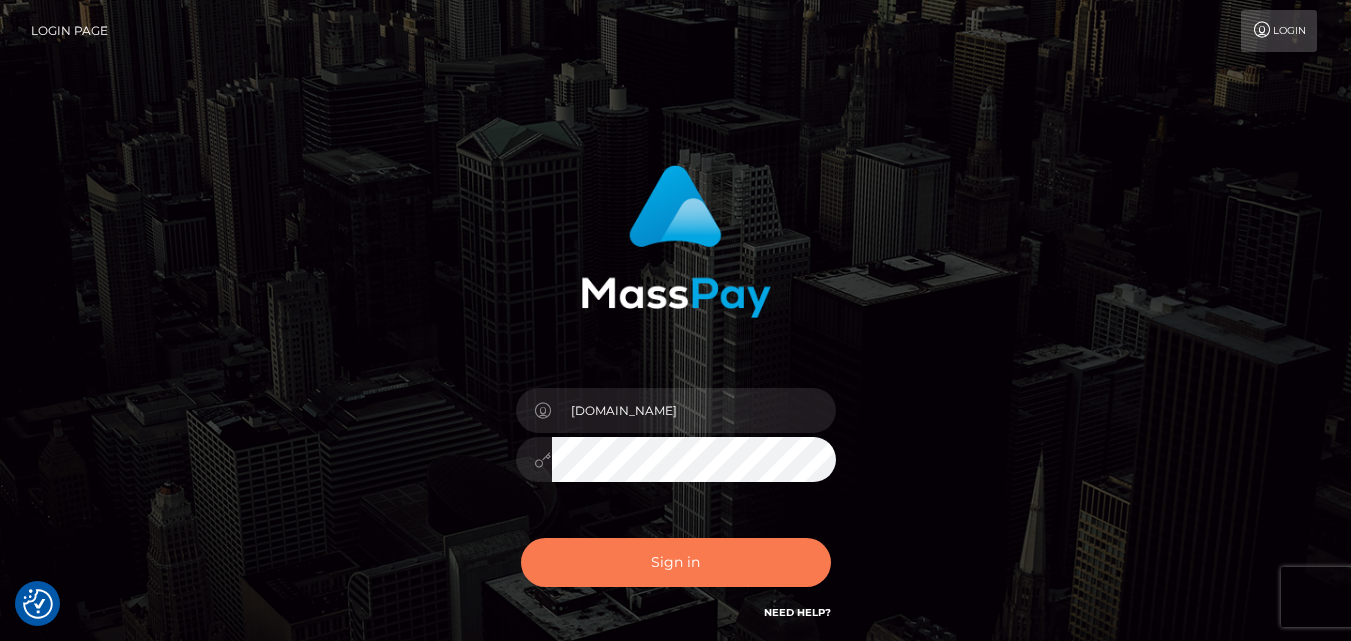 click on "Sign in" at bounding box center (676, 562) 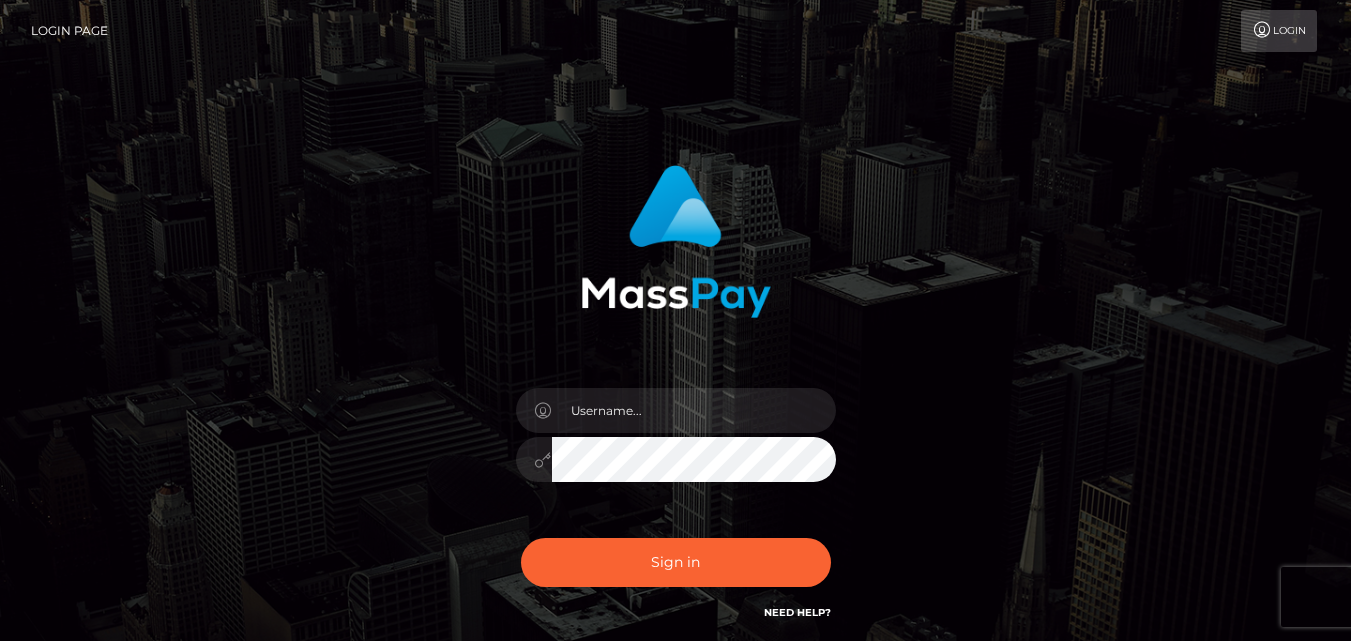 scroll, scrollTop: 0, scrollLeft: 0, axis: both 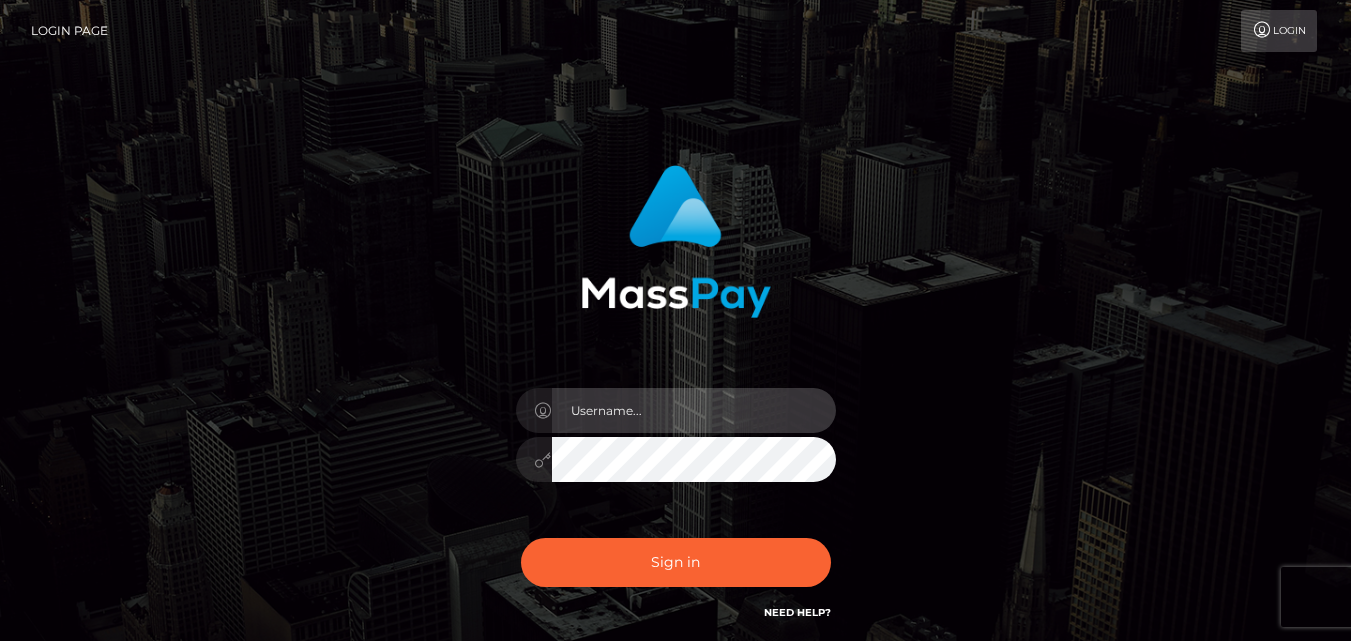 type on "Pk.es" 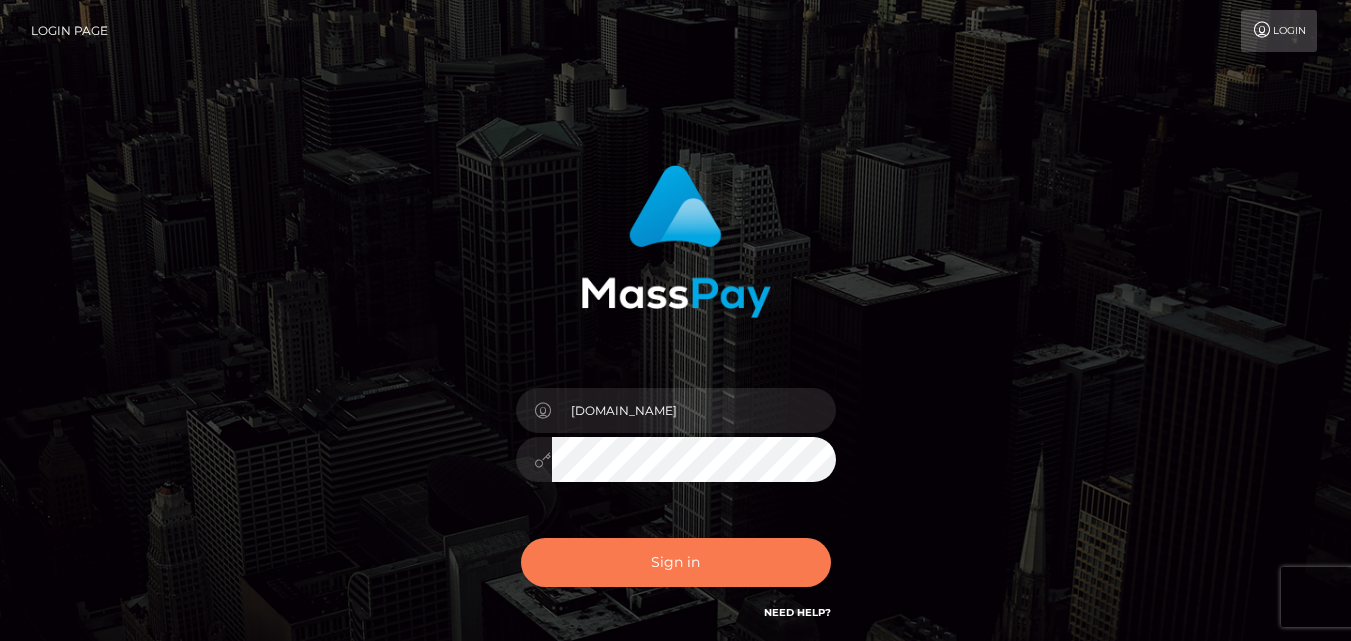 click on "Sign in" at bounding box center [676, 562] 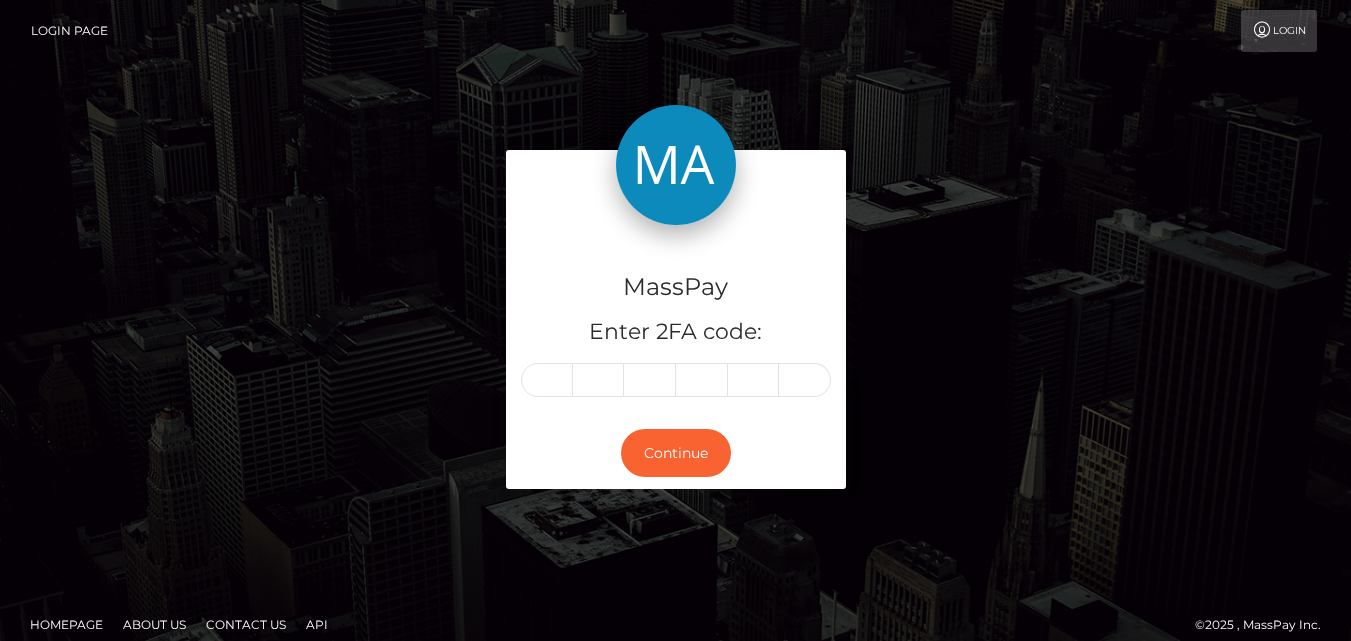 scroll, scrollTop: 0, scrollLeft: 0, axis: both 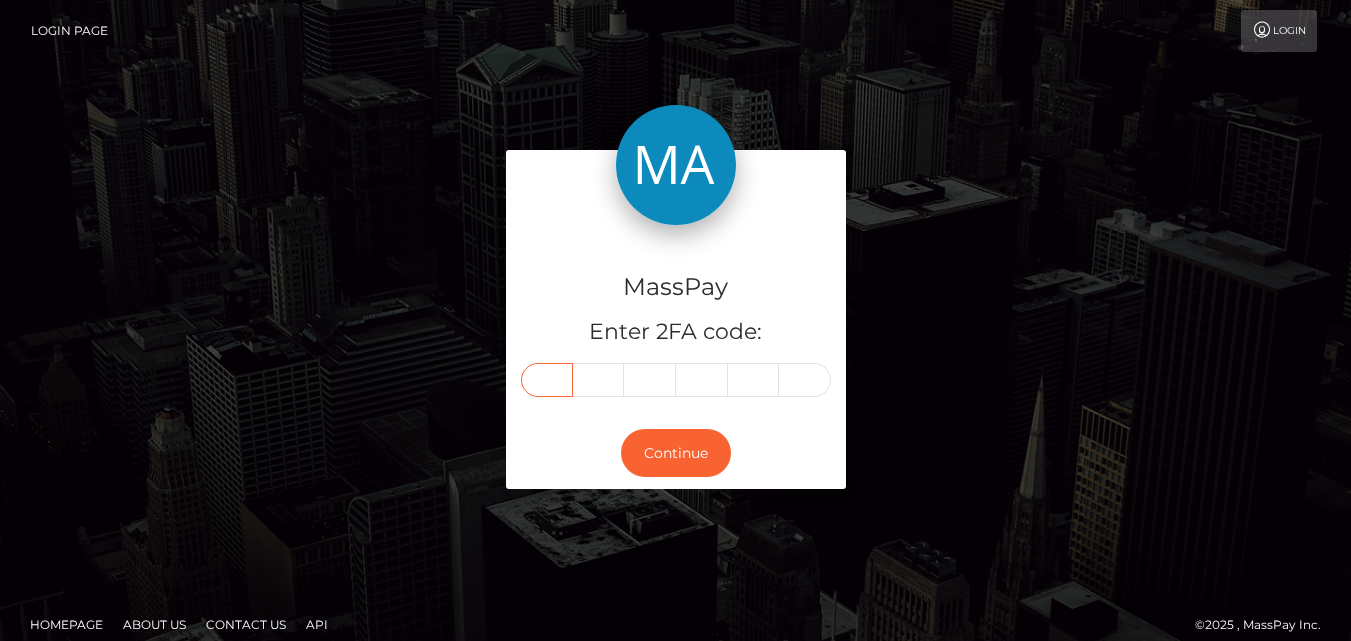 click at bounding box center (547, 380) 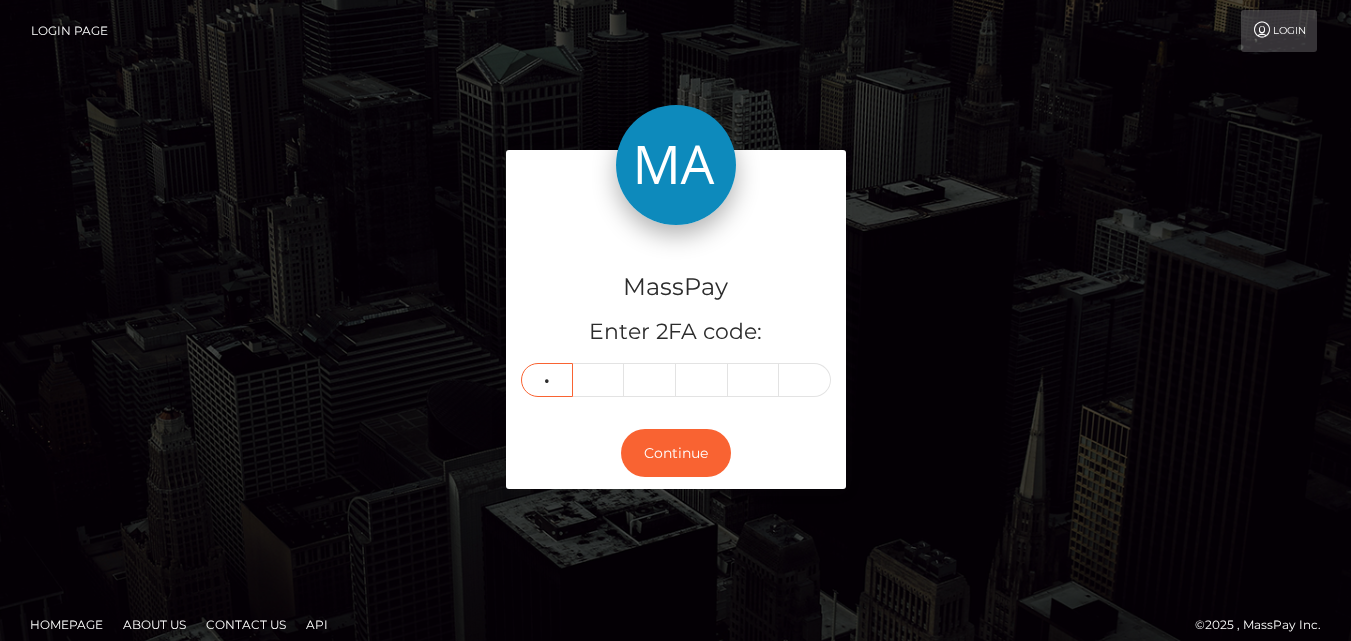 type on "2" 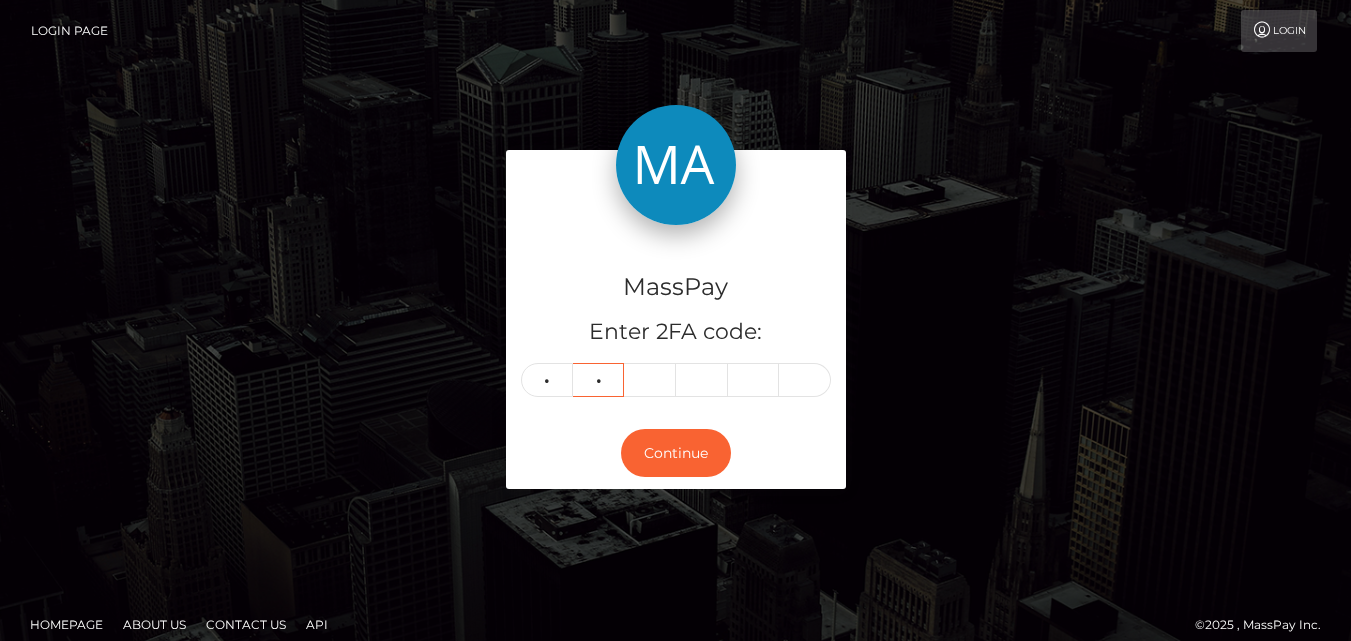 type on "0" 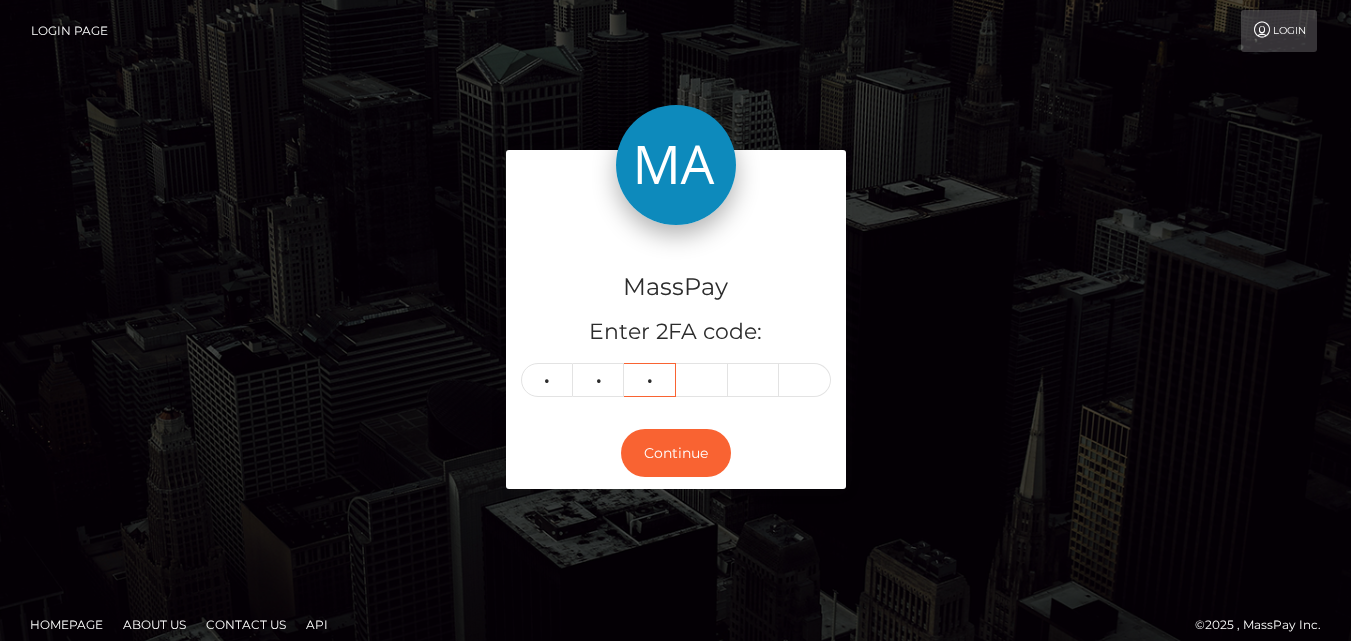 type on "0" 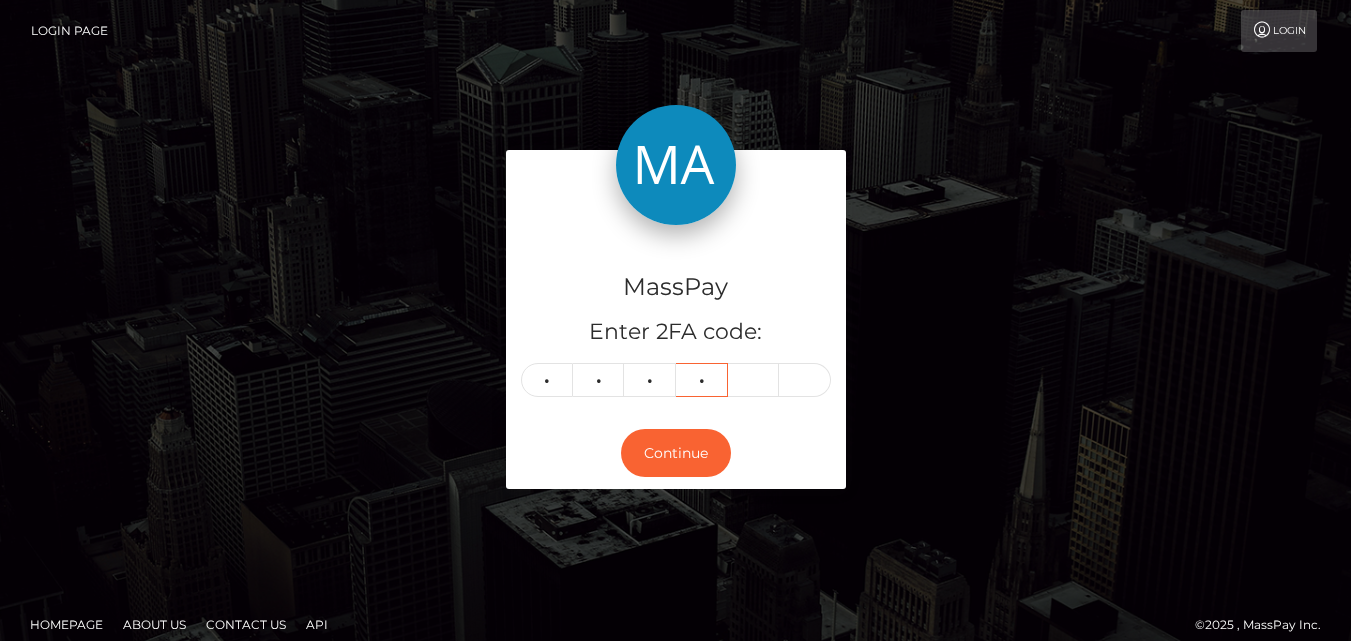 type on "6" 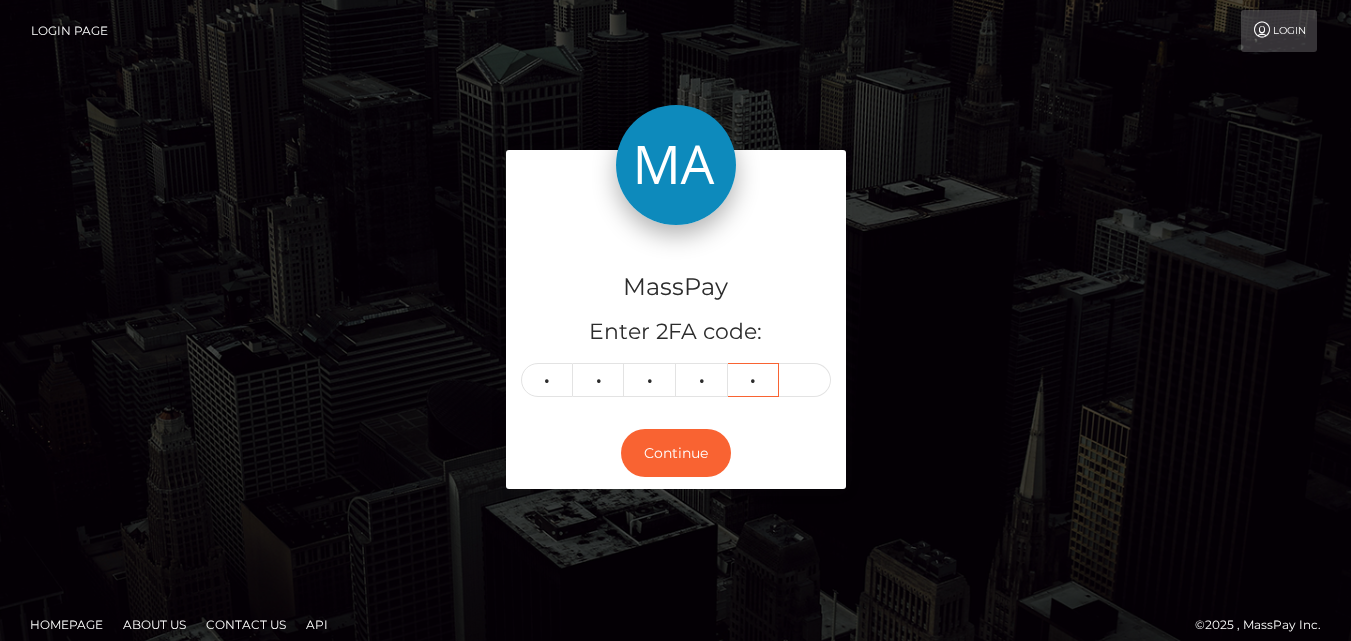 type on "2" 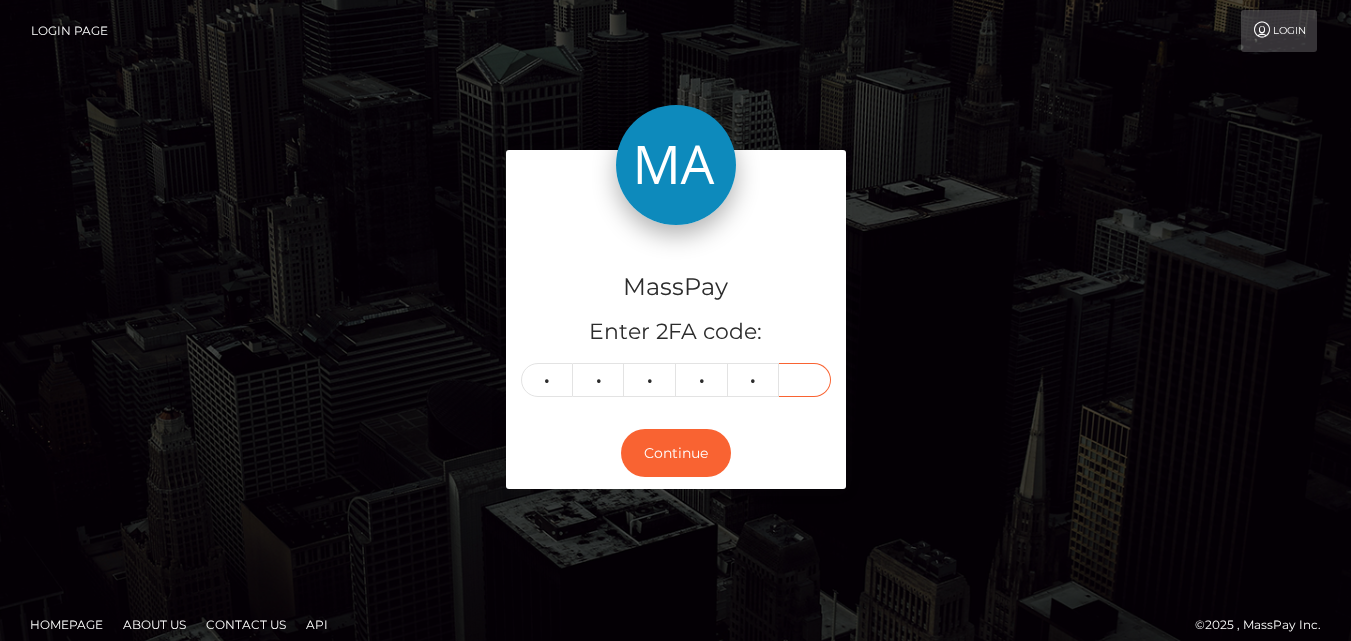 type on "5" 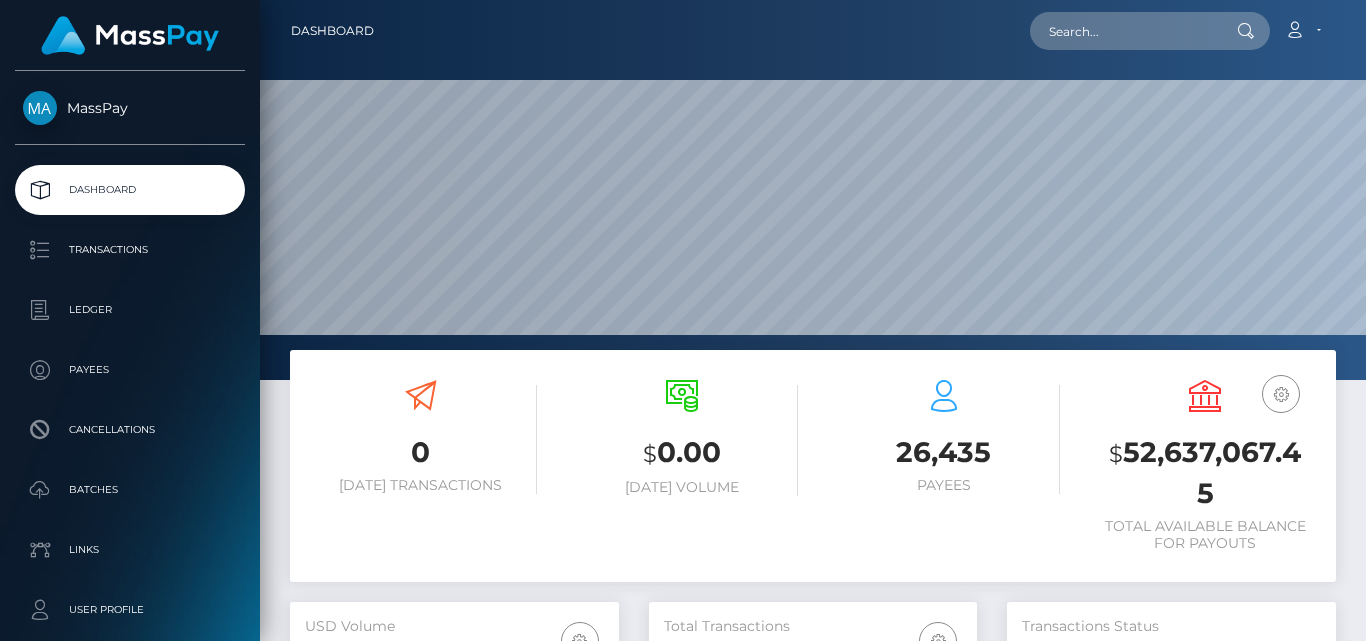 scroll, scrollTop: 0, scrollLeft: 0, axis: both 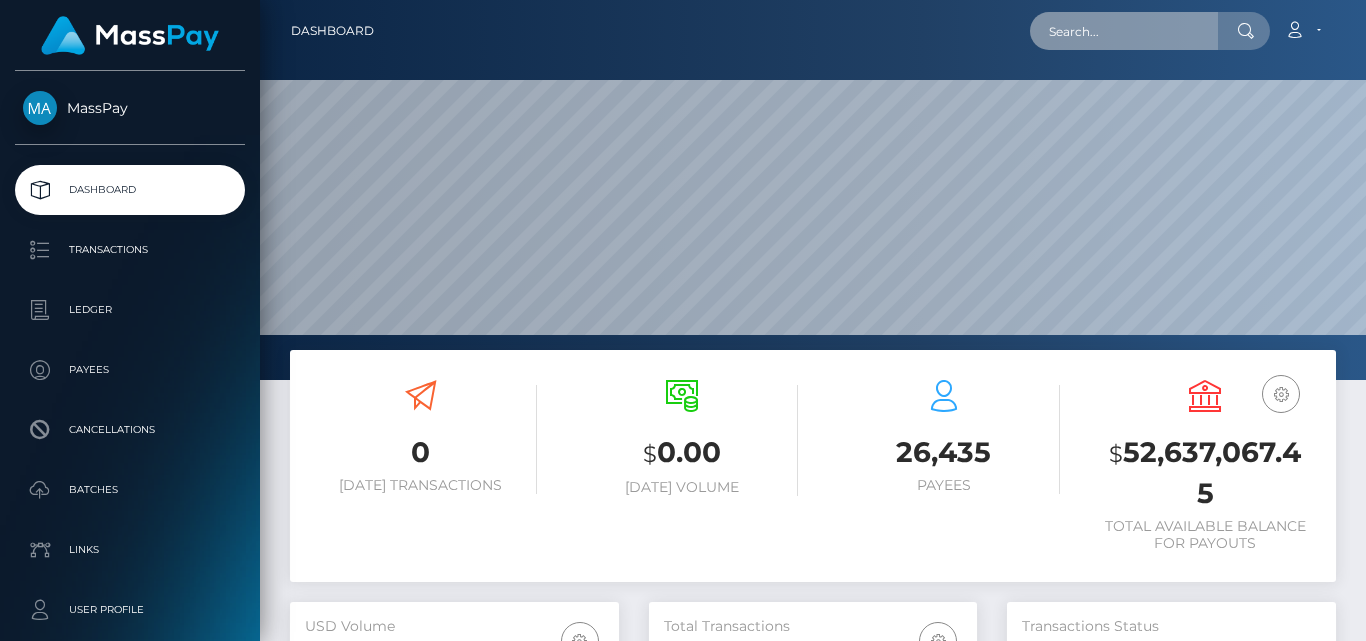click at bounding box center [1124, 31] 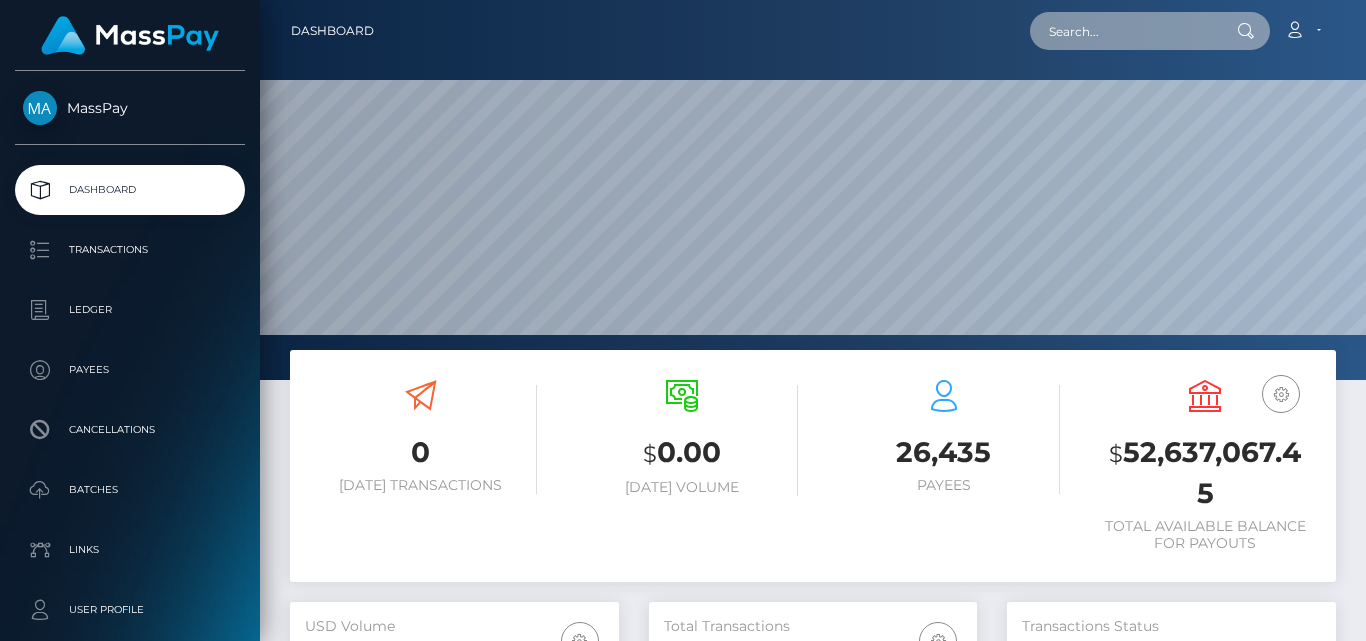 paste on "[EMAIL_ADDRESS][DOMAIN_NAME]" 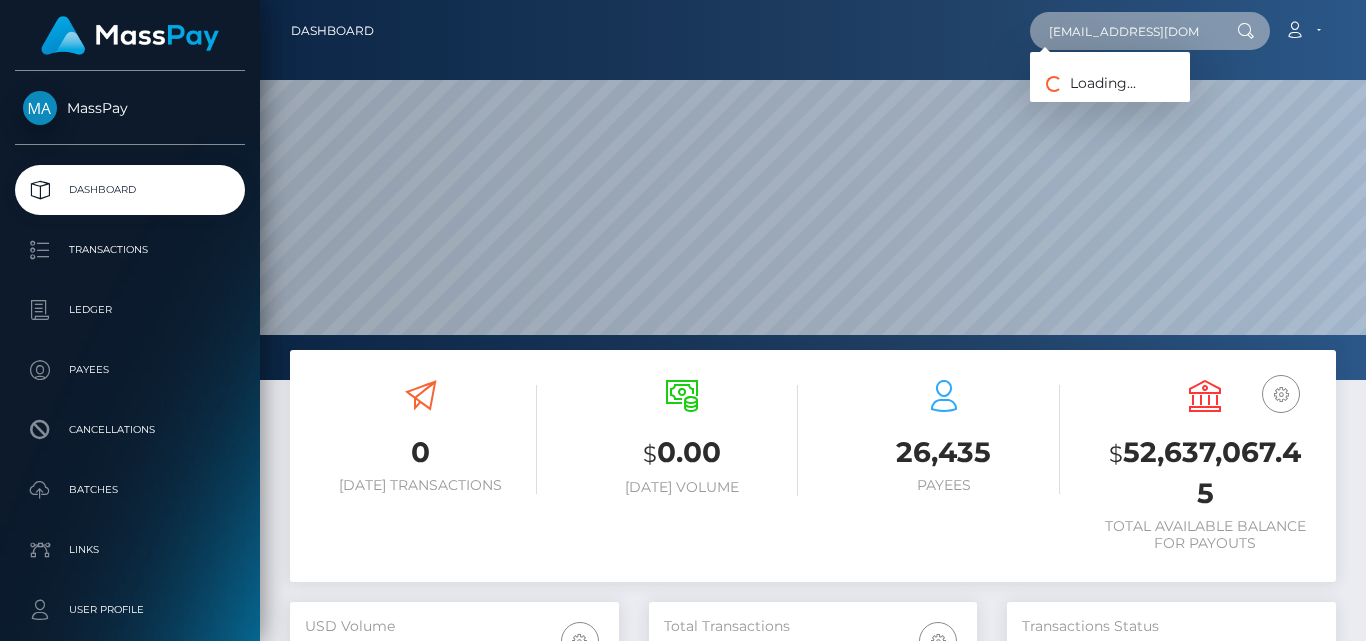 scroll, scrollTop: 0, scrollLeft: 3, axis: horizontal 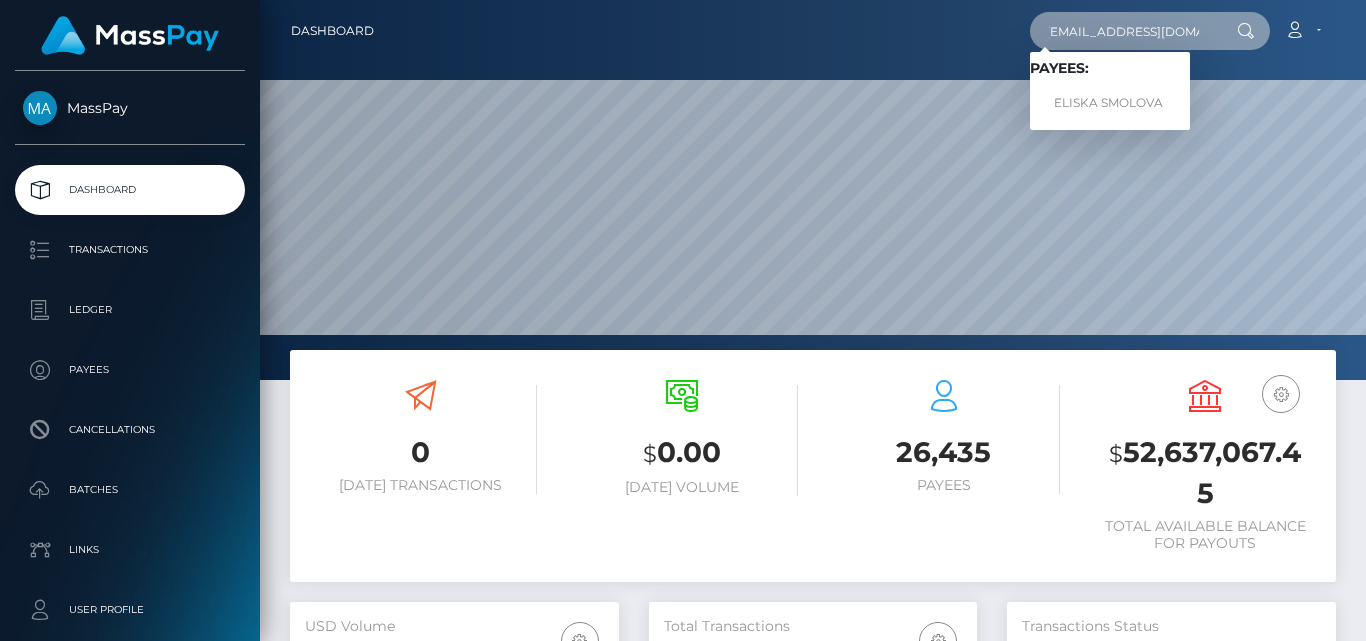 type on "[EMAIL_ADDRESS][DOMAIN_NAME]" 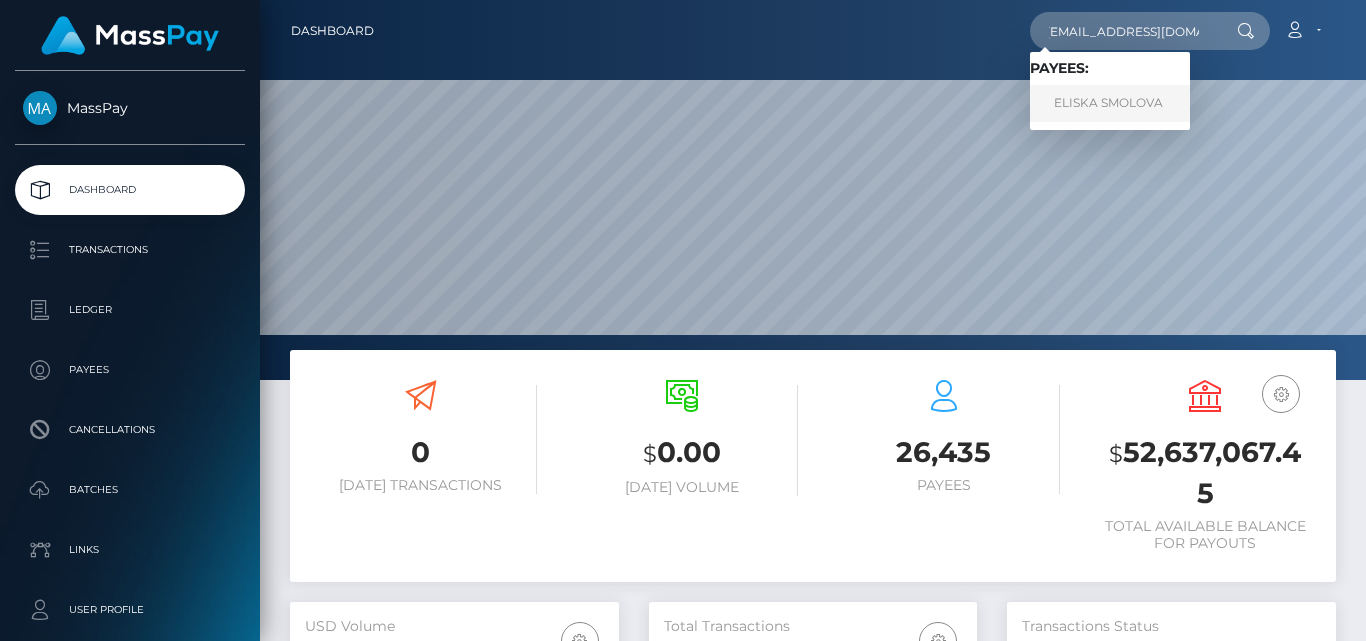scroll, scrollTop: 0, scrollLeft: 0, axis: both 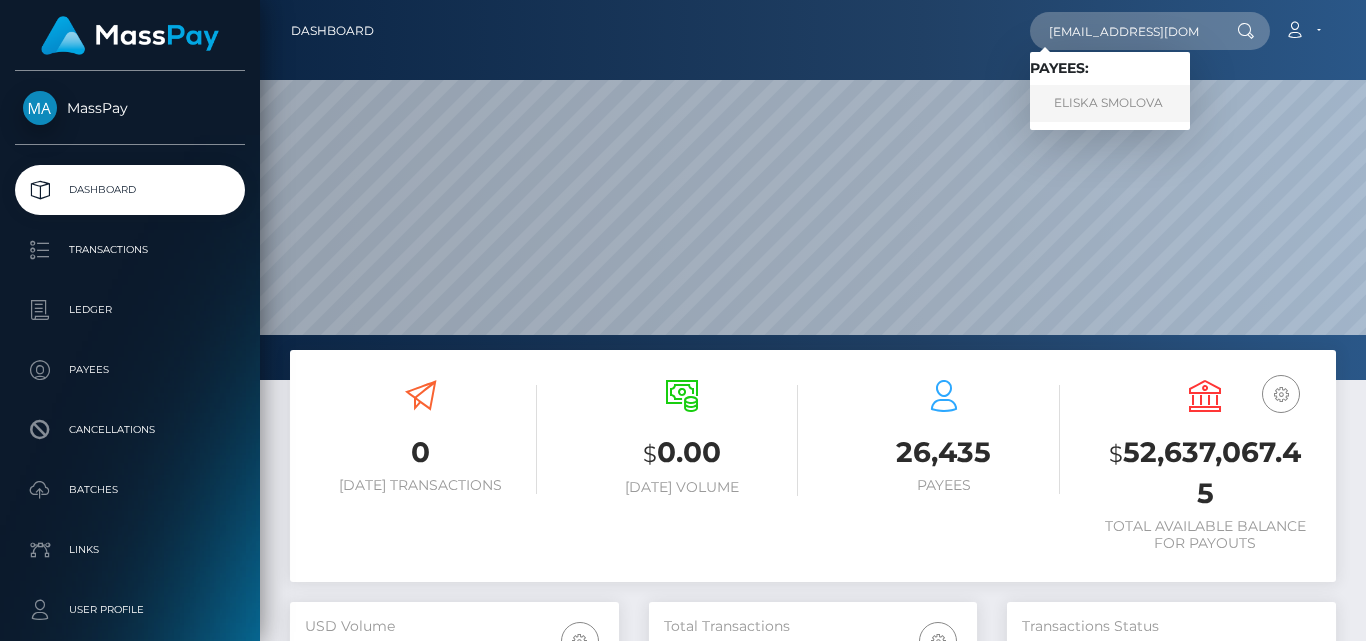 click on "ELISKA  SMOLOVA" at bounding box center (1110, 103) 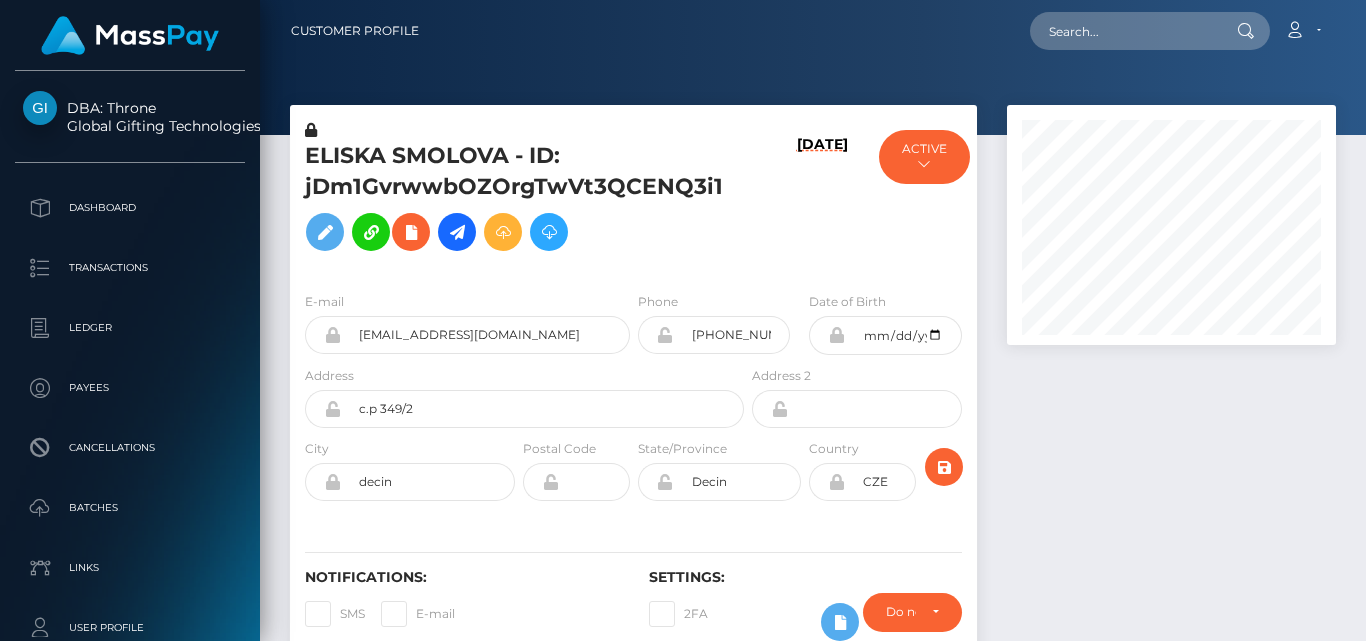 scroll, scrollTop: 0, scrollLeft: 0, axis: both 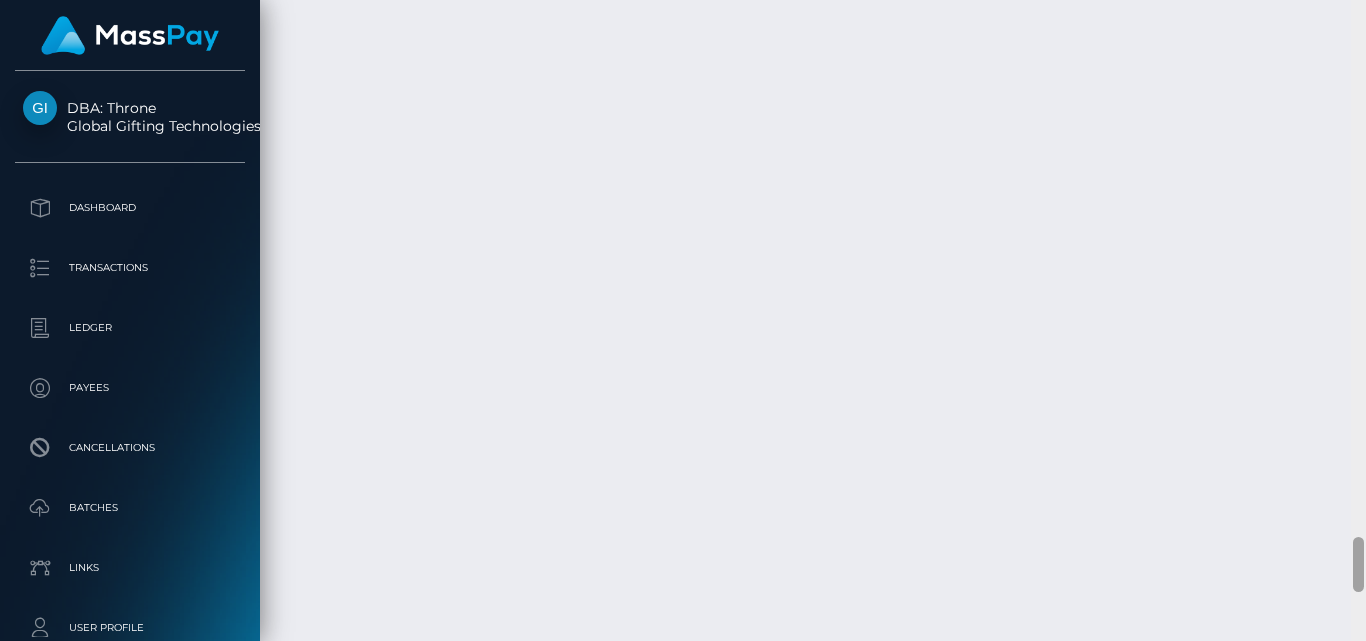 drag, startPoint x: 1357, startPoint y: 74, endPoint x: 1345, endPoint y: 552, distance: 478.1506 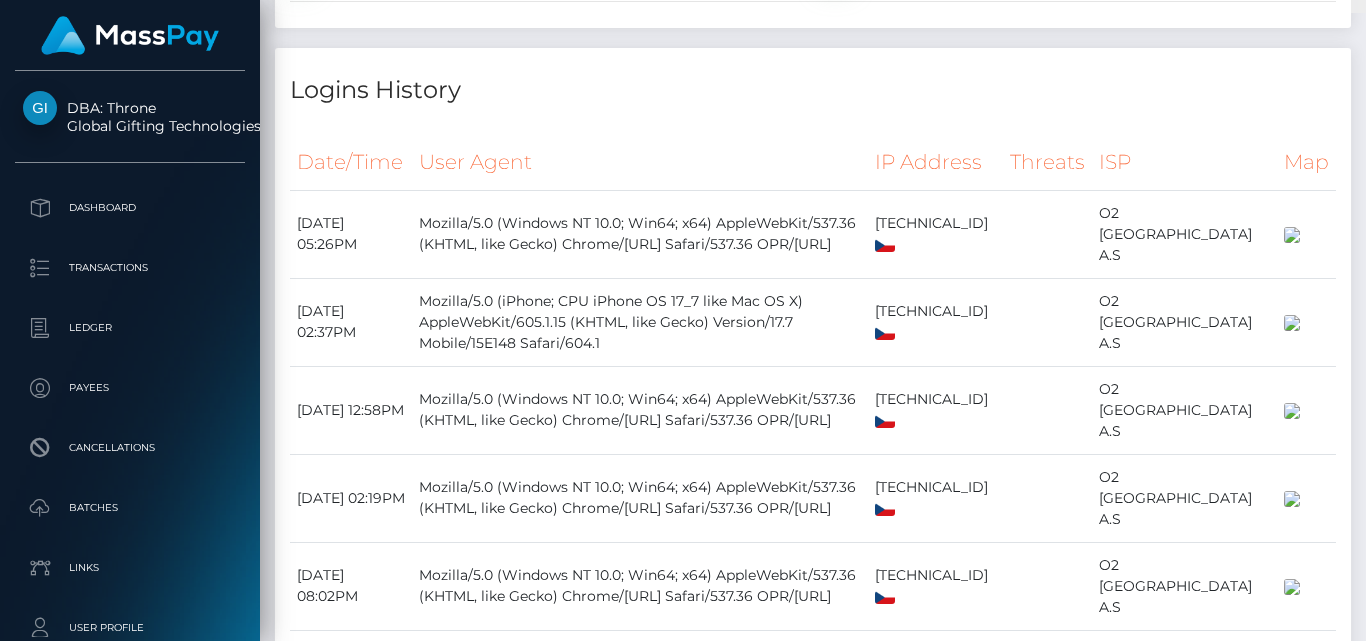scroll, scrollTop: 1760, scrollLeft: 0, axis: vertical 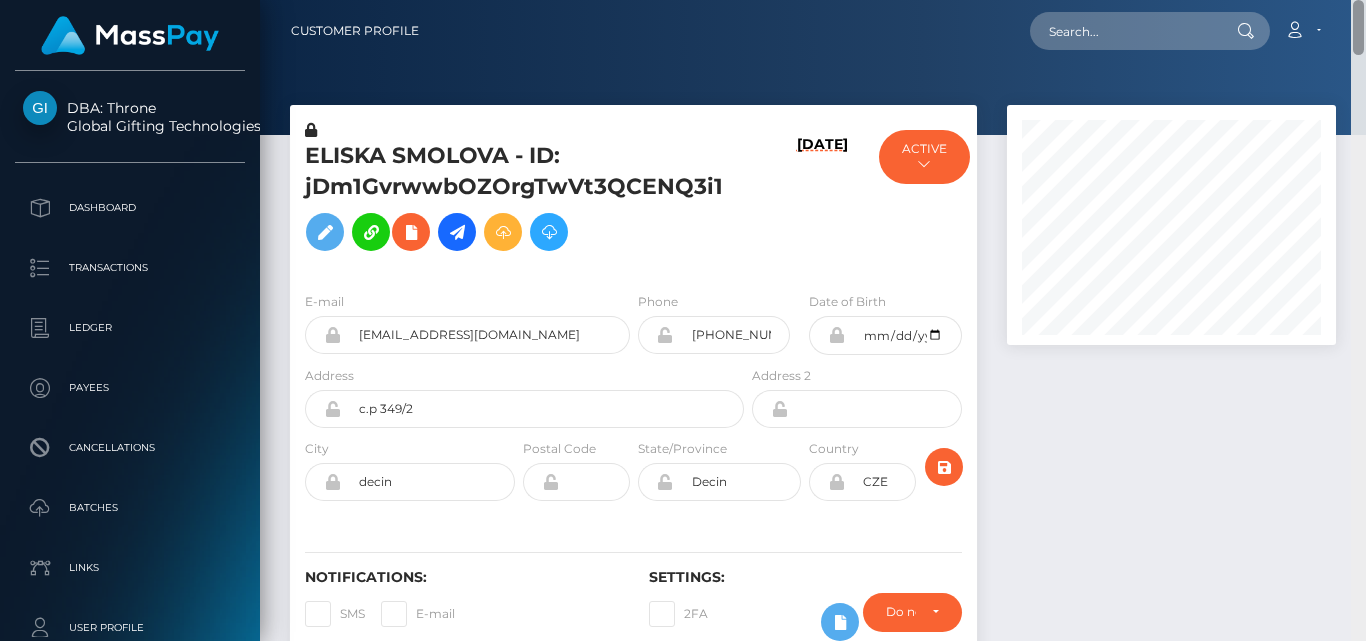 drag, startPoint x: 1360, startPoint y: 552, endPoint x: 1313, endPoint y: -3, distance: 556.9865 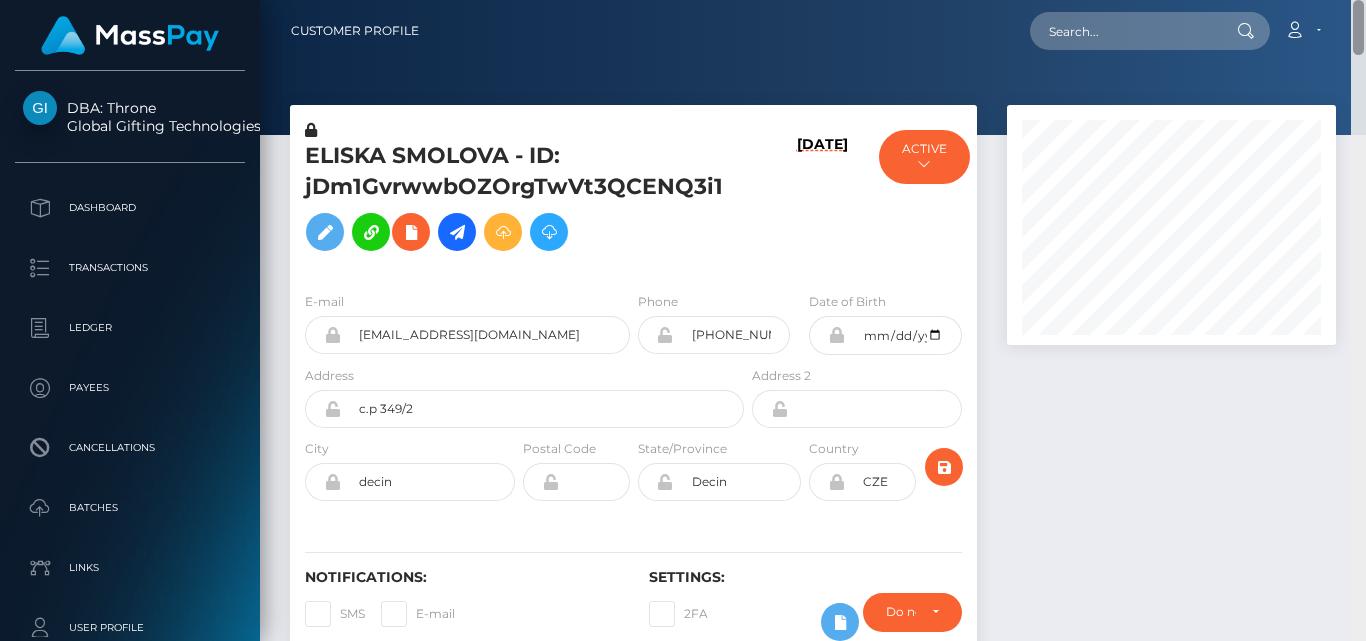 click on "DBA: Throne
Global Gifting Technologies Inc
Dashboard
Transactions
Ledger
Payees Cancellations" at bounding box center [683, 320] 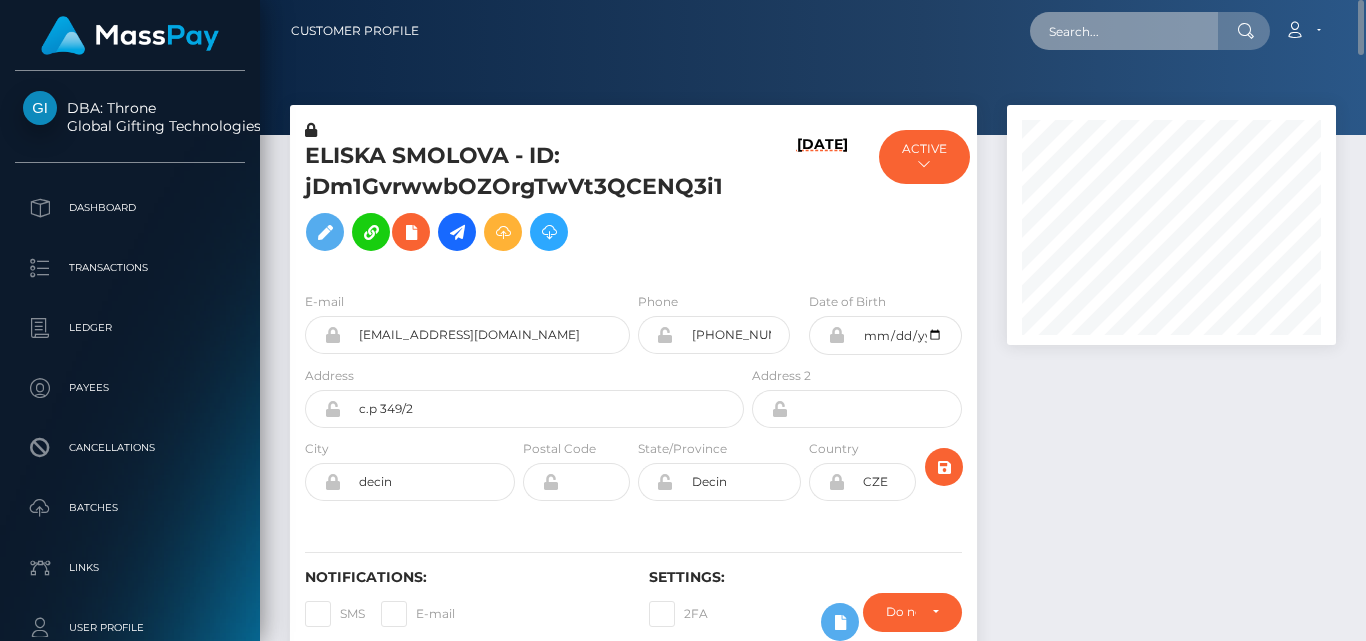 click at bounding box center (1124, 31) 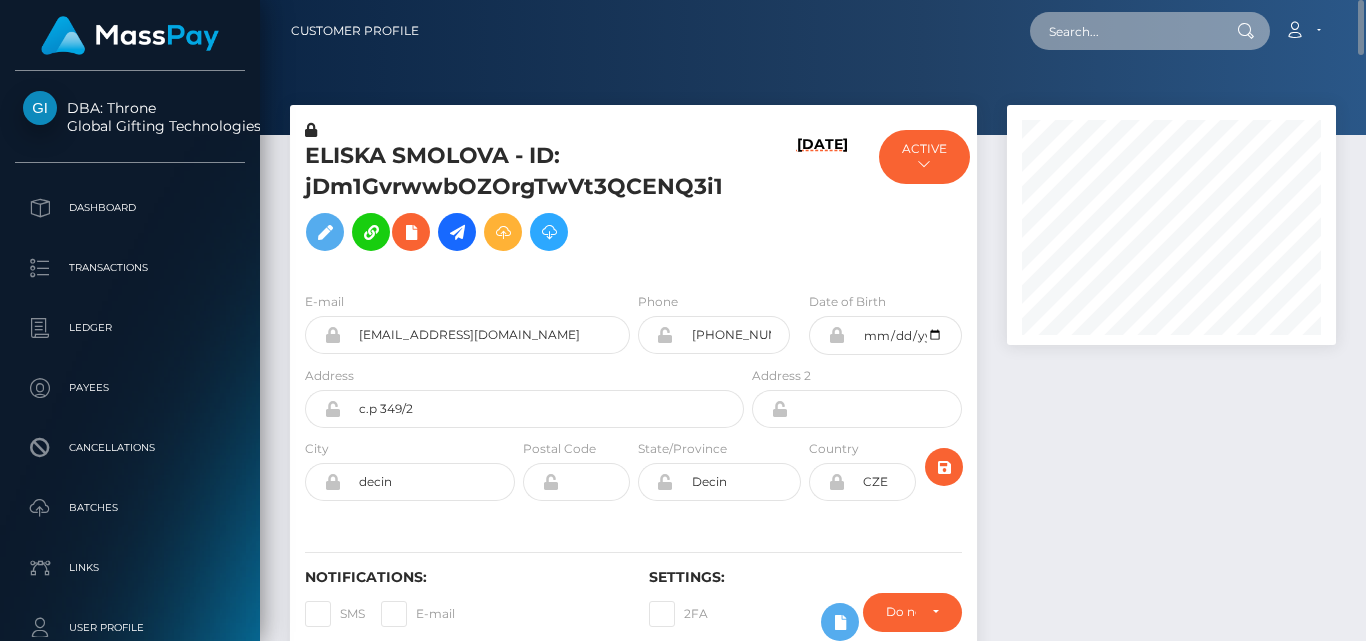 paste on "[EMAIL_ADDRESS][DOMAIN_NAME]" 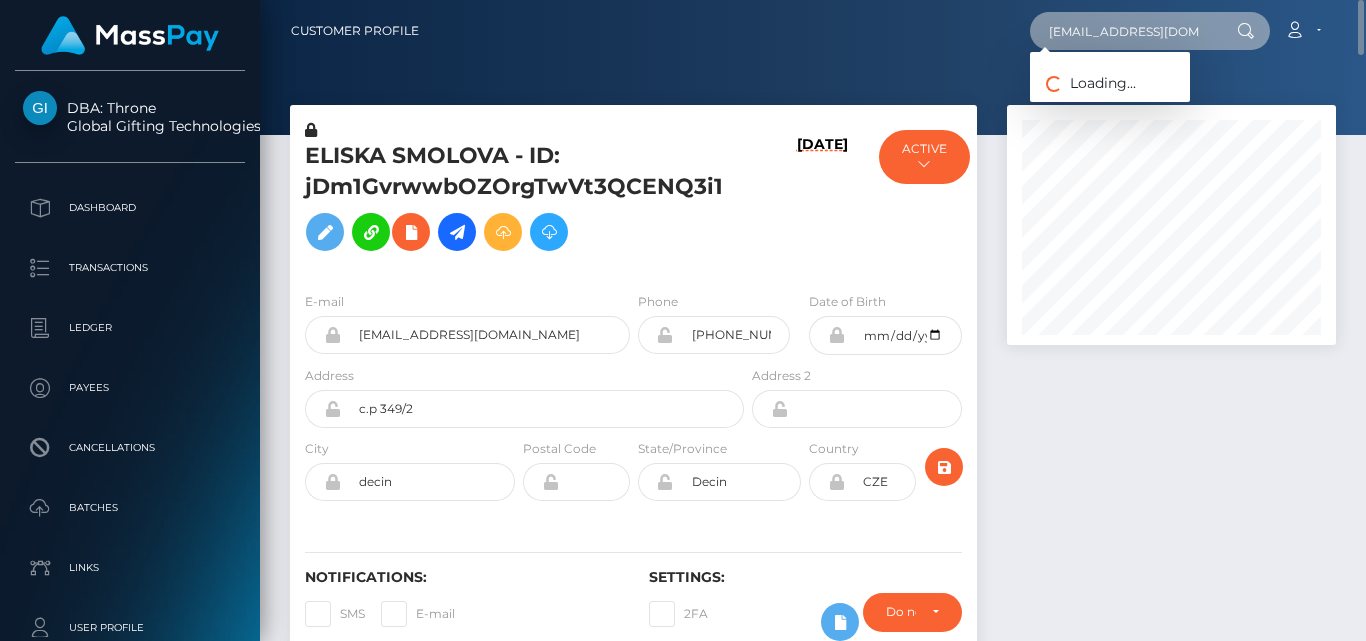 scroll, scrollTop: 0, scrollLeft: 29, axis: horizontal 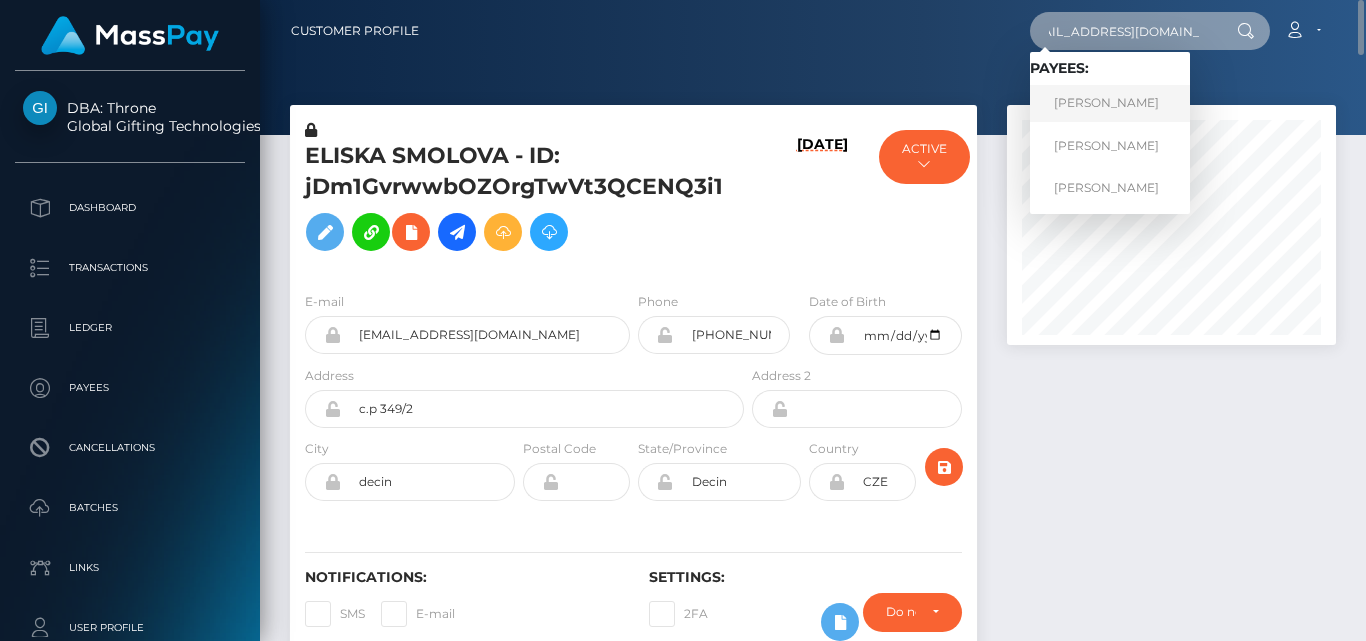 type on "jaynedoexo@protonmail.com" 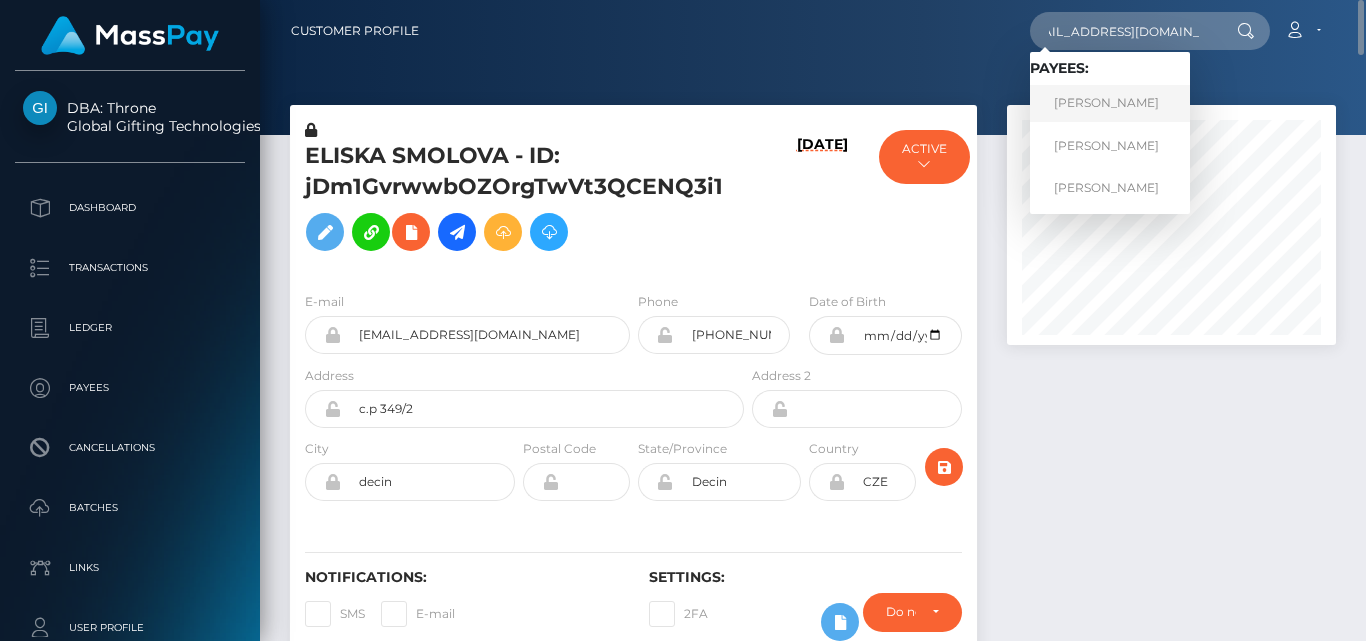 scroll, scrollTop: 0, scrollLeft: 0, axis: both 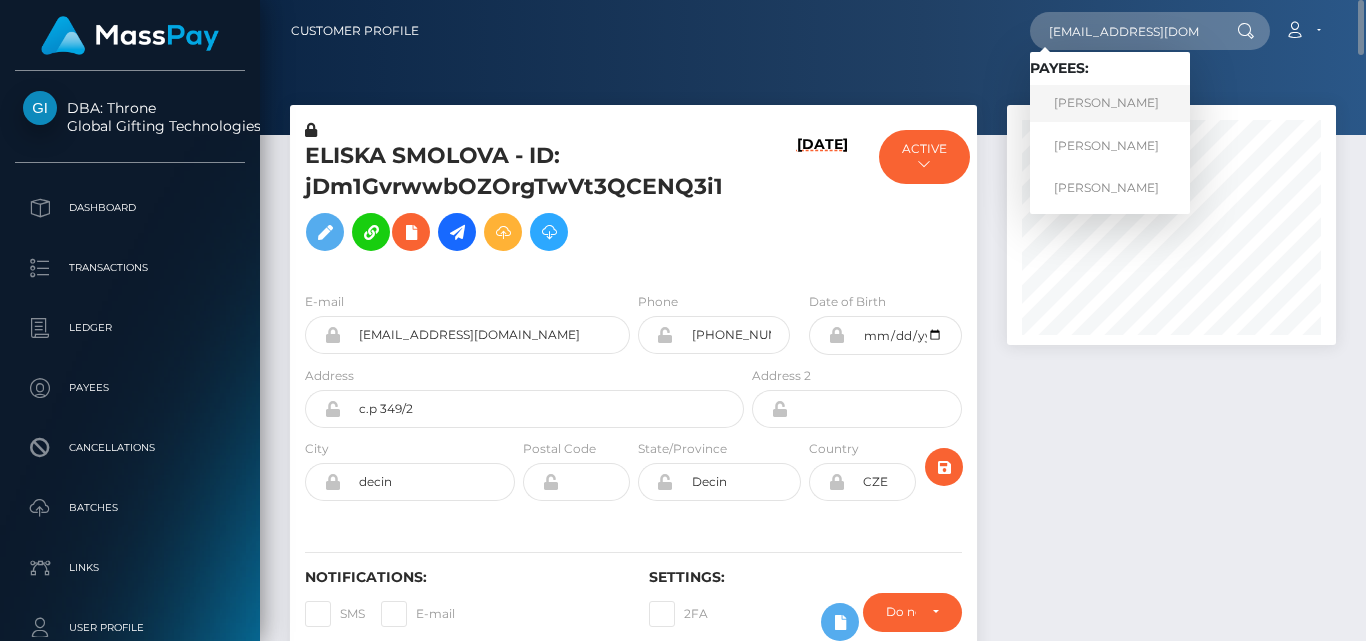 click on "SARAH MARIE LAWRENCE" at bounding box center [1110, 103] 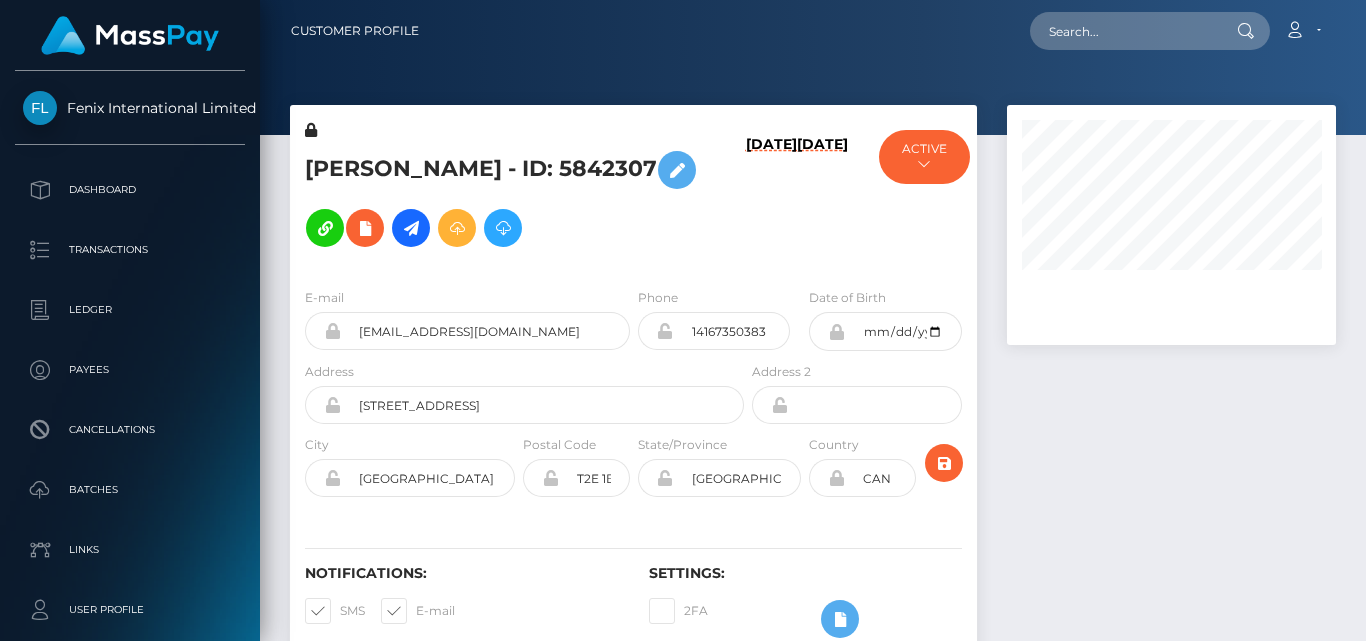 scroll, scrollTop: 0, scrollLeft: 0, axis: both 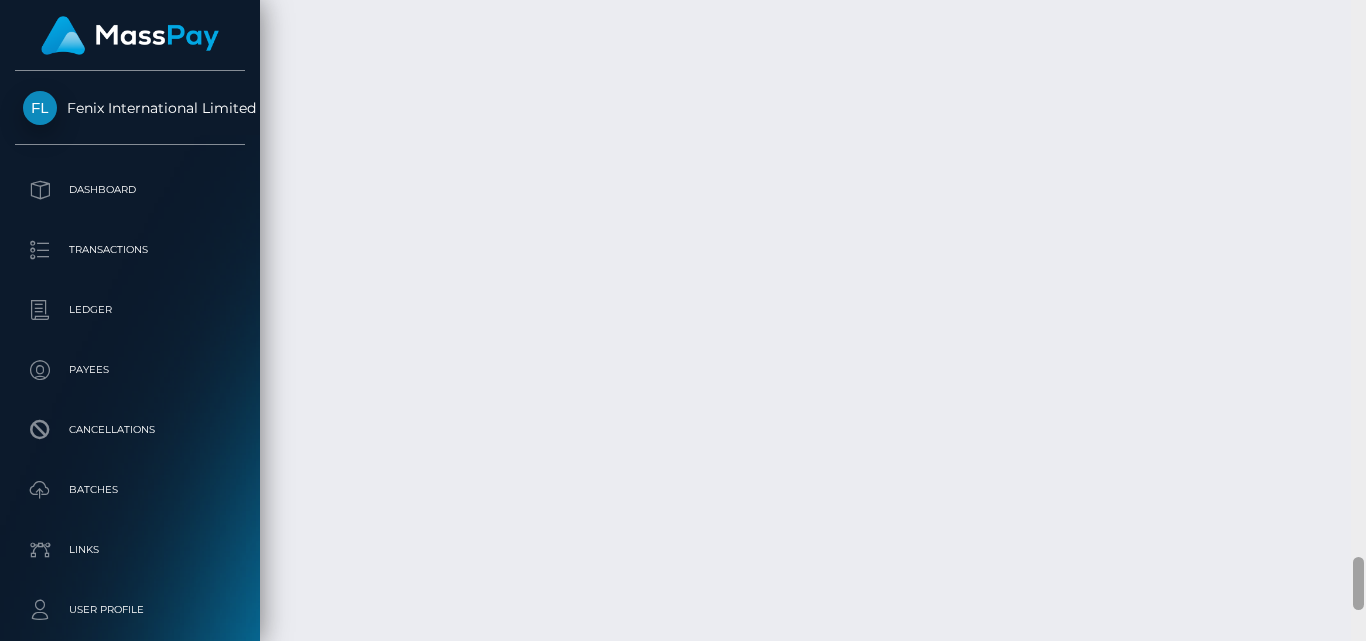 drag, startPoint x: 1360, startPoint y: 74, endPoint x: 1359, endPoint y: 591, distance: 517.001 